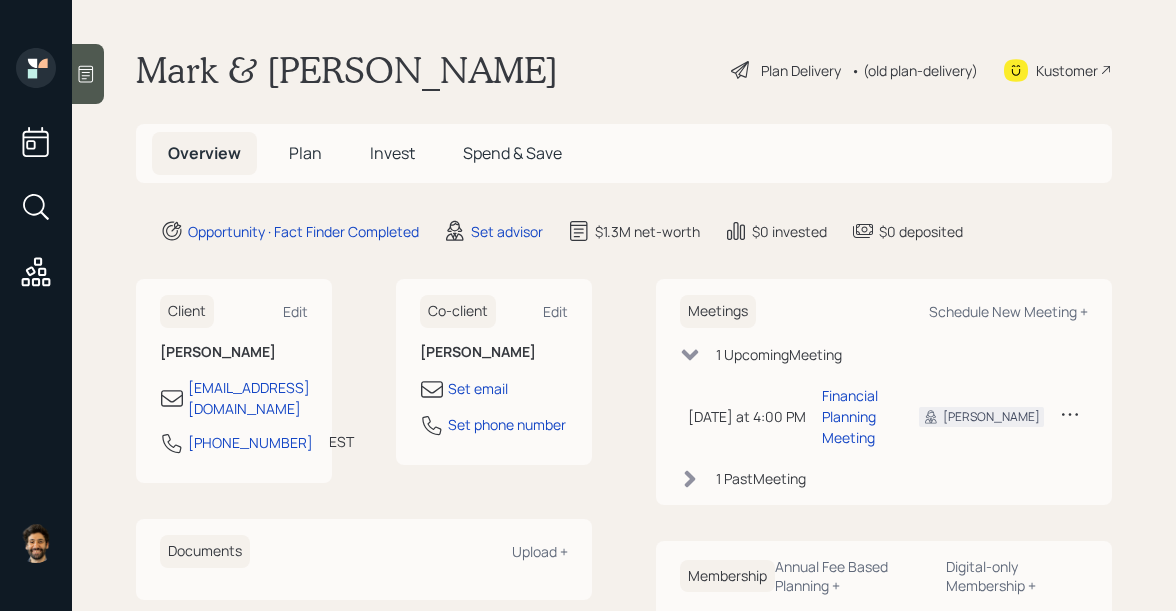 scroll, scrollTop: 0, scrollLeft: 0, axis: both 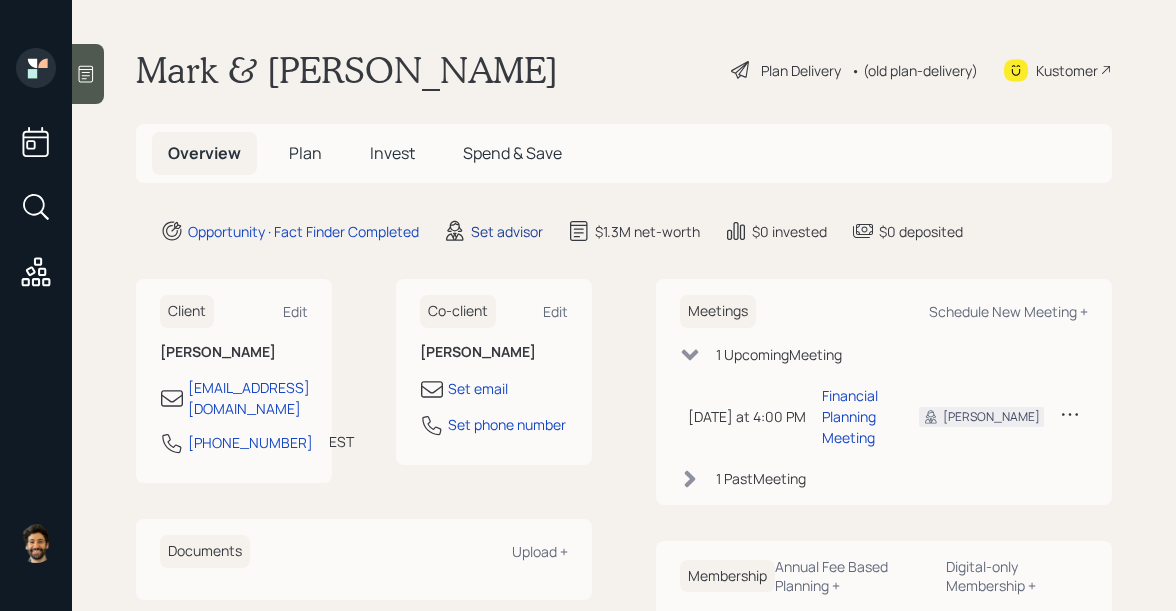 click on "Set advisor" at bounding box center [507, 231] 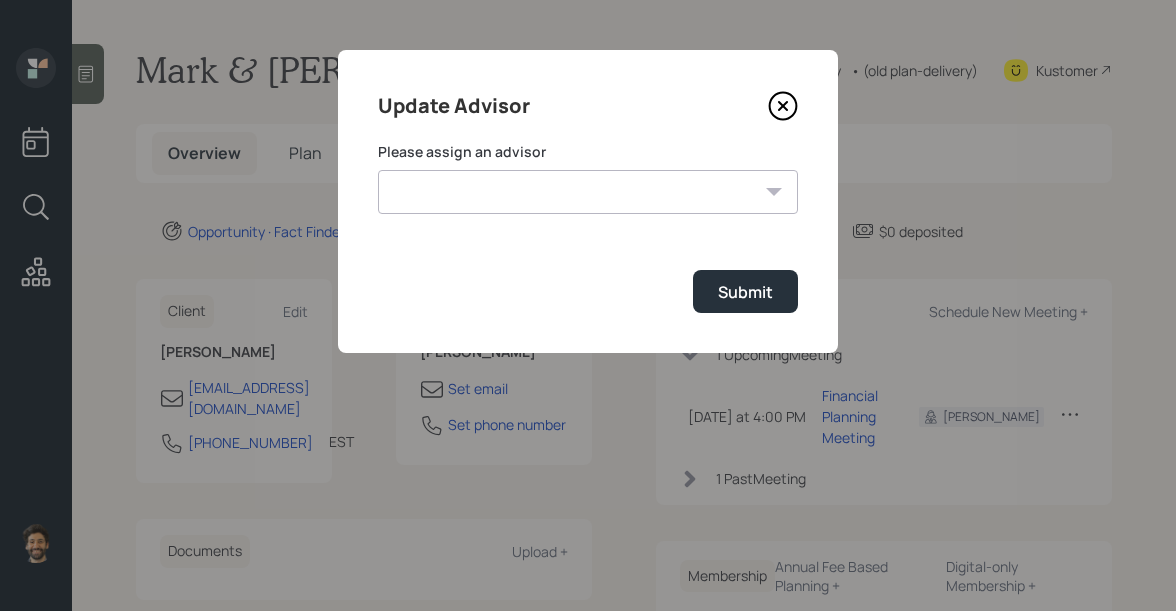 click on "[PERSON_NAME] [PERSON_NAME] End [PERSON_NAME] [PERSON_NAME] [PERSON_NAME] [PERSON_NAME] [PERSON_NAME] [PERSON_NAME] [PERSON_NAME]" at bounding box center [588, 192] 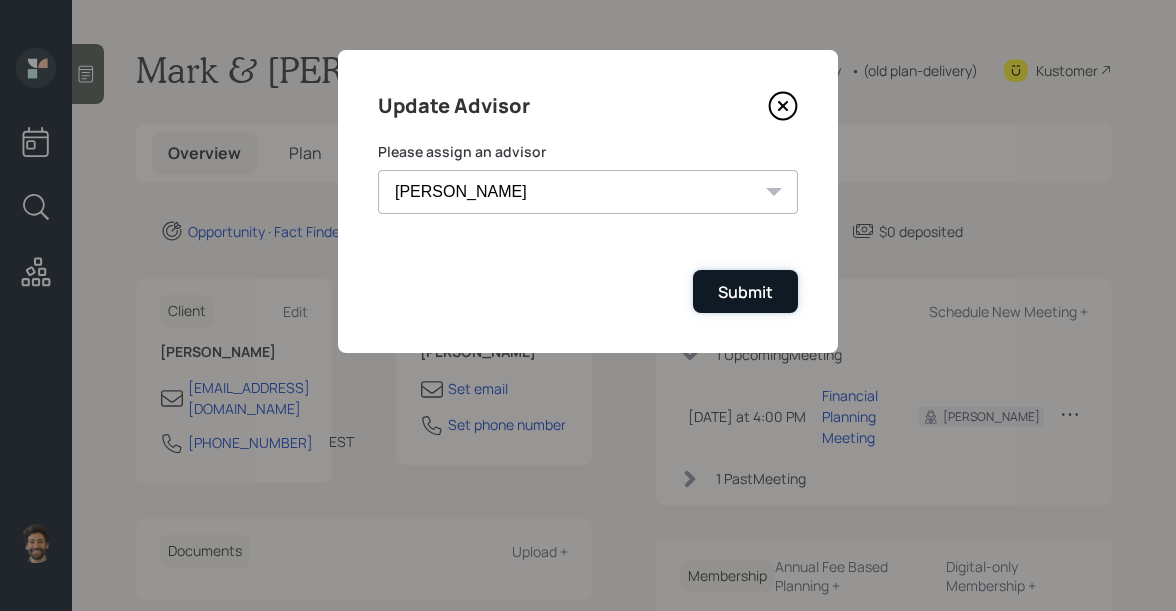 click on "Submit" at bounding box center (745, 292) 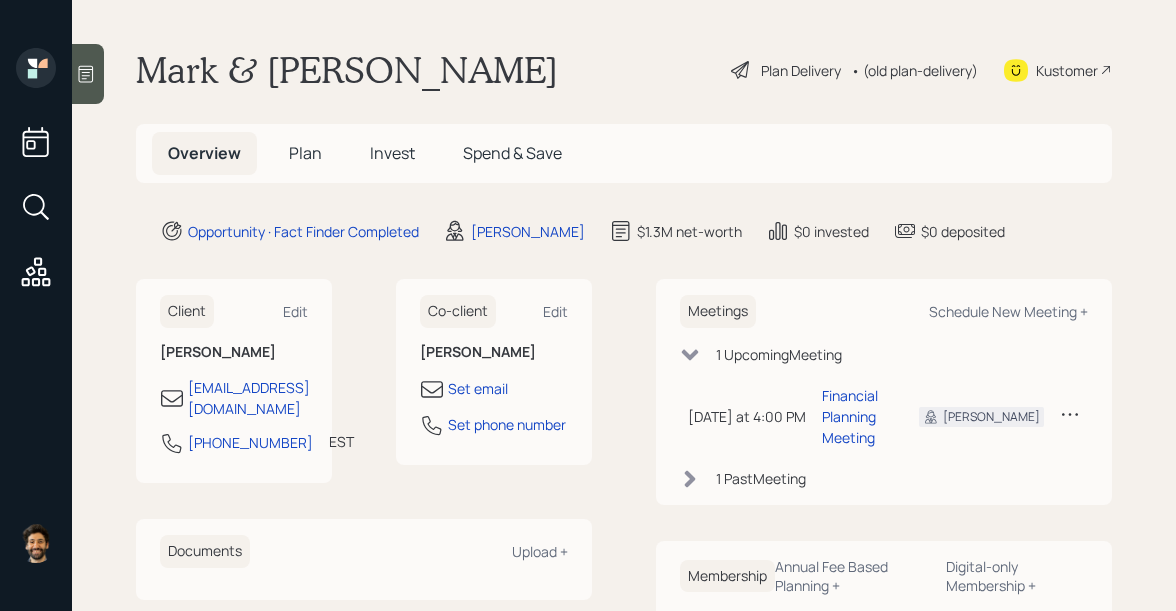 click on "Mark & [PERSON_NAME]" at bounding box center [347, 70] 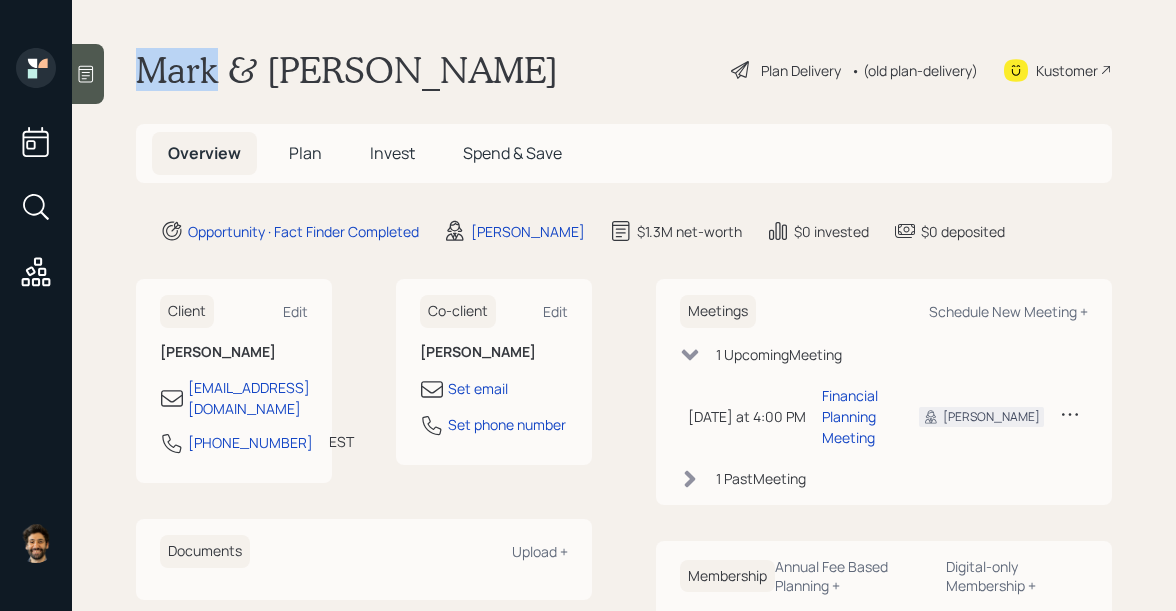 click on "Mark & [PERSON_NAME]" at bounding box center (347, 70) 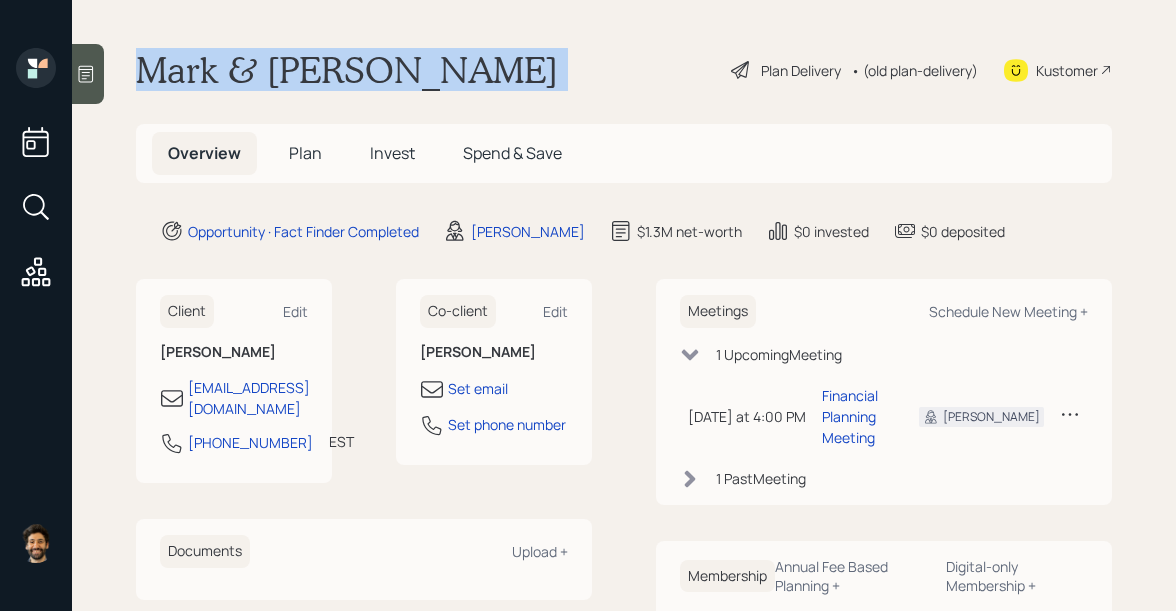 click on "Mark & [PERSON_NAME]" at bounding box center [347, 70] 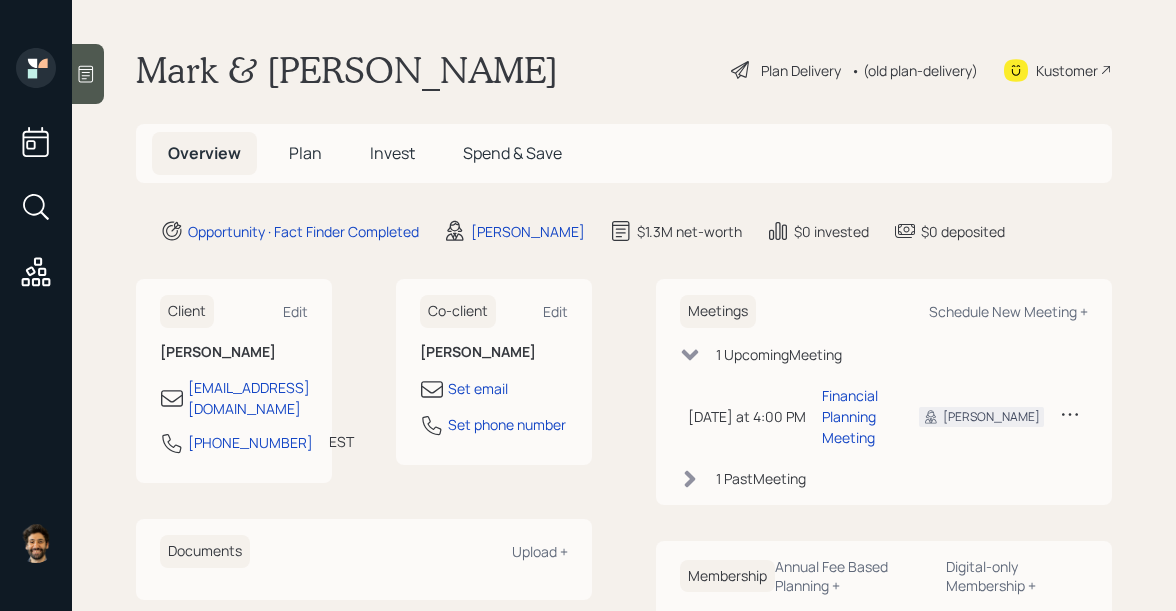 click on "Plan" at bounding box center (305, 153) 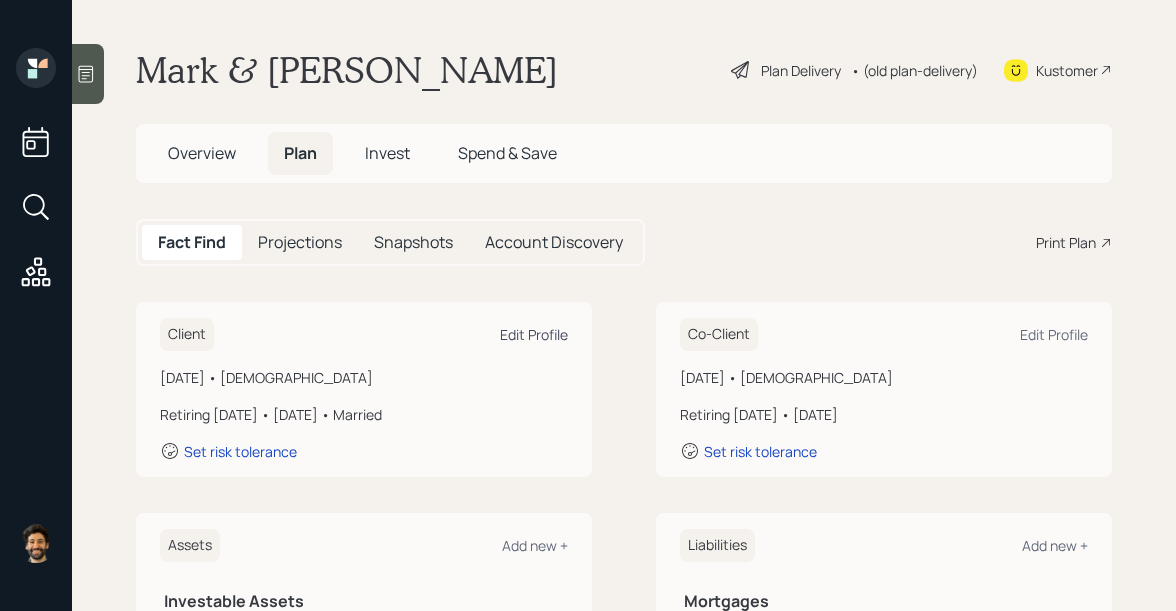 click on "Edit Profile" at bounding box center [534, 334] 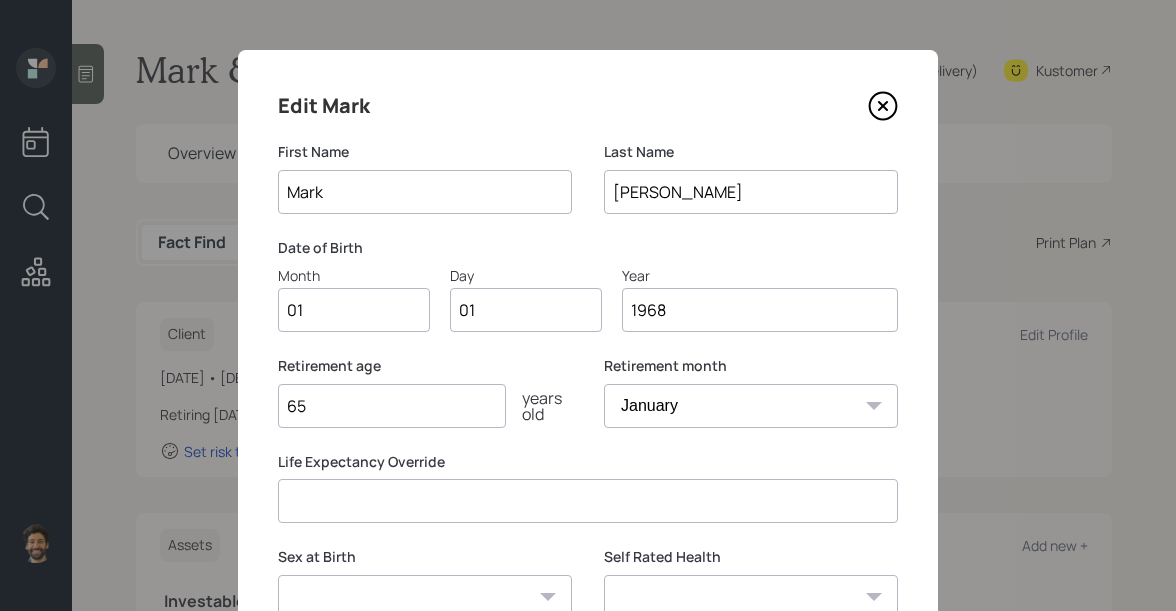 click on "01" at bounding box center [354, 310] 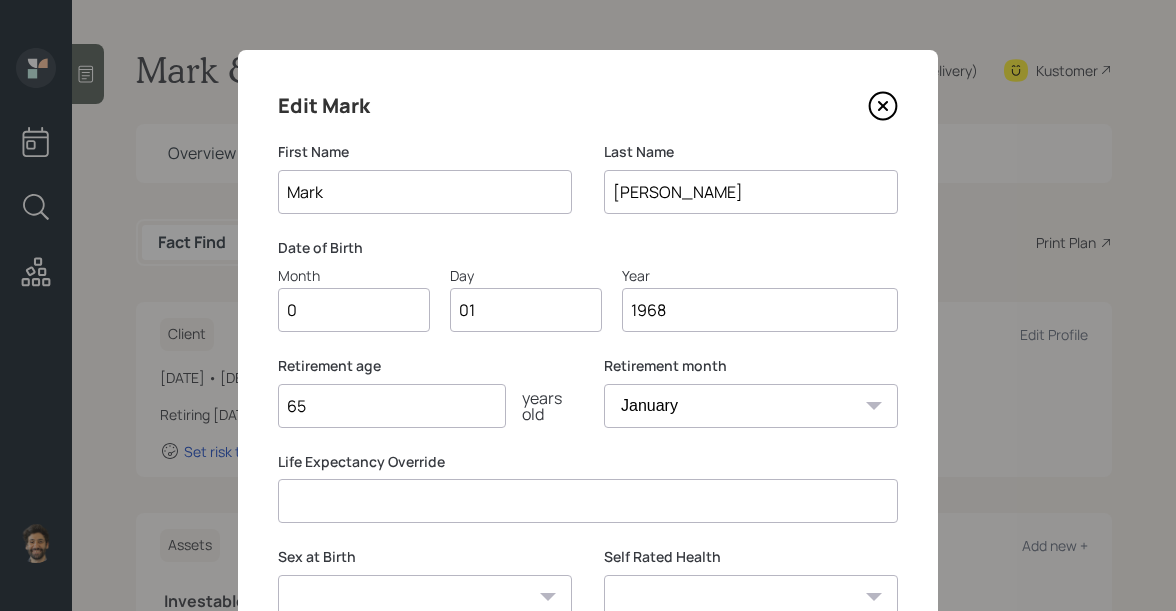 type on "03" 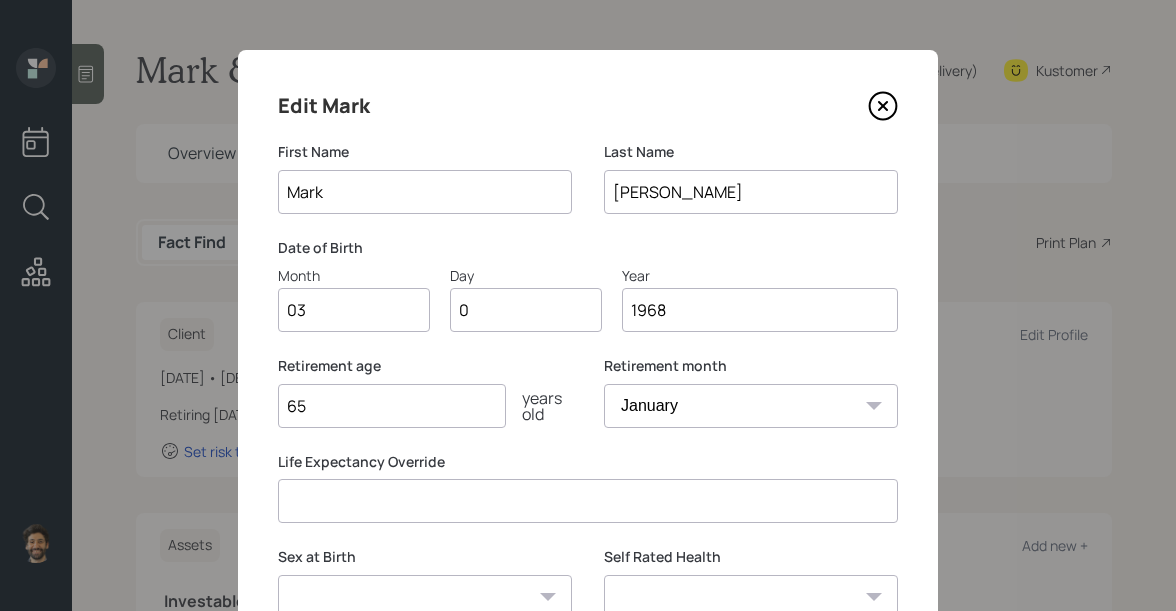 type on "08" 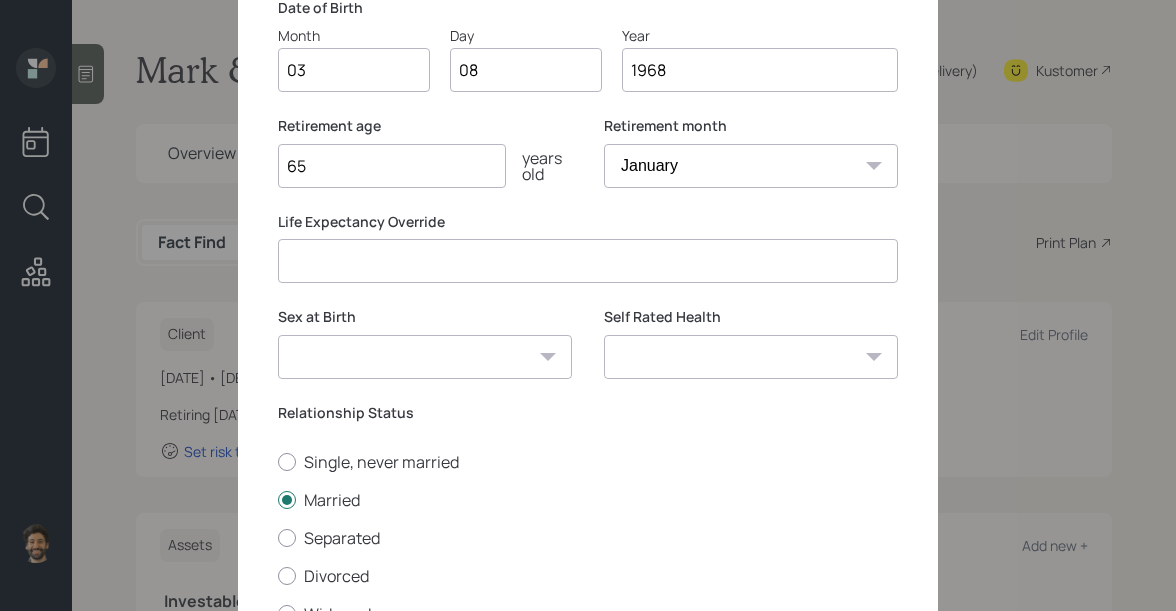scroll, scrollTop: 411, scrollLeft: 0, axis: vertical 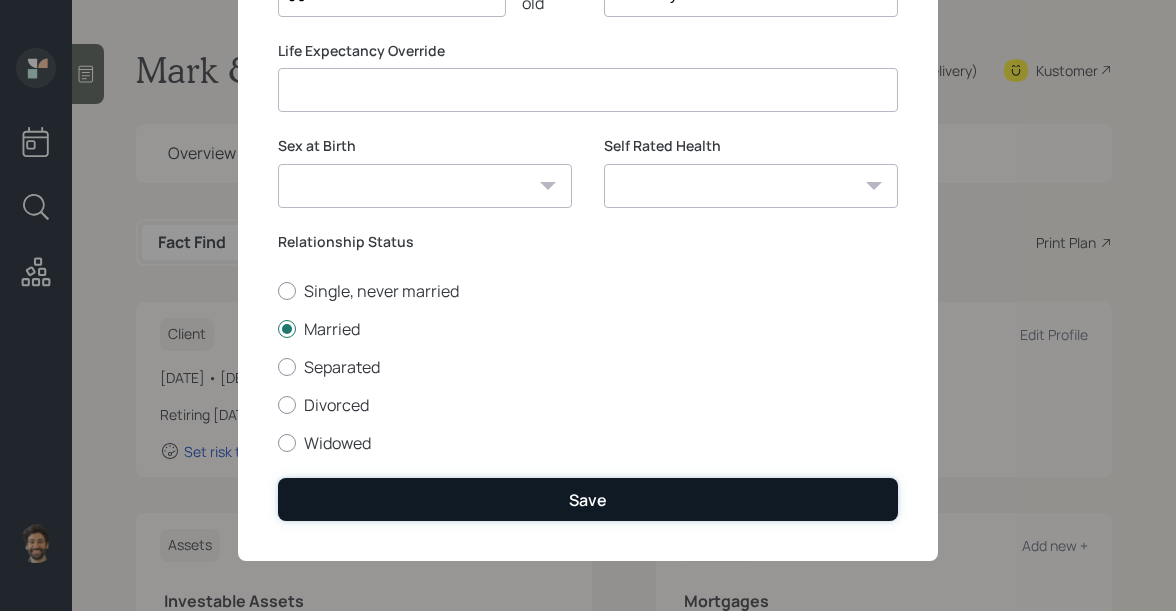click on "Save" at bounding box center (588, 499) 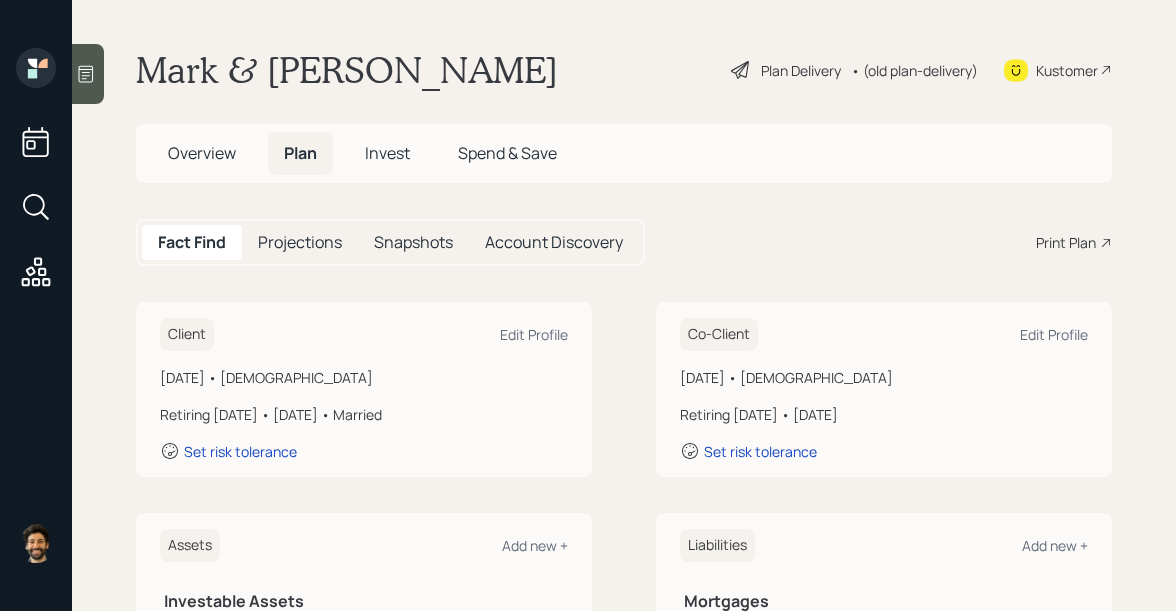 click 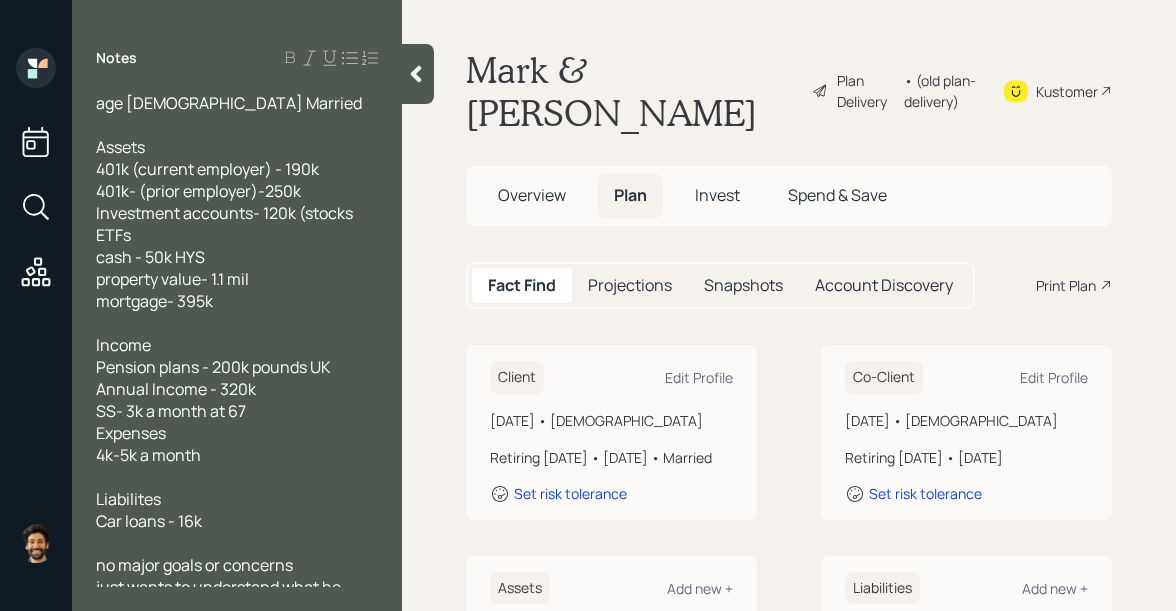 scroll, scrollTop: 114, scrollLeft: 0, axis: vertical 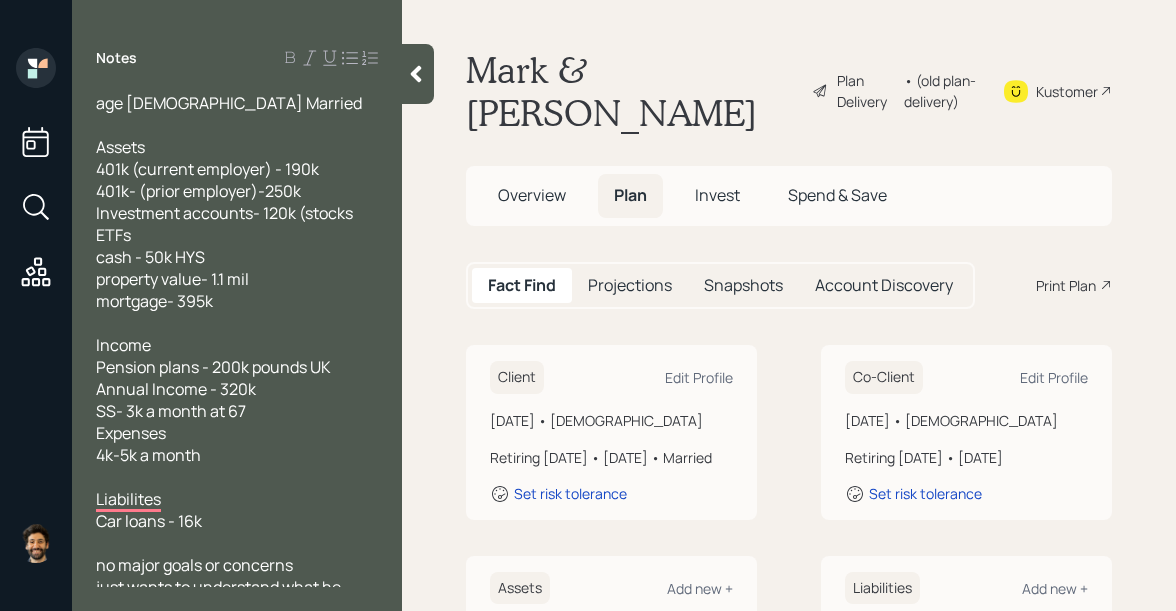 click 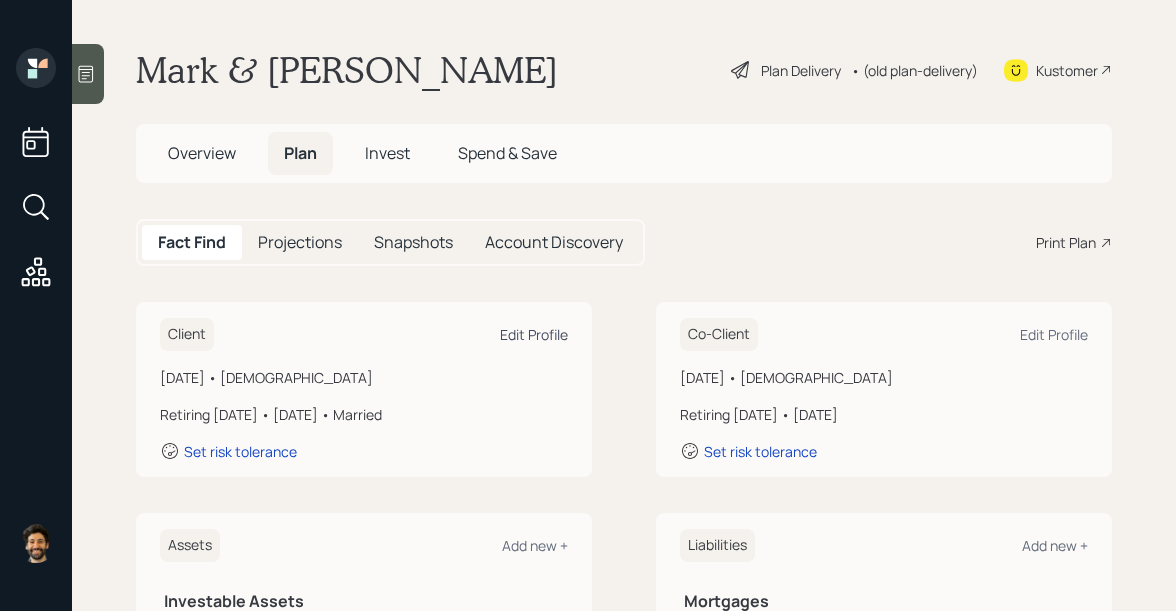 click on "Edit Profile" at bounding box center (534, 334) 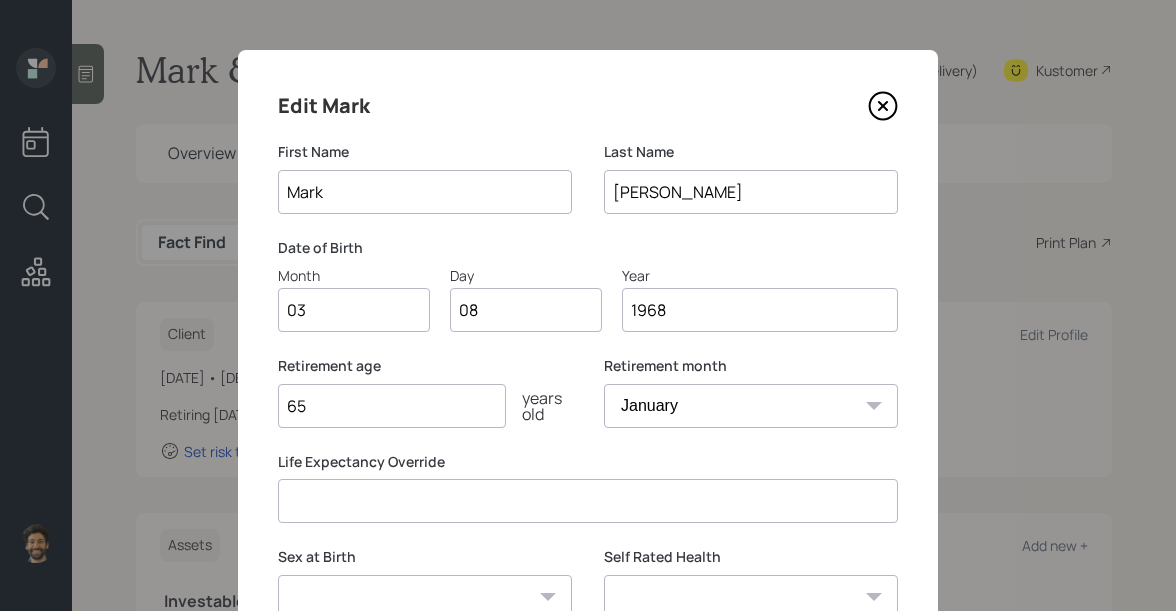 click on "Retirement age" at bounding box center [425, 366] 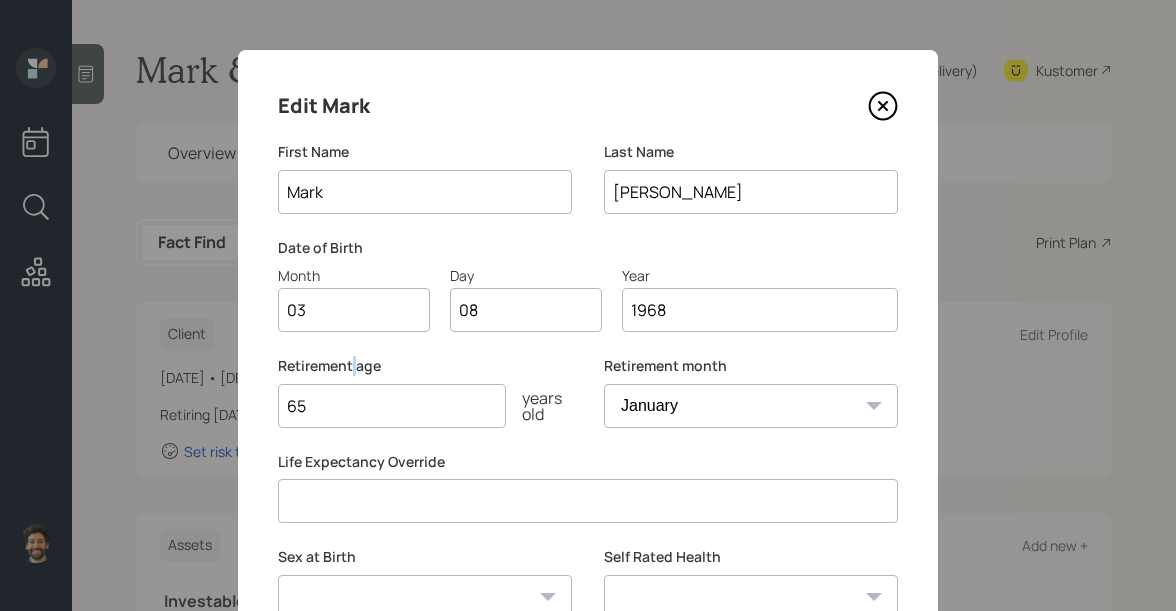 click on "Retirement age" at bounding box center [425, 366] 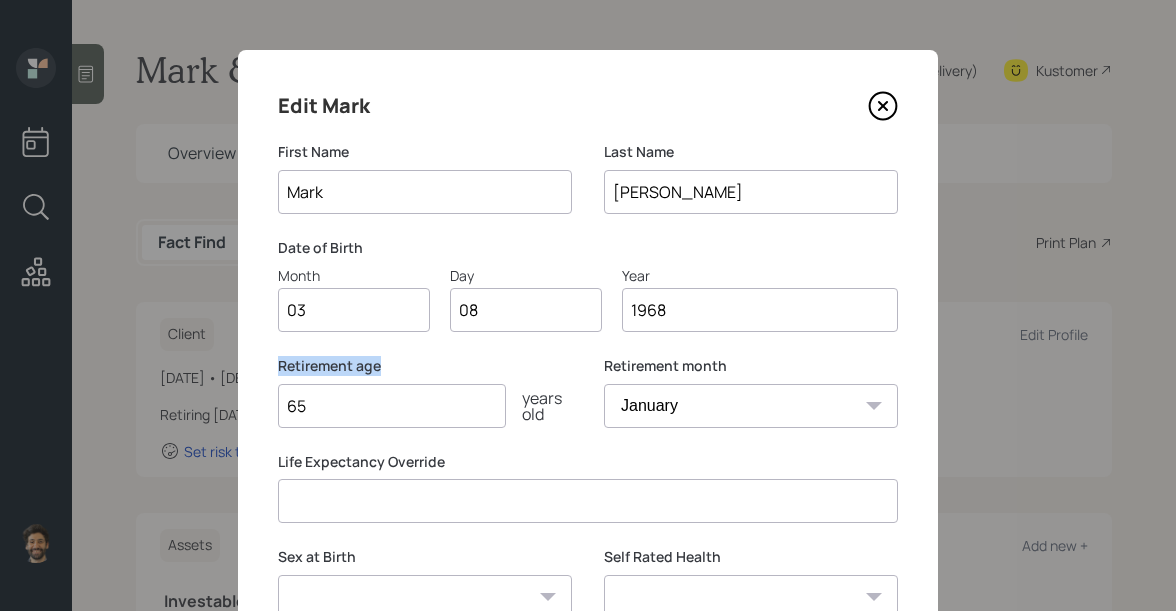 click on "Retirement age" at bounding box center [425, 366] 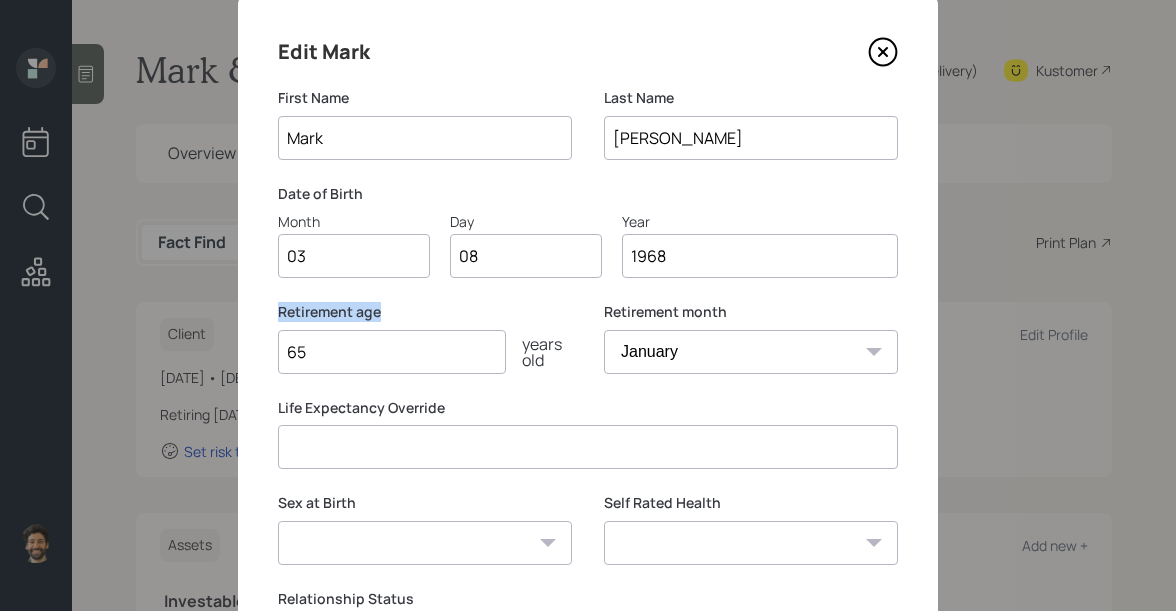 scroll, scrollTop: 55, scrollLeft: 0, axis: vertical 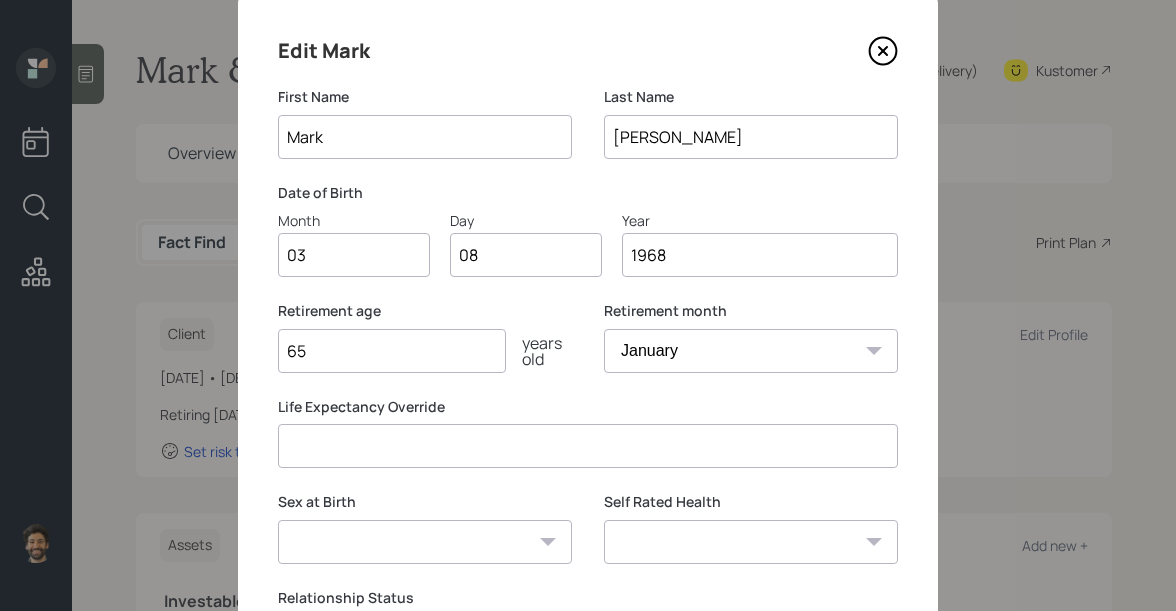 click on "65" at bounding box center (392, 351) 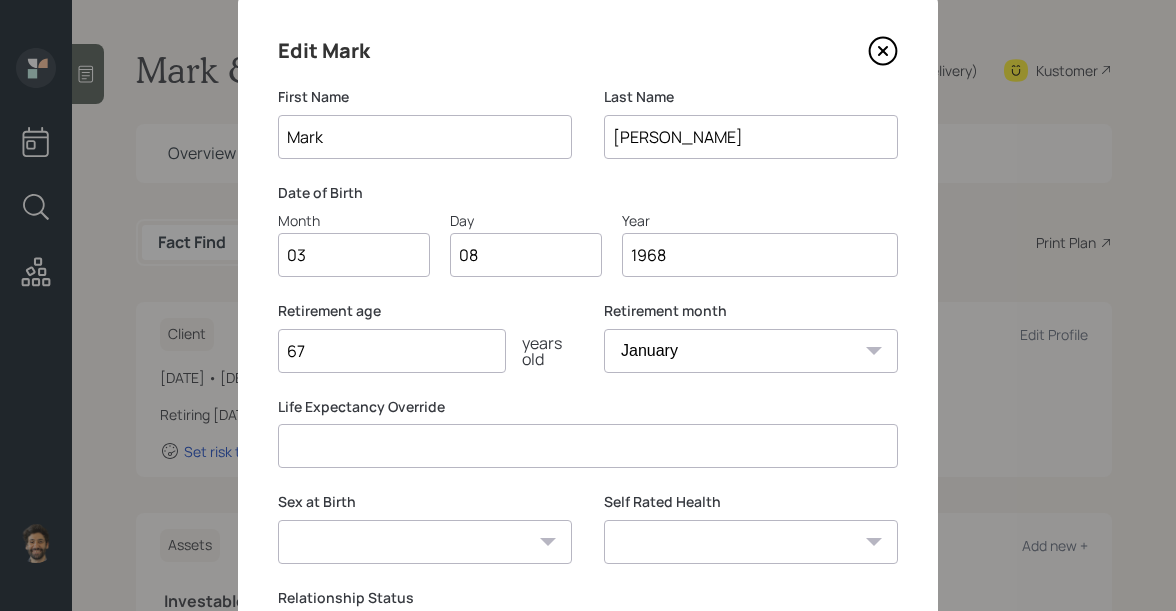 type on "67" 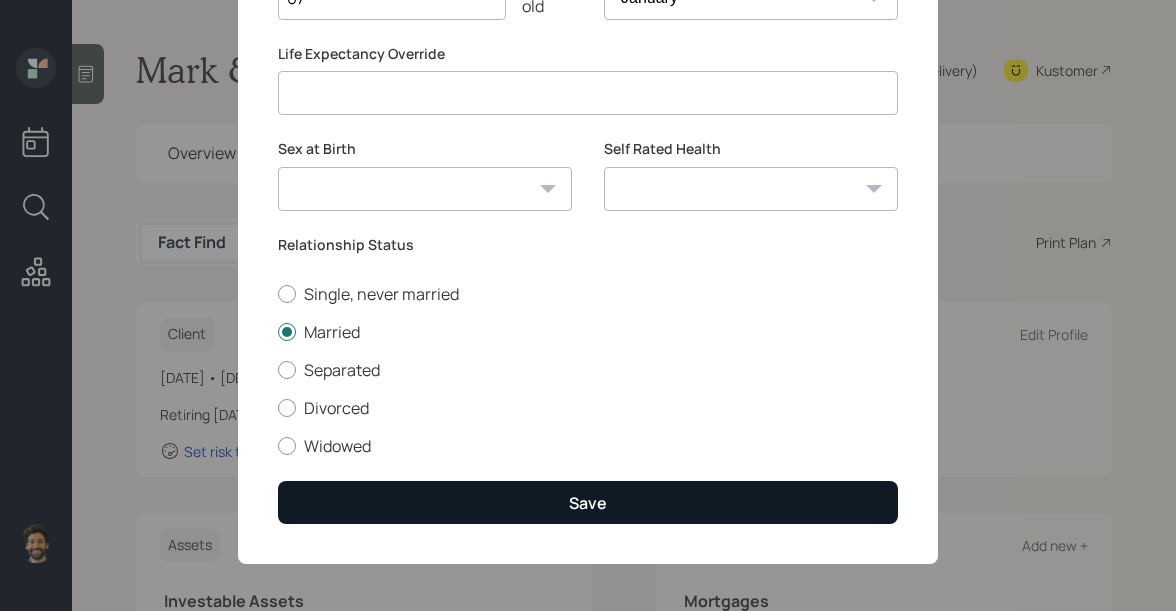 scroll, scrollTop: 411, scrollLeft: 0, axis: vertical 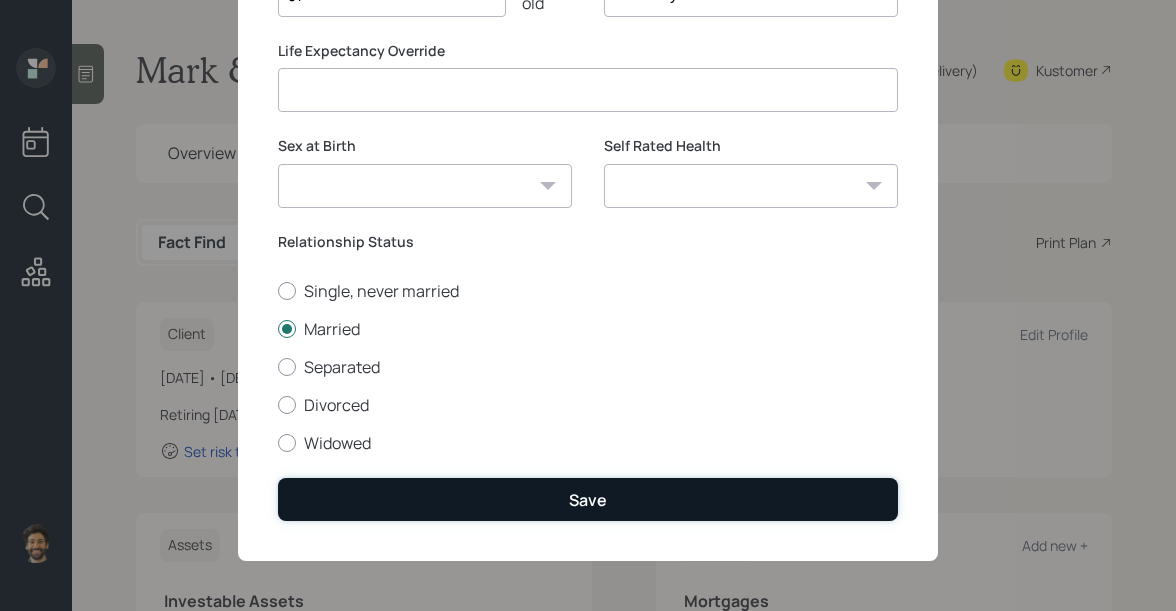 click on "Save" at bounding box center (588, 499) 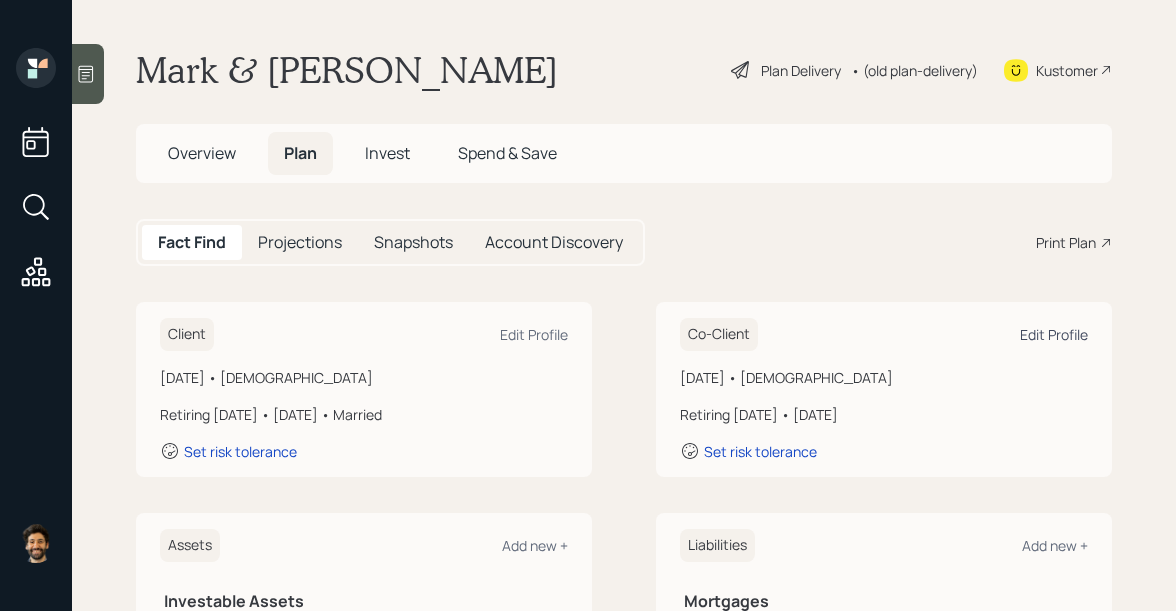 click on "Edit Profile" at bounding box center [1054, 334] 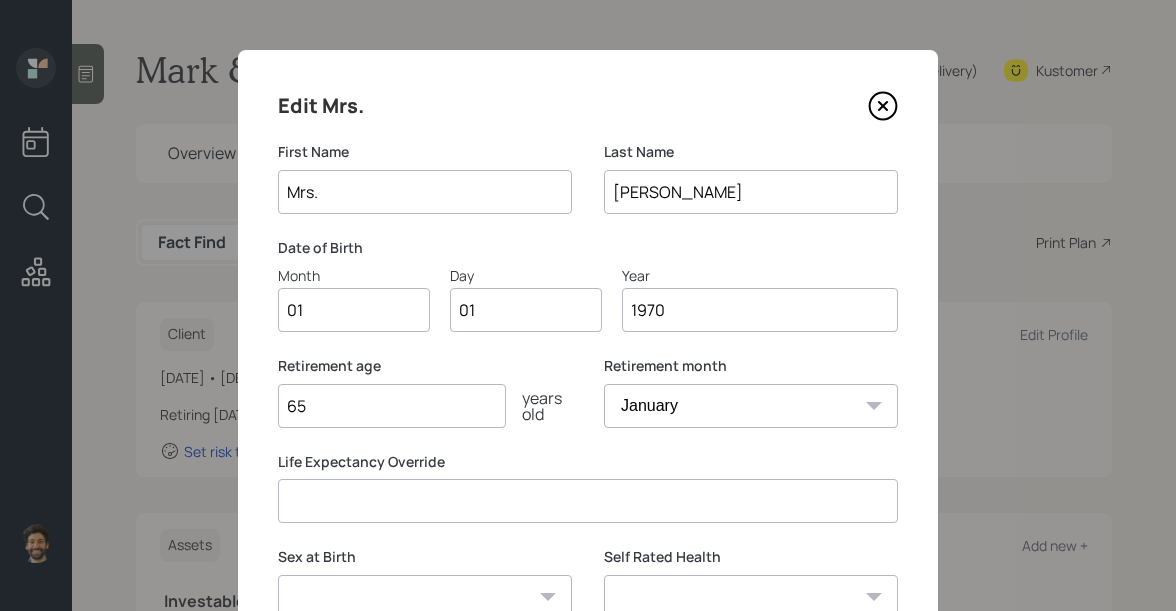 click on "Mrs." at bounding box center (425, 192) 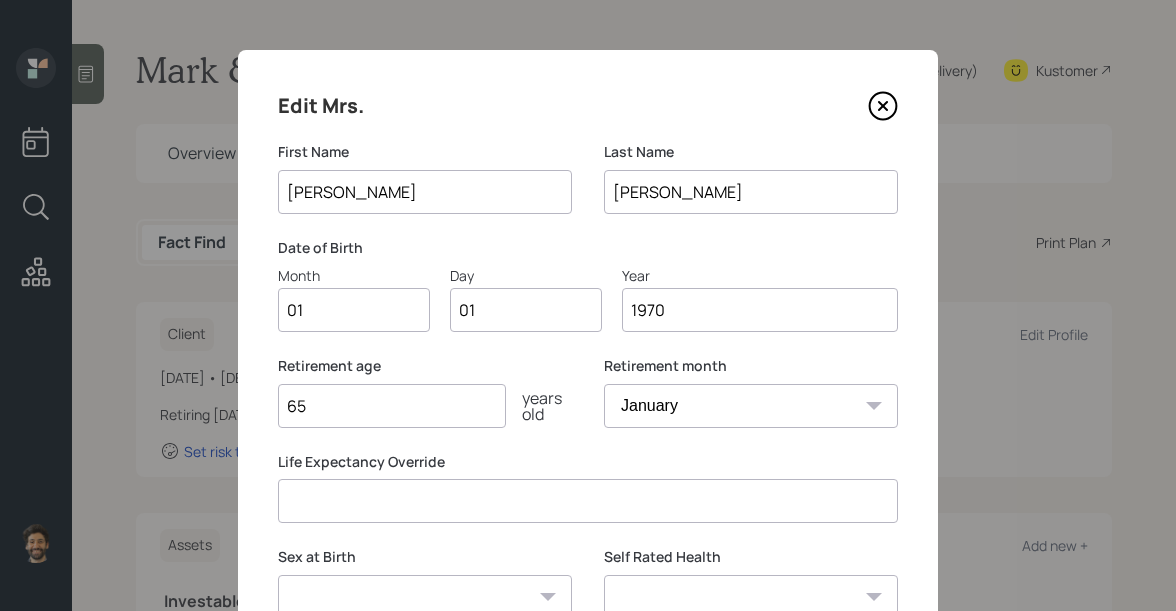 type on "[PERSON_NAME]" 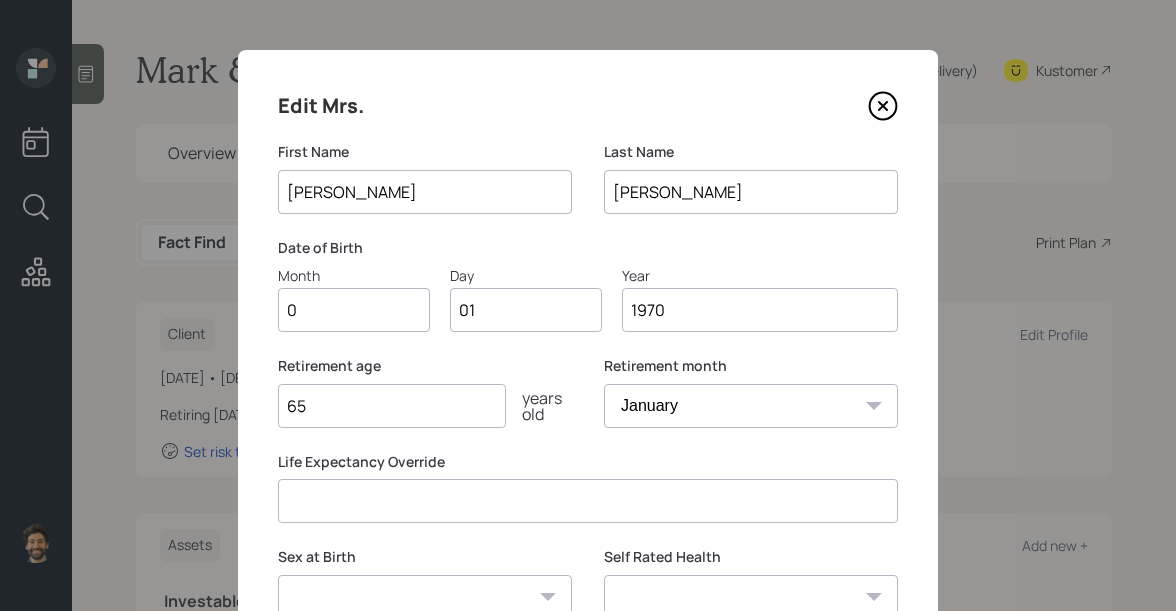 type on "07" 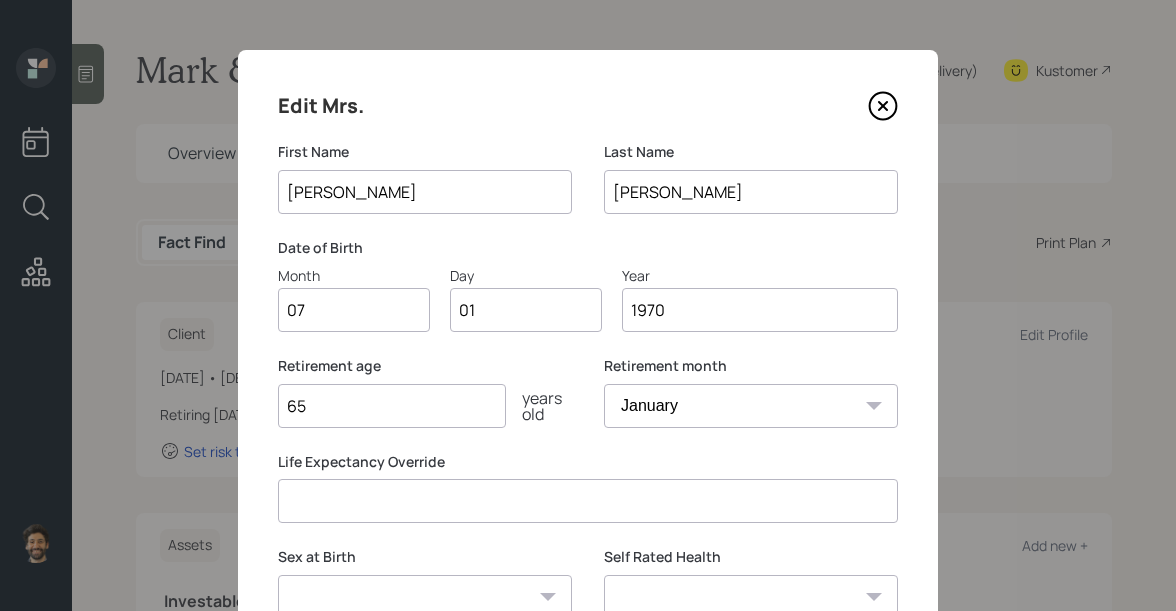 type on "0" 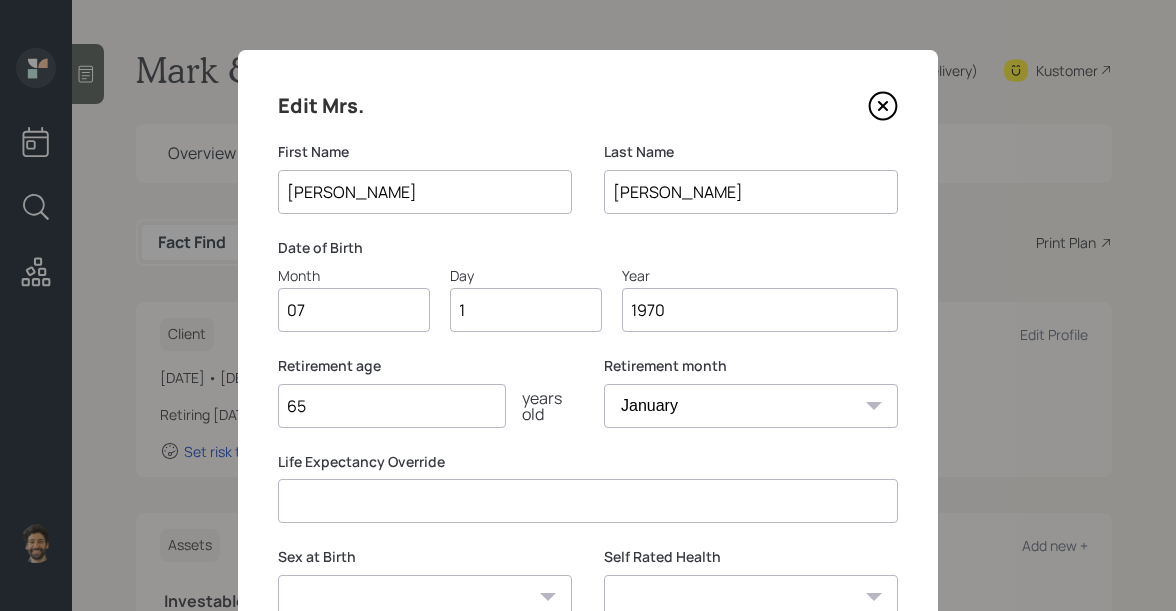 type on "14" 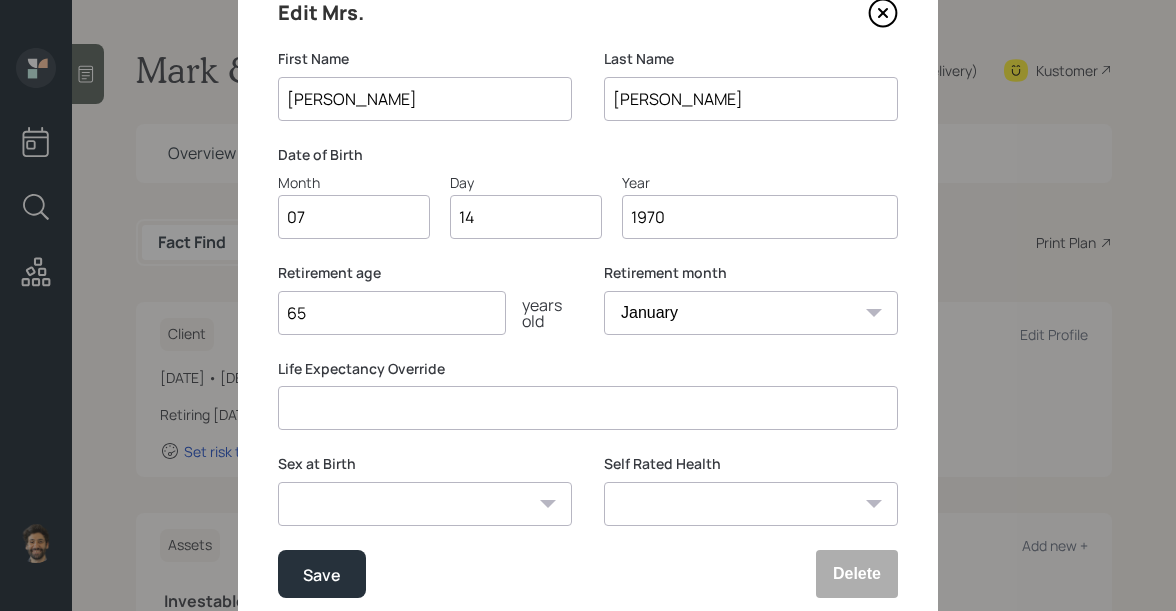 scroll, scrollTop: 96, scrollLeft: 0, axis: vertical 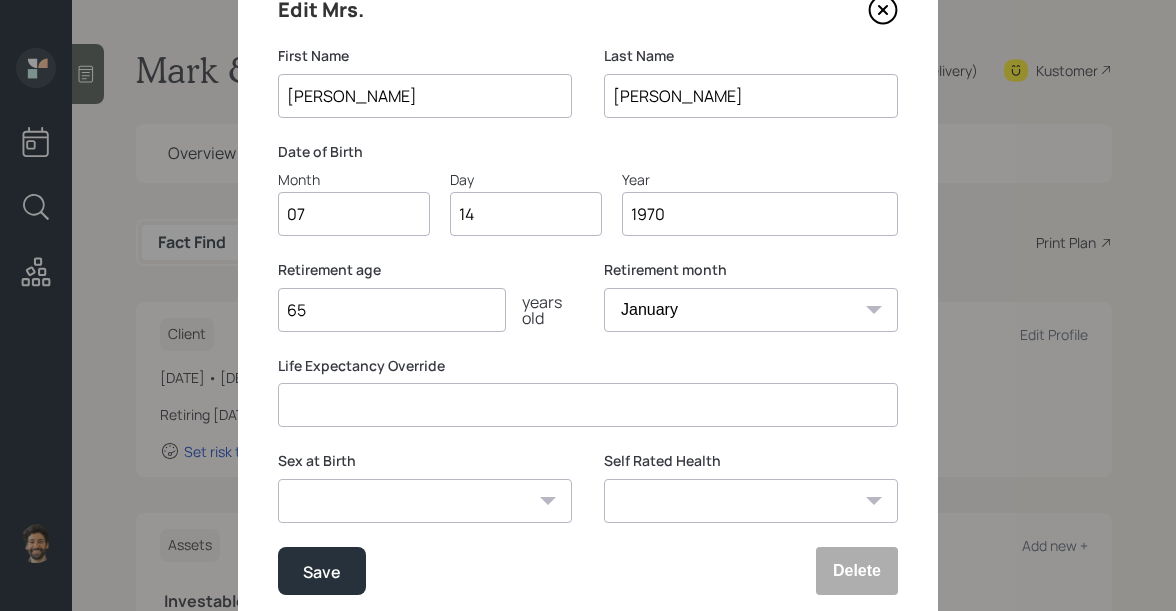 click on "1970" at bounding box center (760, 214) 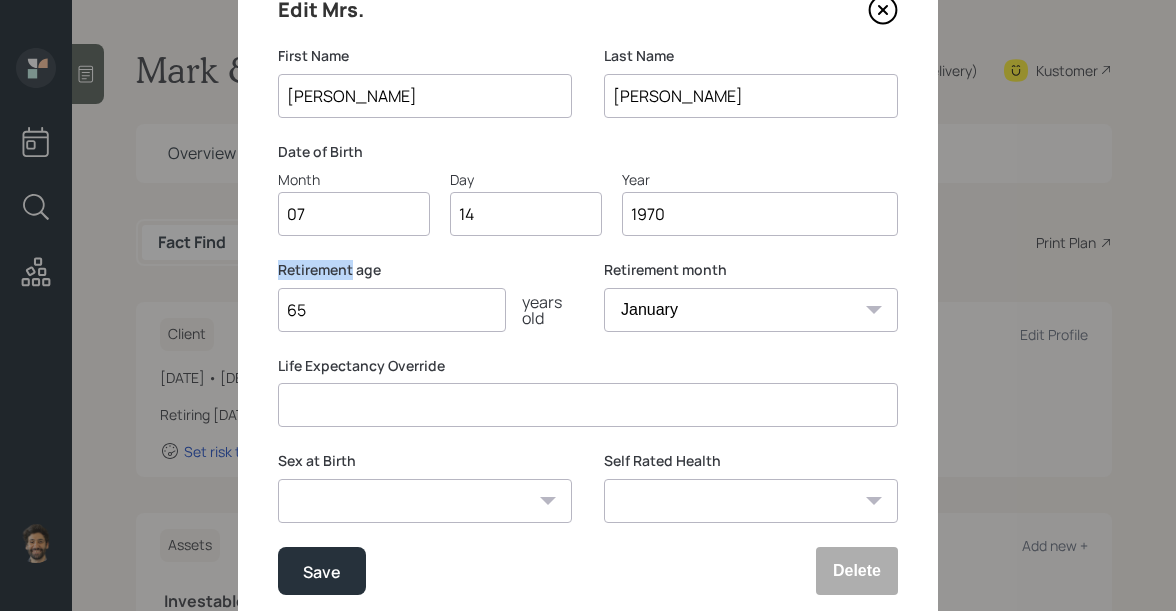click on "Retirement age" at bounding box center [425, 270] 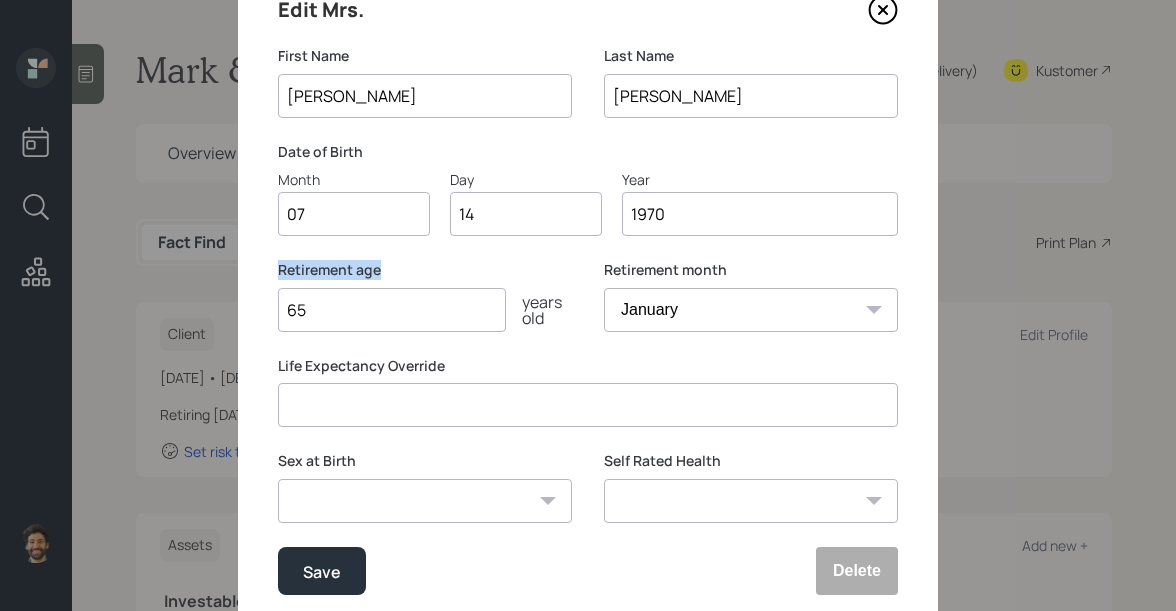 click on "Retirement age" at bounding box center (425, 270) 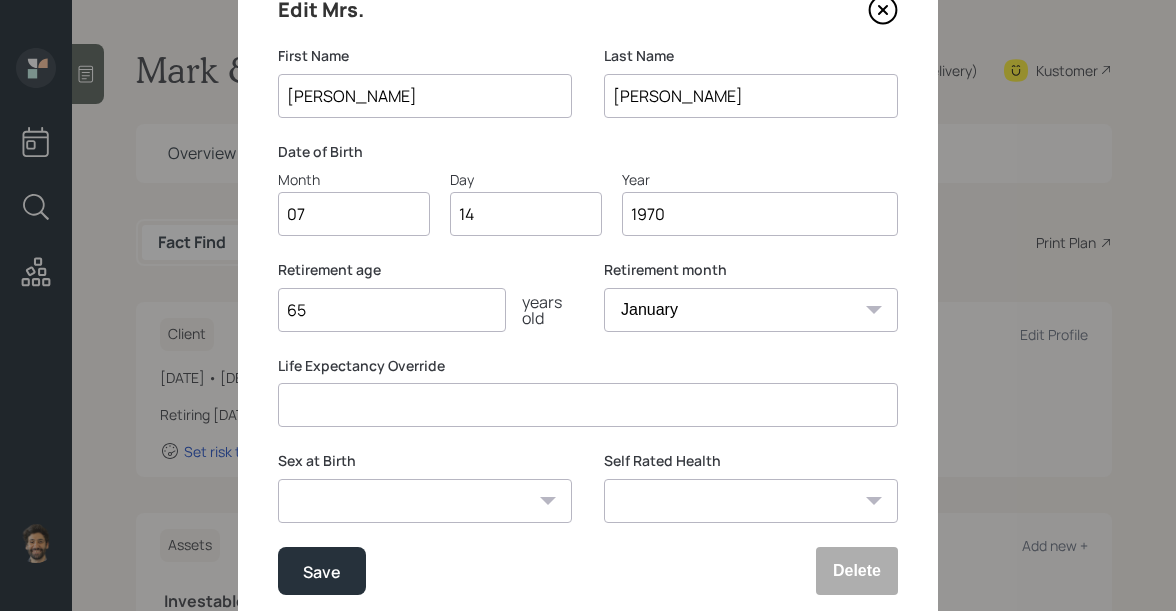 click on "65" at bounding box center (392, 310) 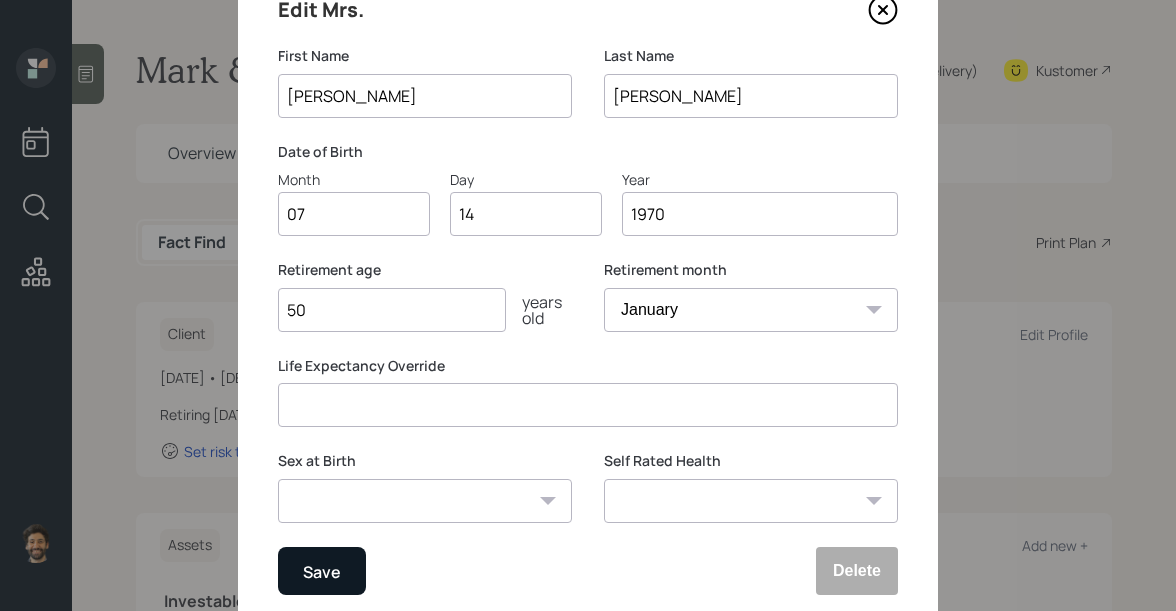 type on "50" 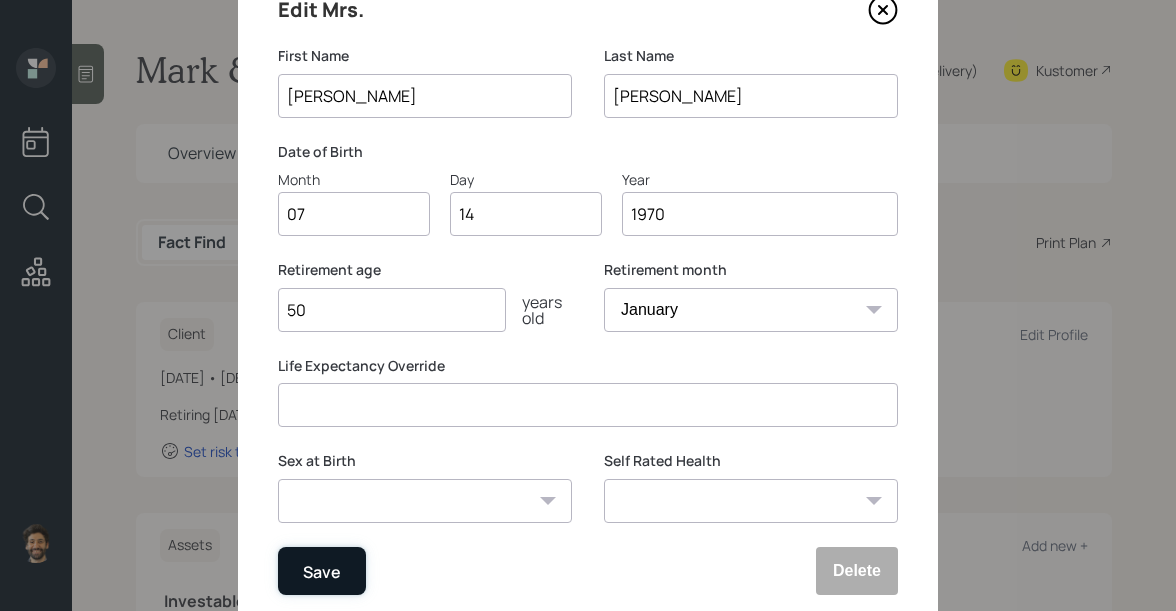 click on "Save" at bounding box center [322, 571] 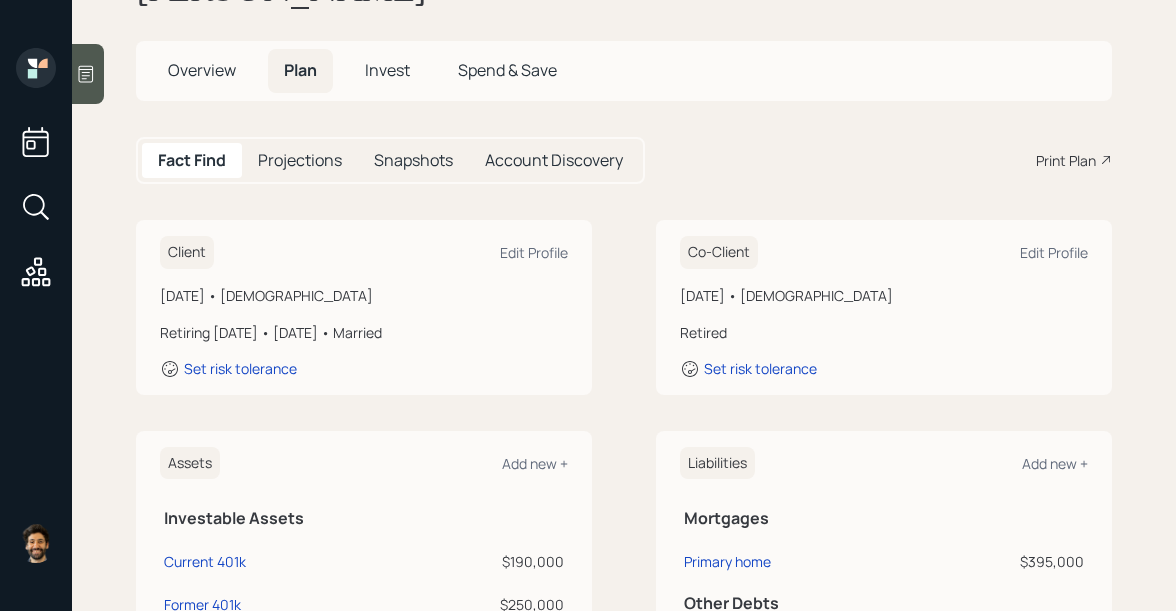 scroll, scrollTop: 144, scrollLeft: 0, axis: vertical 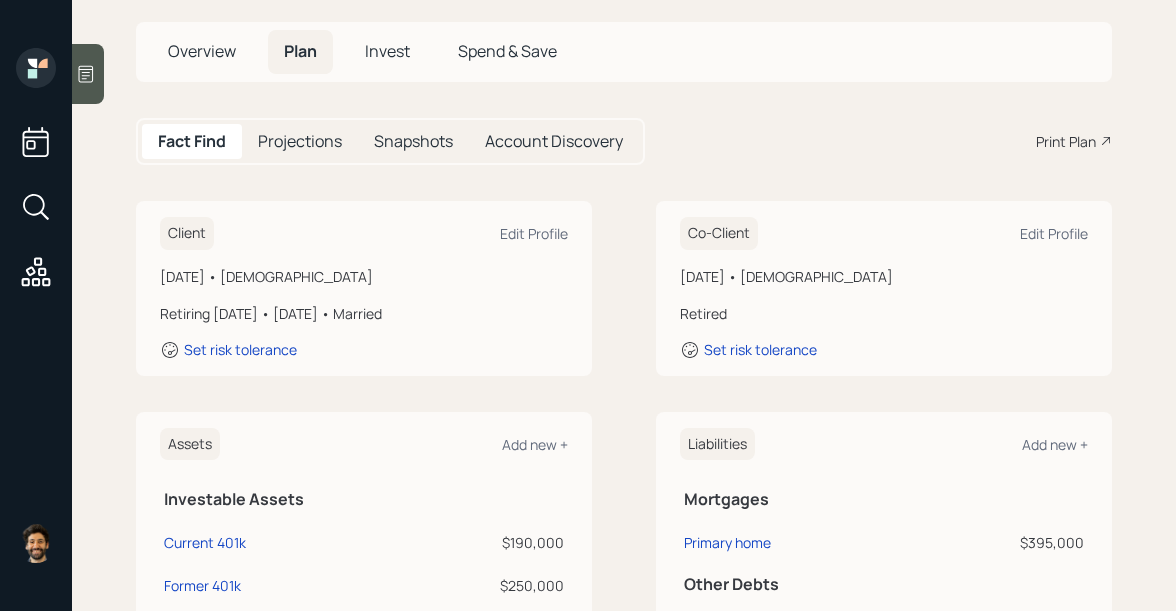 click on "Retired" at bounding box center [884, 313] 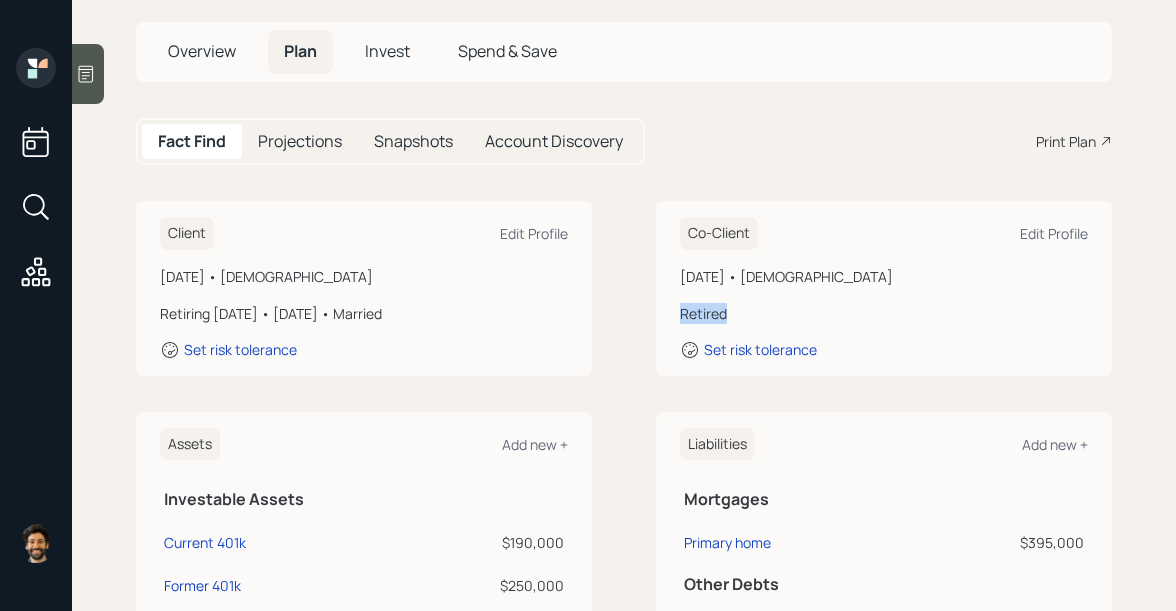click on "Retired" at bounding box center (884, 313) 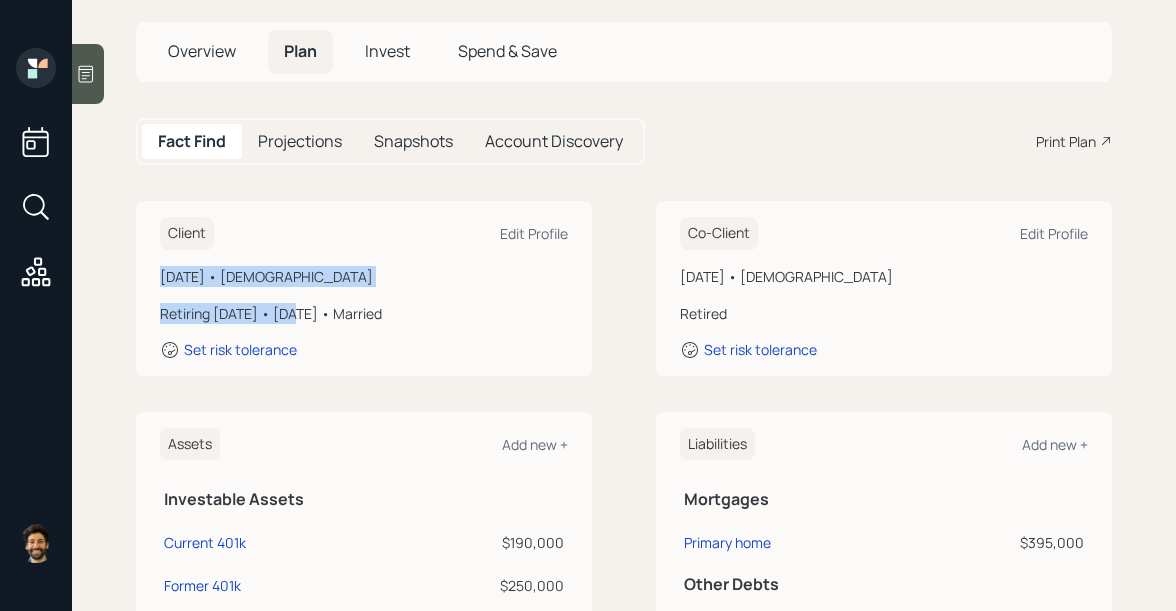 drag, startPoint x: 287, startPoint y: 267, endPoint x: 157, endPoint y: 235, distance: 133.88054 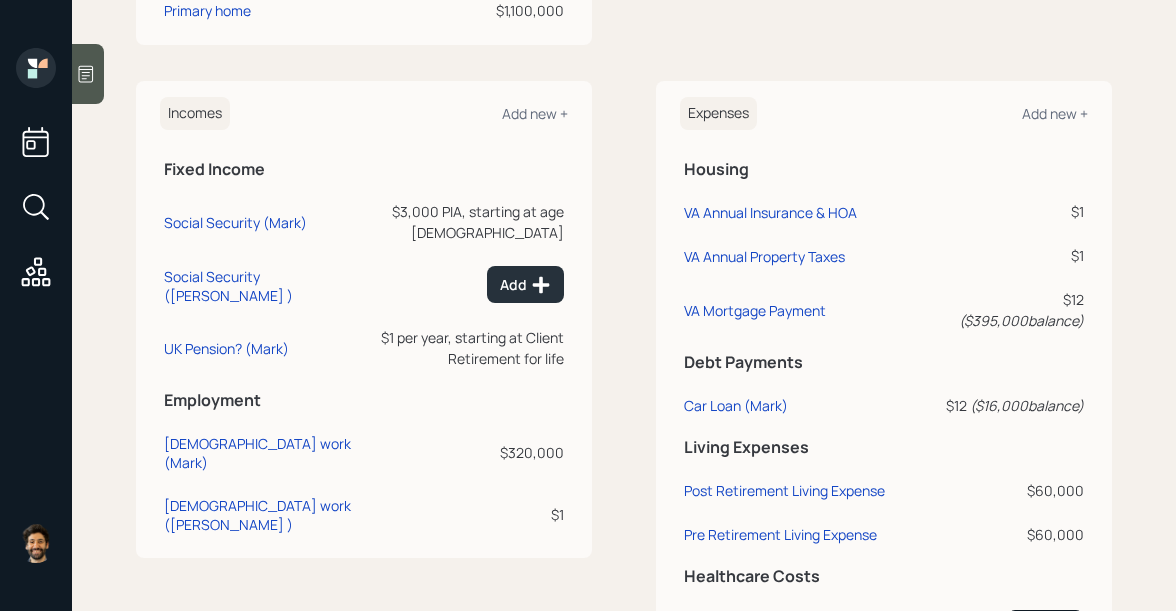 scroll, scrollTop: 853, scrollLeft: 0, axis: vertical 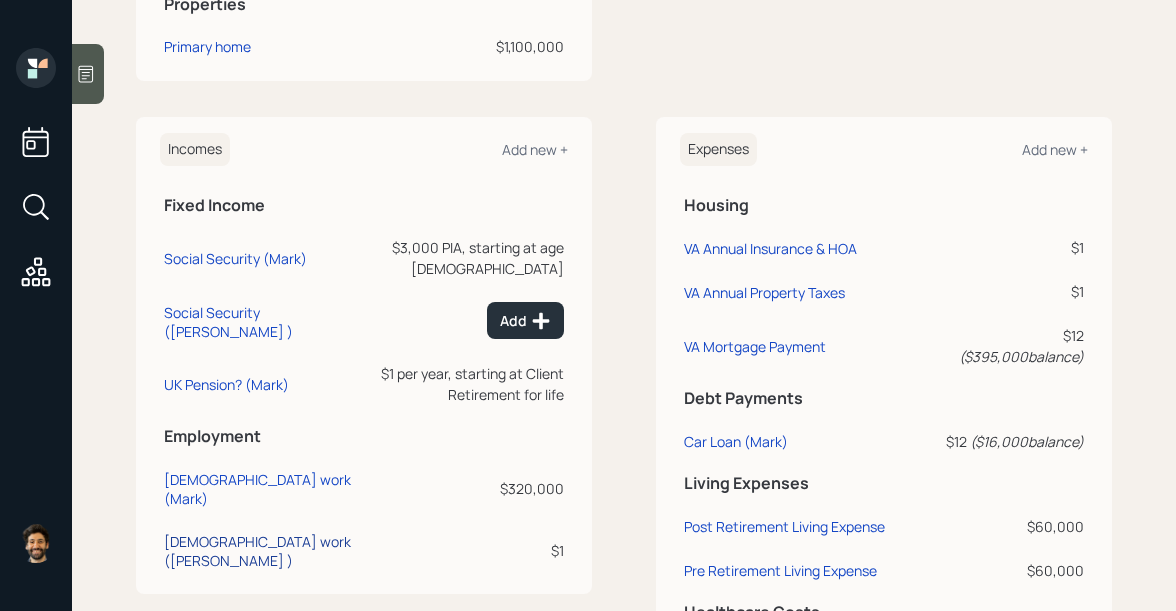 click on "[DEMOGRAPHIC_DATA] work   ([PERSON_NAME] )" at bounding box center [261, 551] 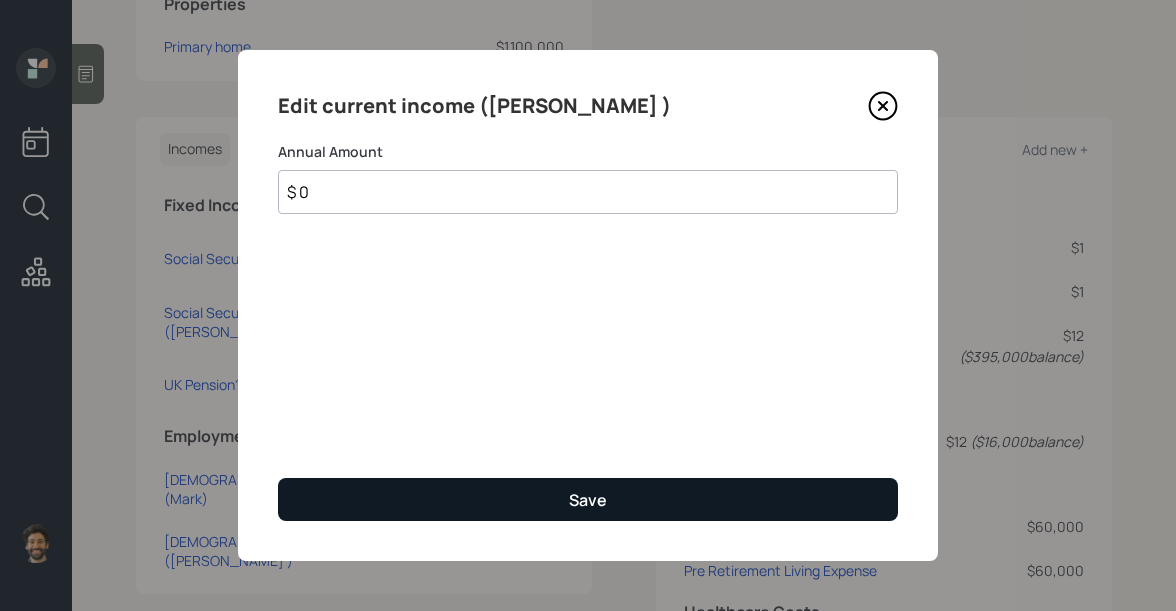 type on "$ 0" 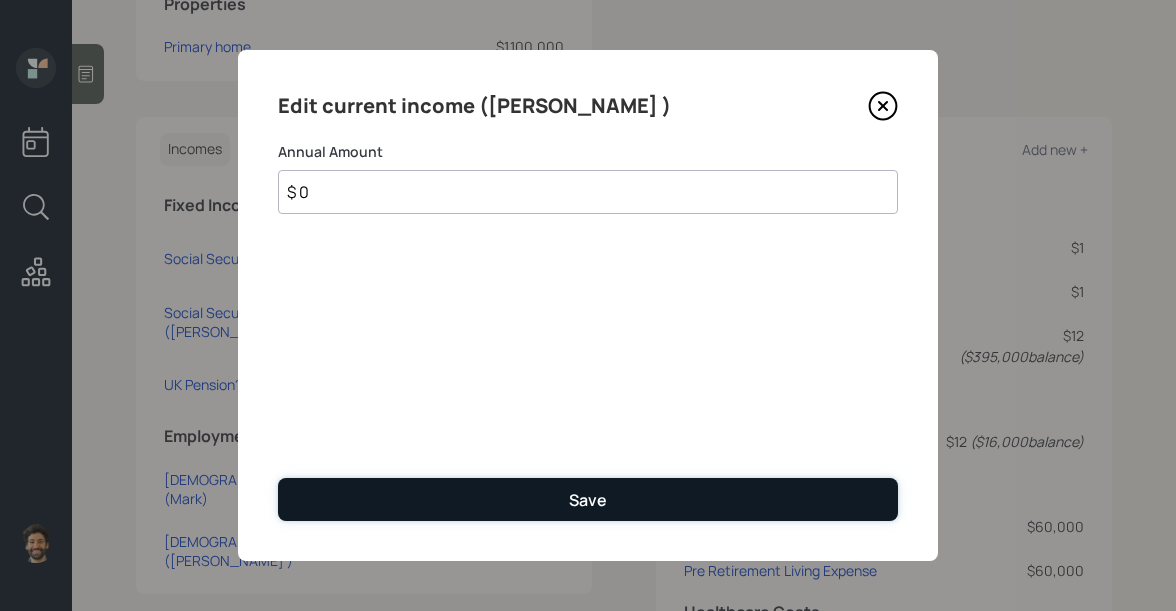 click on "Save" at bounding box center (588, 499) 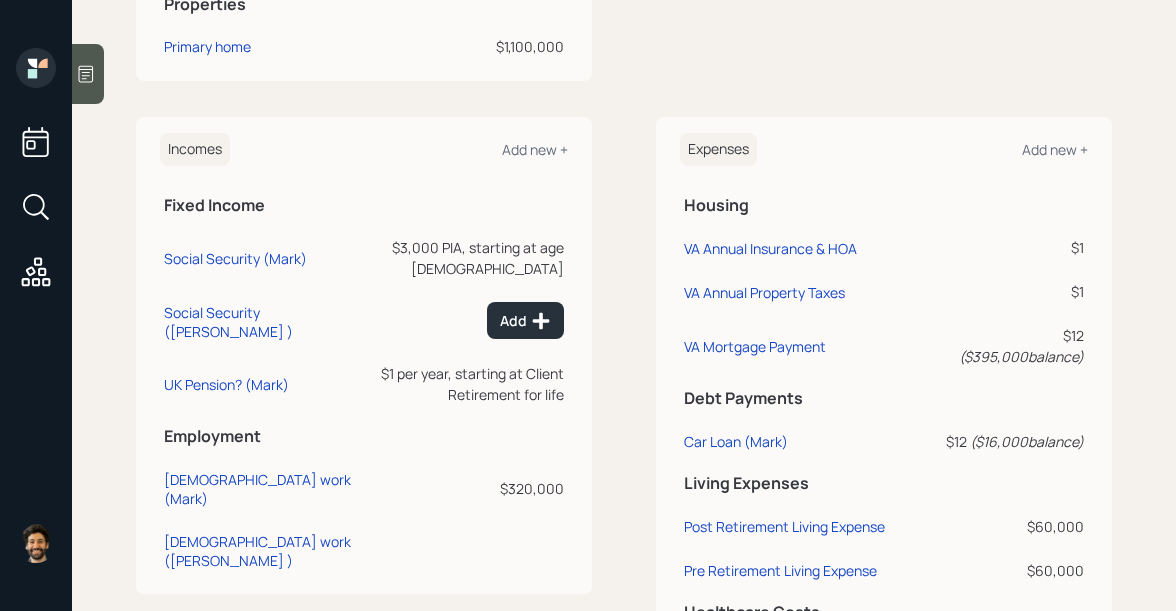 click on "$320,000" at bounding box center [465, 488] 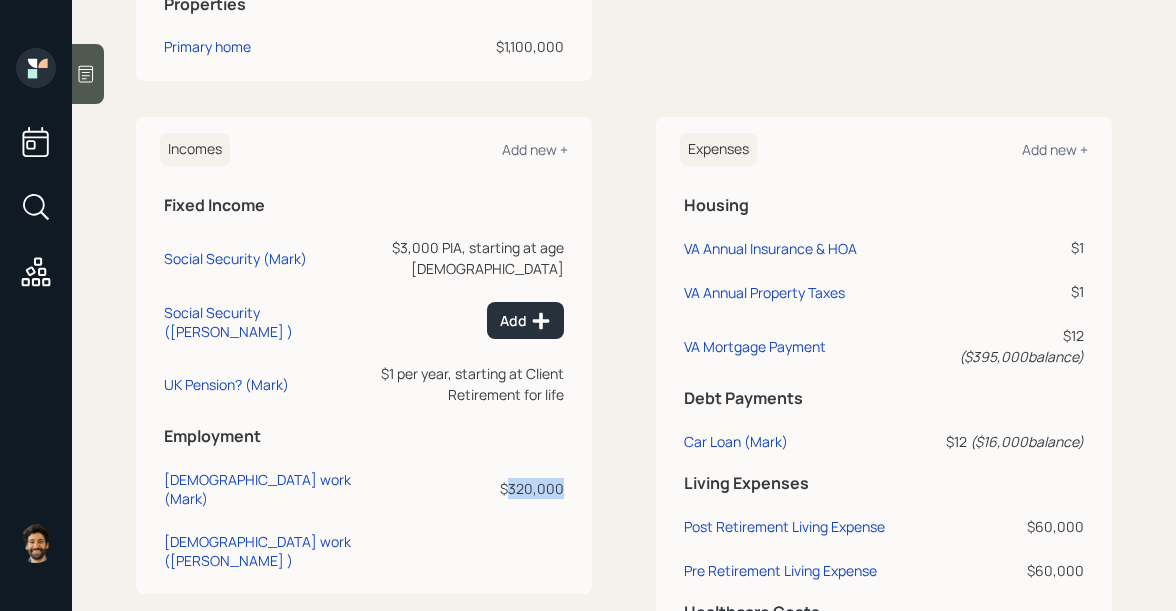 click on "$320,000" at bounding box center [465, 488] 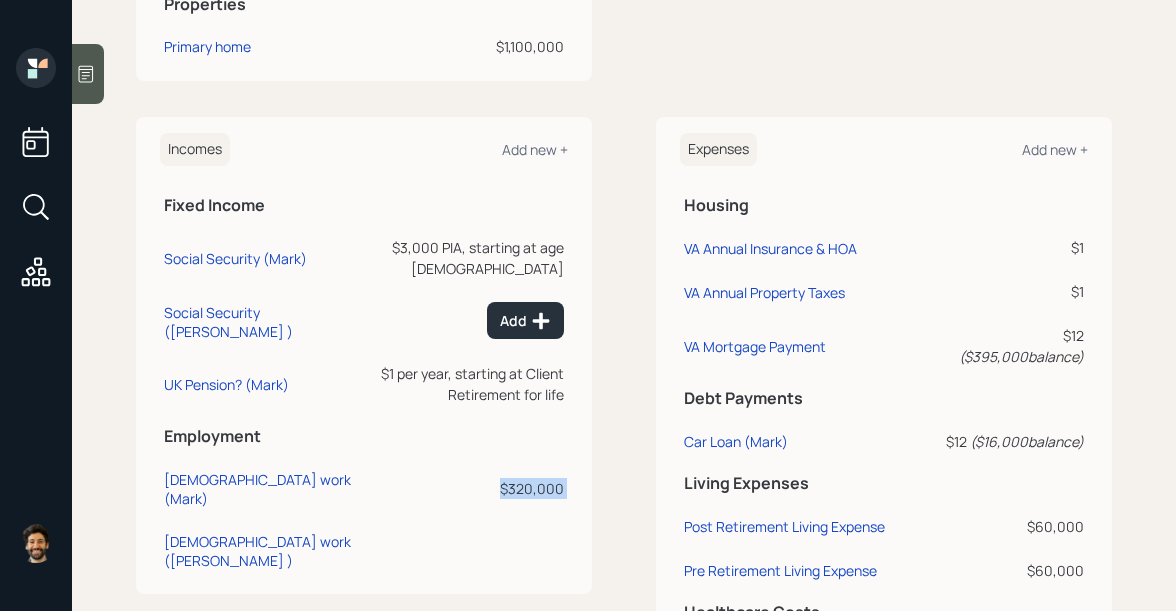 click on "$320,000" at bounding box center [465, 488] 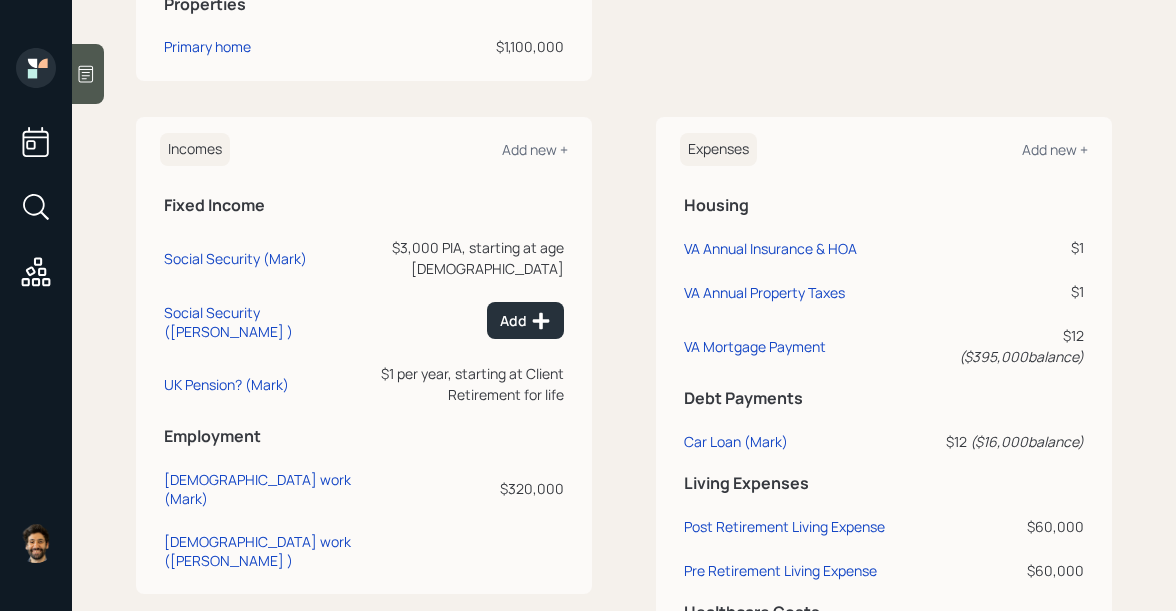 click 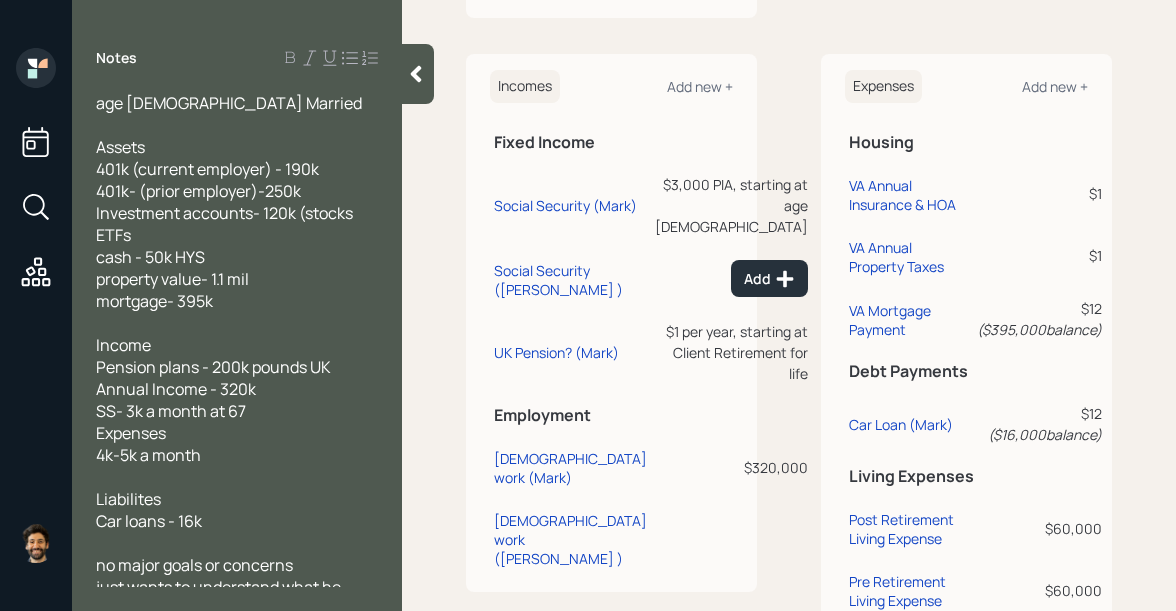 scroll, scrollTop: 120, scrollLeft: 0, axis: vertical 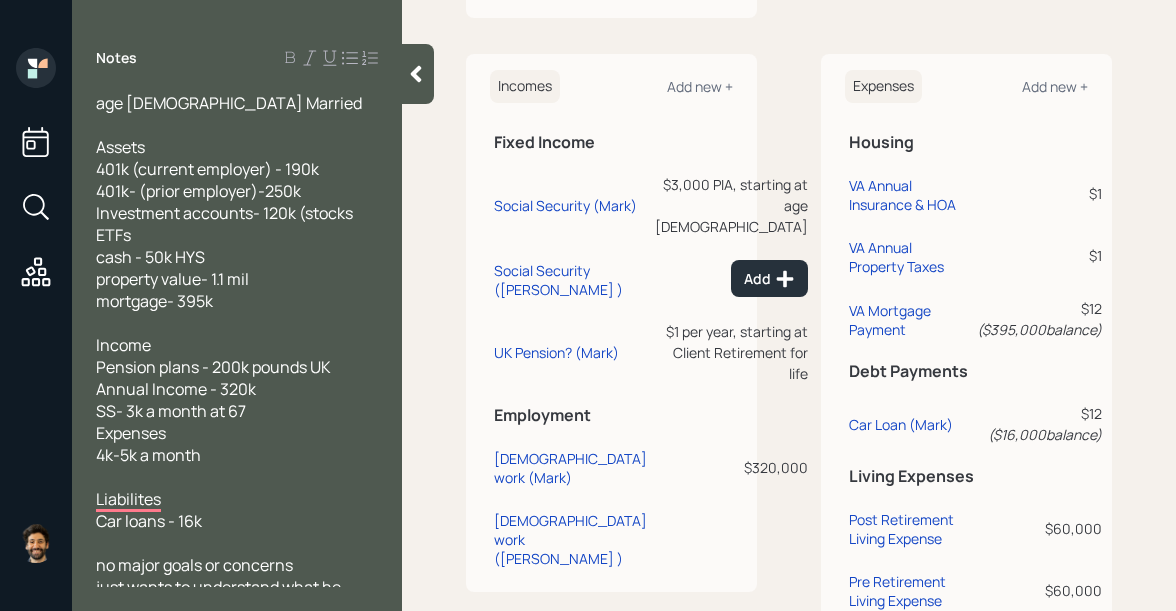 click 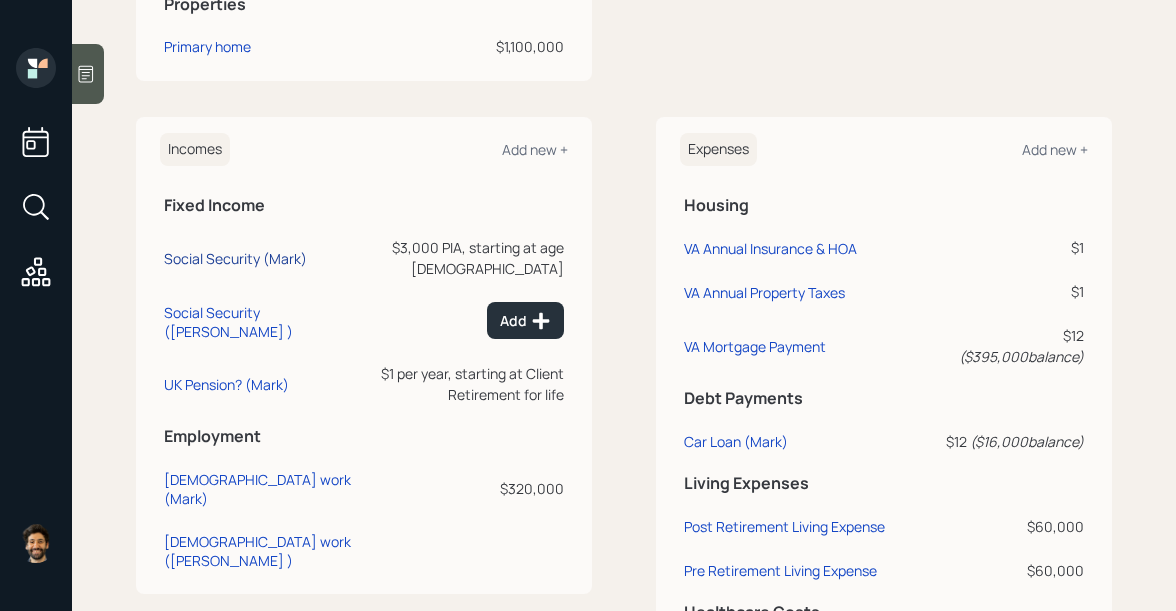 click on "Social Security   (Mark)" at bounding box center [235, 258] 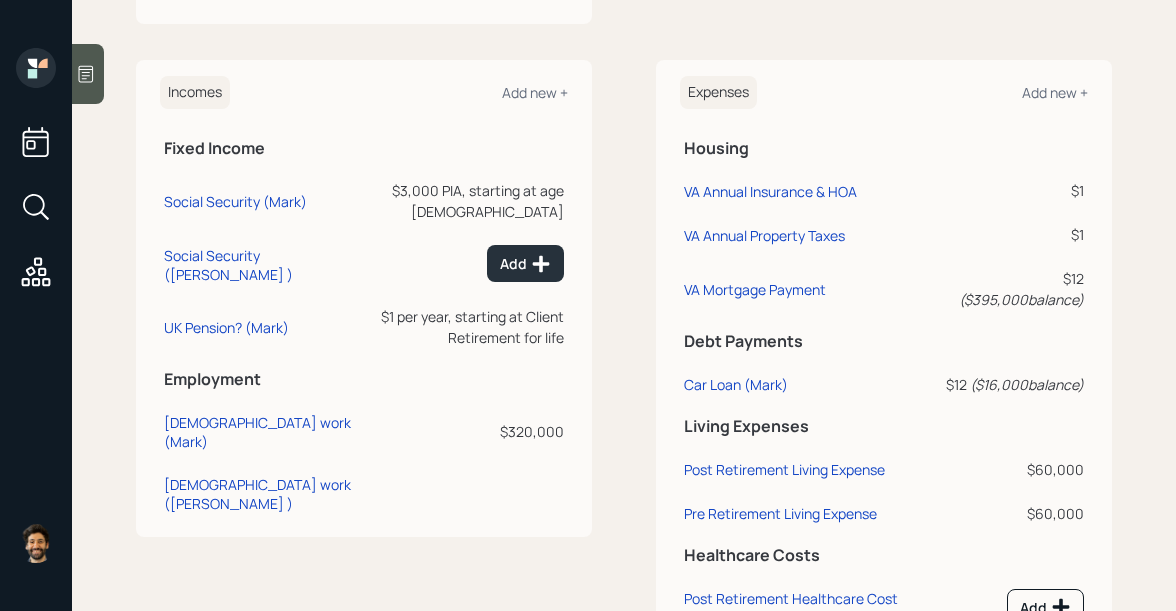 scroll, scrollTop: 911, scrollLeft: 0, axis: vertical 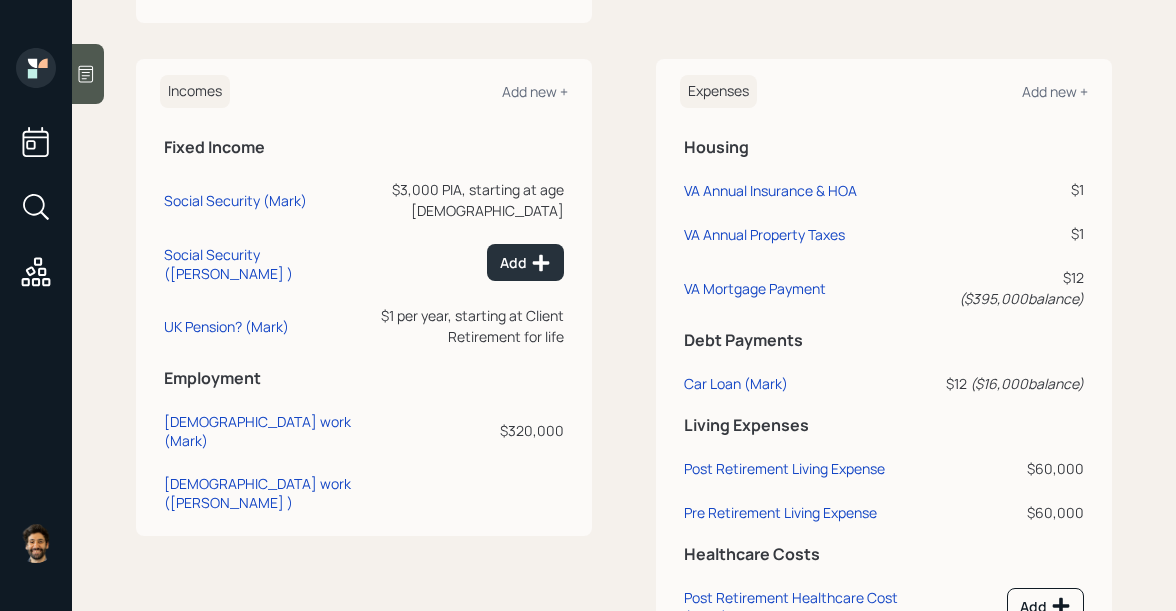 click 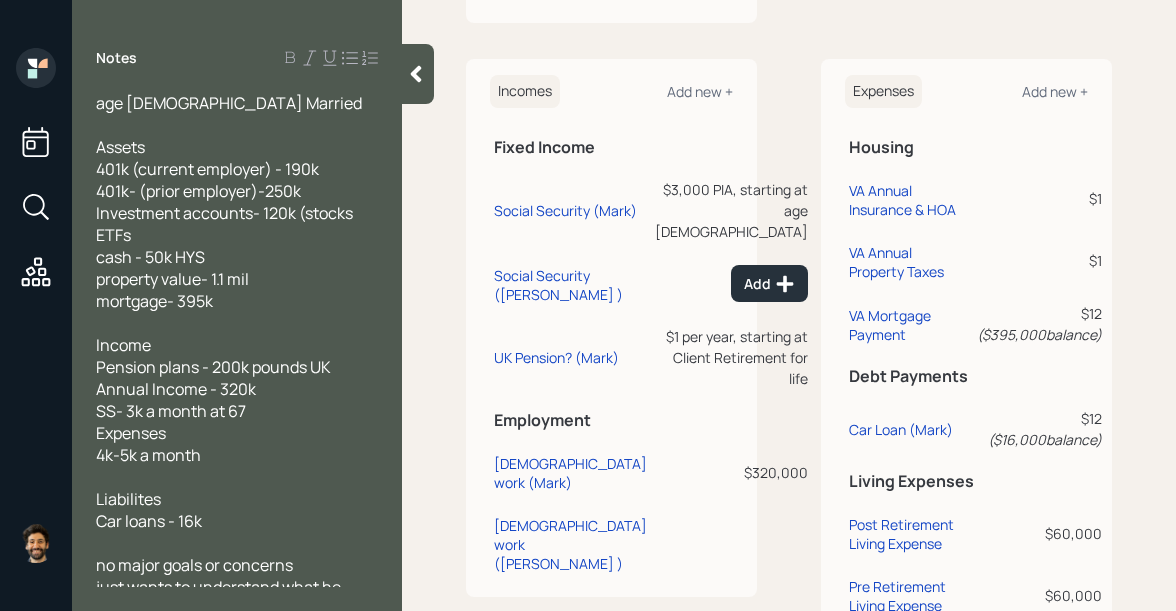 scroll, scrollTop: 974, scrollLeft: 0, axis: vertical 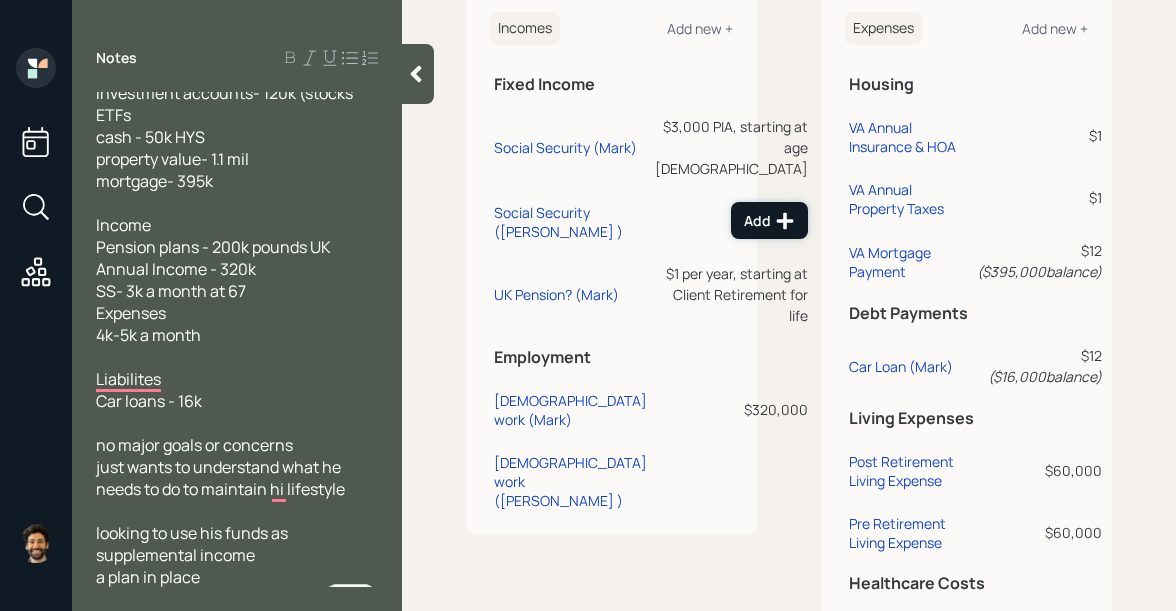 click on "Add" at bounding box center (769, 221) 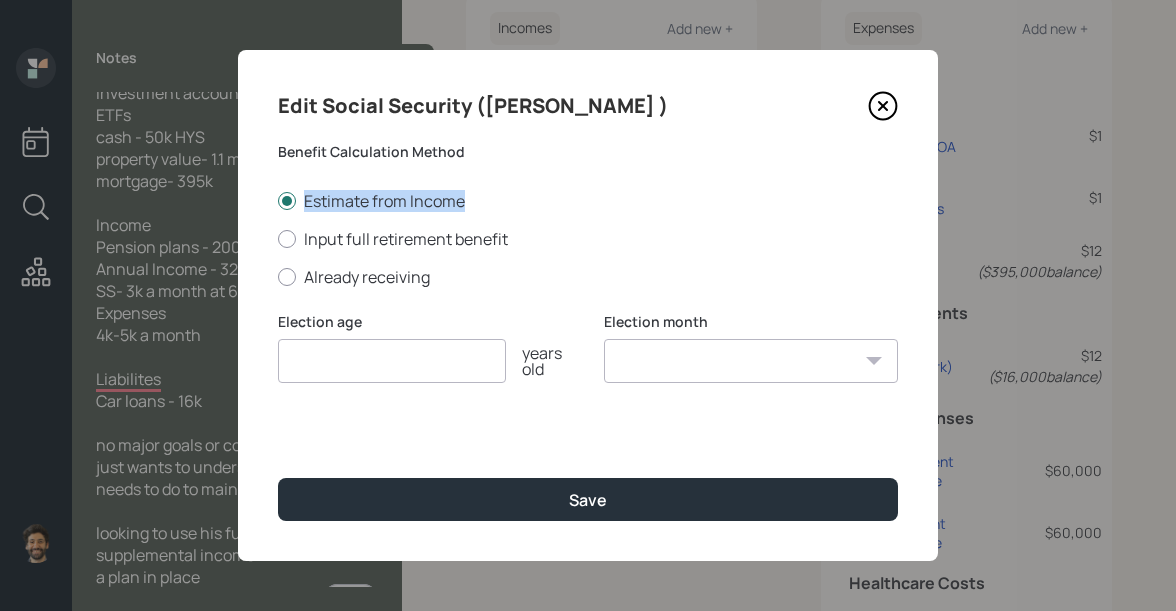 drag, startPoint x: 302, startPoint y: 201, endPoint x: 446, endPoint y: 212, distance: 144.41953 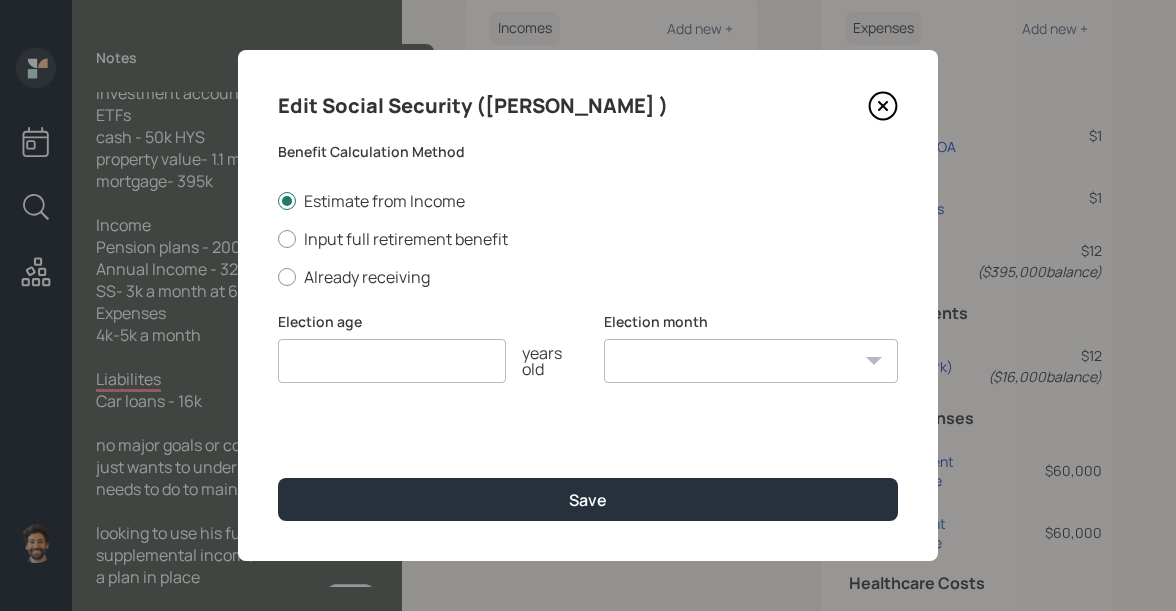 click at bounding box center [392, 361] 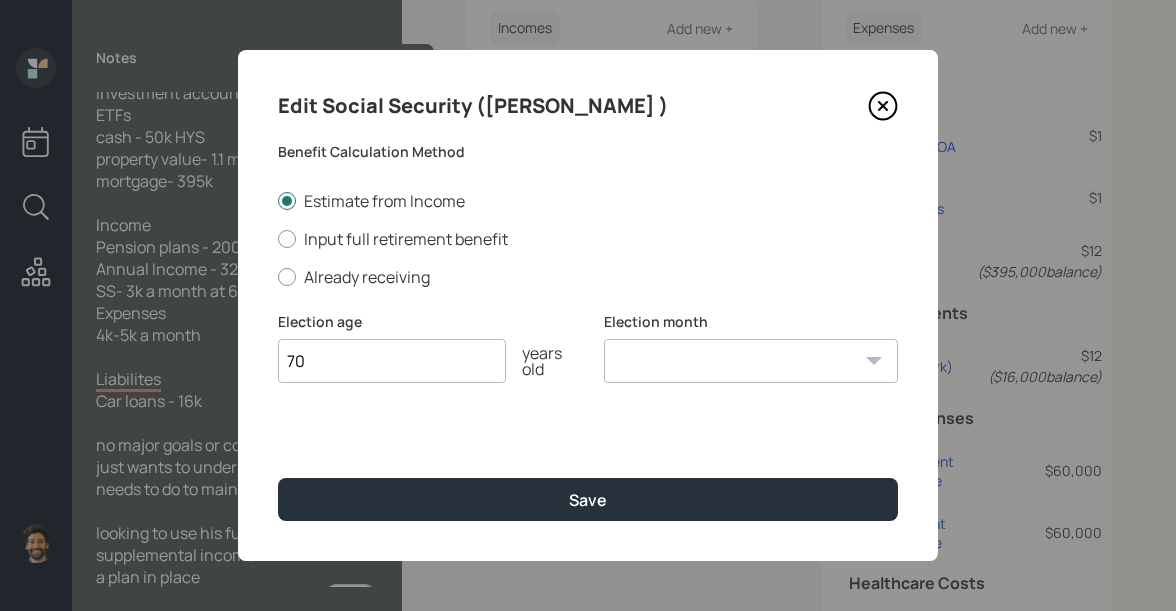 type on "70" 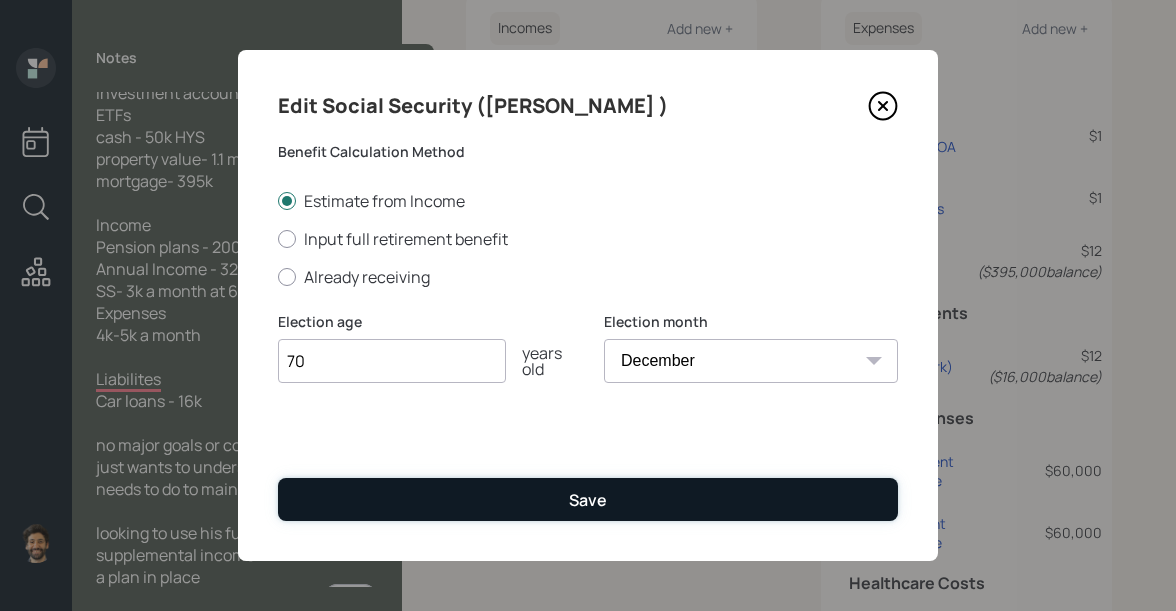 click on "Save" at bounding box center (588, 499) 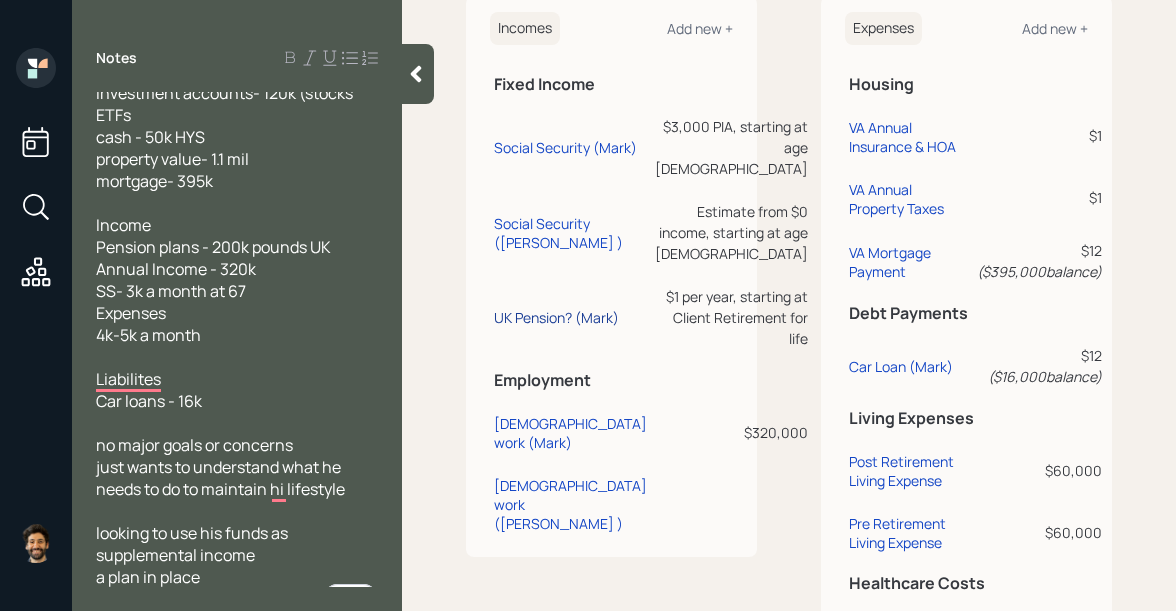 click on "UK Pension?   ([PERSON_NAME])" at bounding box center (556, 317) 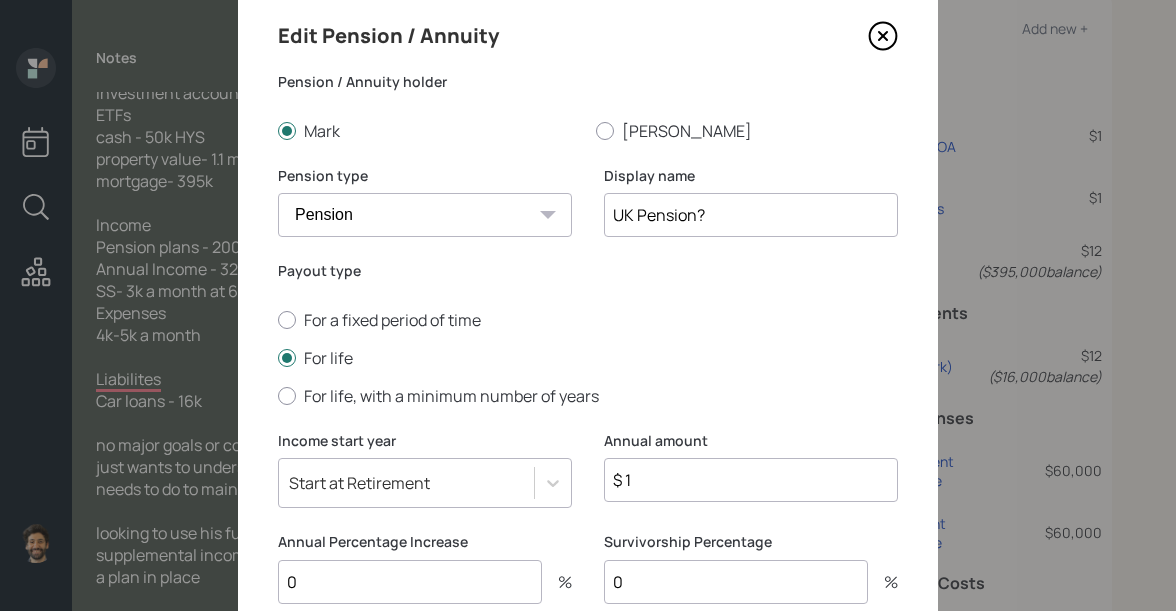 scroll, scrollTop: 74, scrollLeft: 0, axis: vertical 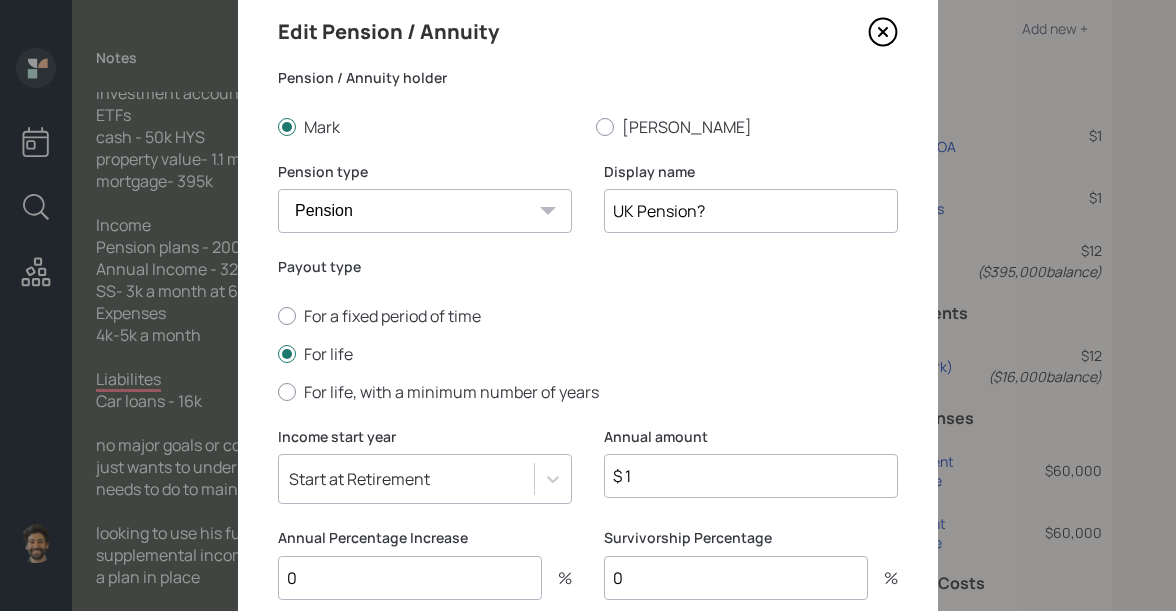 click on "UK Pension?" at bounding box center [751, 211] 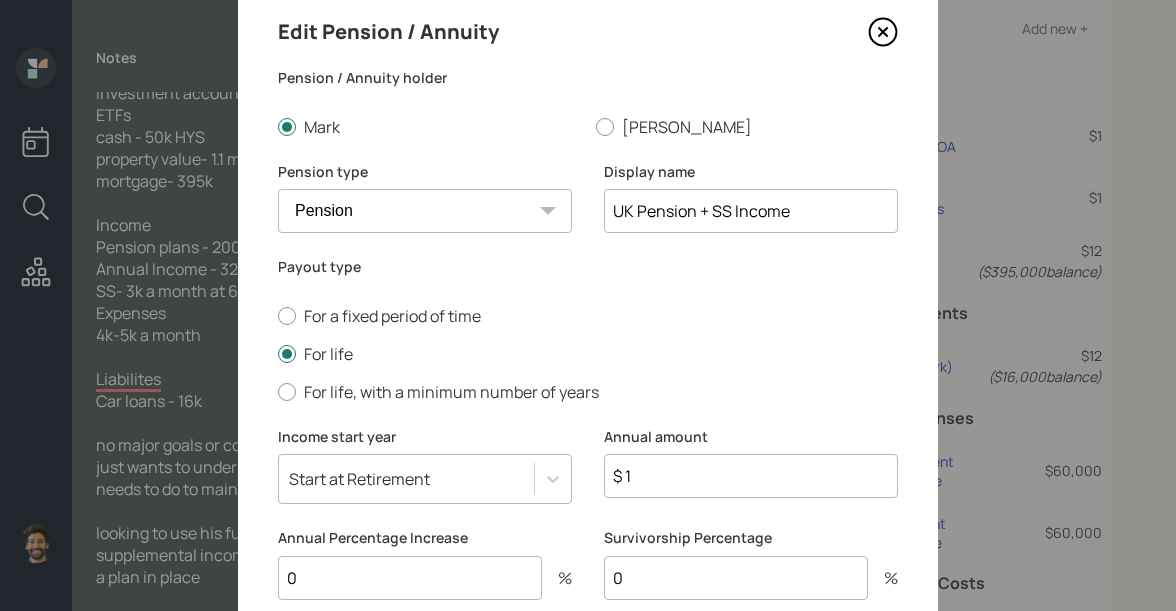 drag, startPoint x: 693, startPoint y: 212, endPoint x: 602, endPoint y: 212, distance: 91 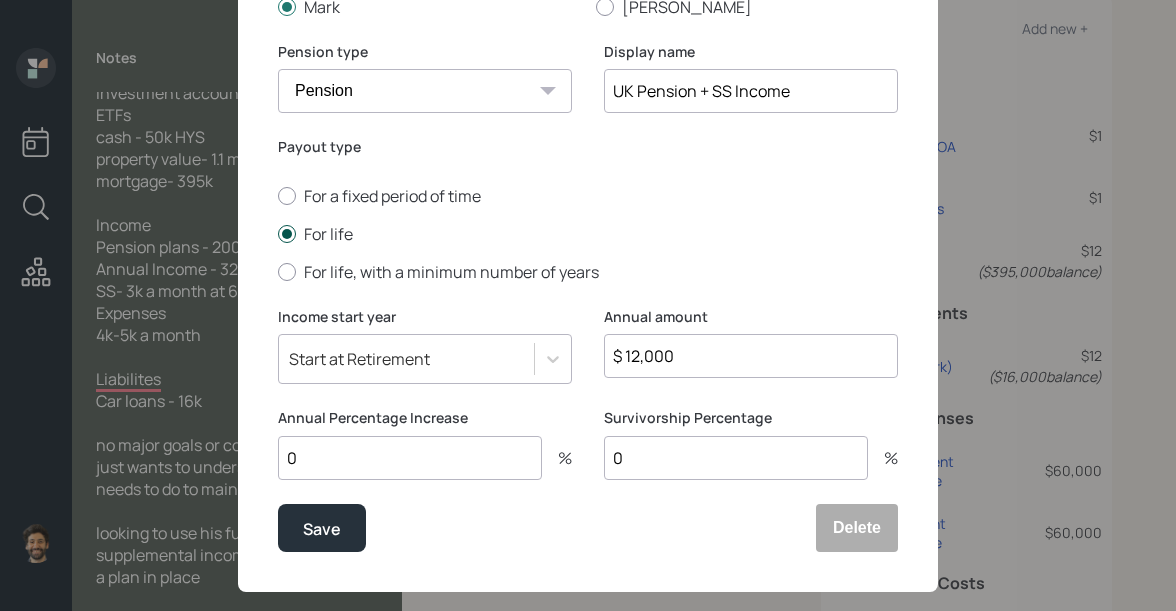 scroll, scrollTop: 224, scrollLeft: 0, axis: vertical 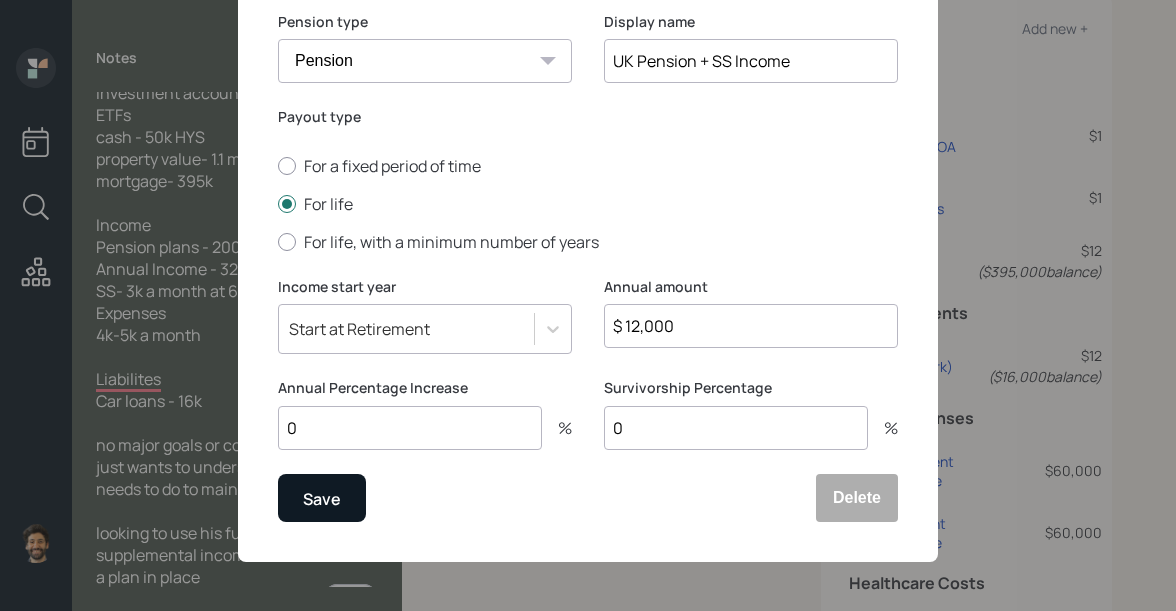 type on "$ 12,000" 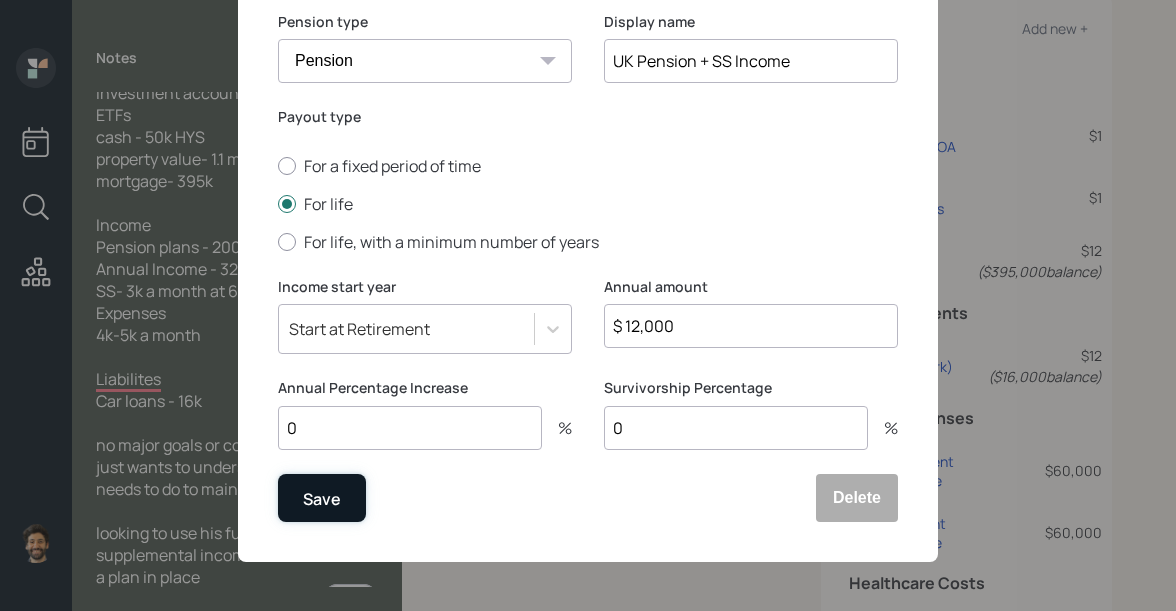 click on "Save" at bounding box center (322, 498) 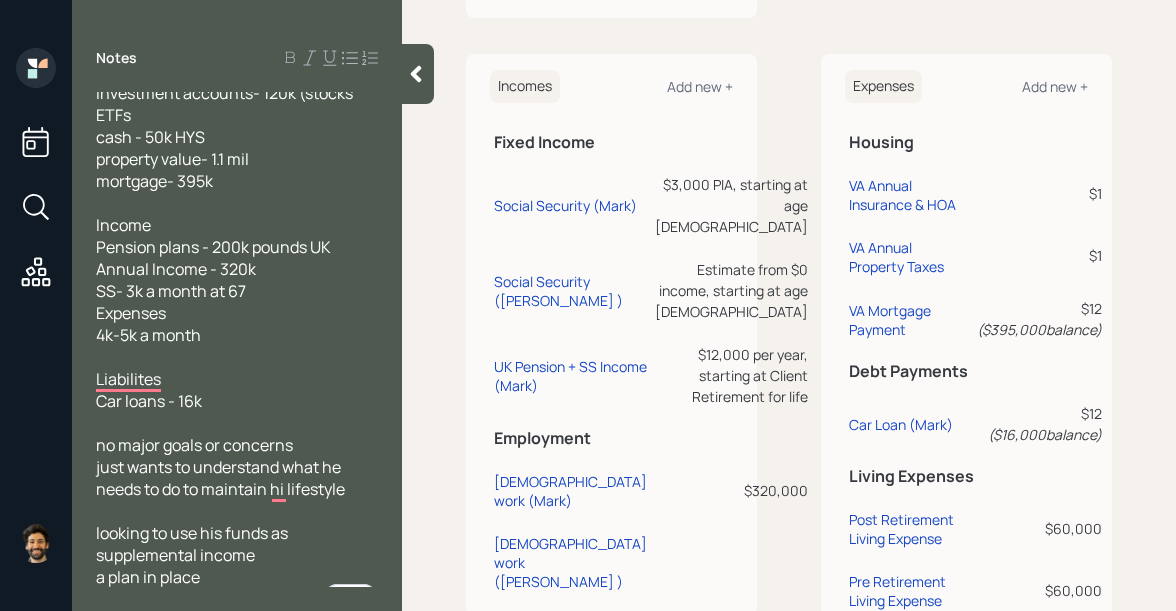 scroll, scrollTop: 911, scrollLeft: 0, axis: vertical 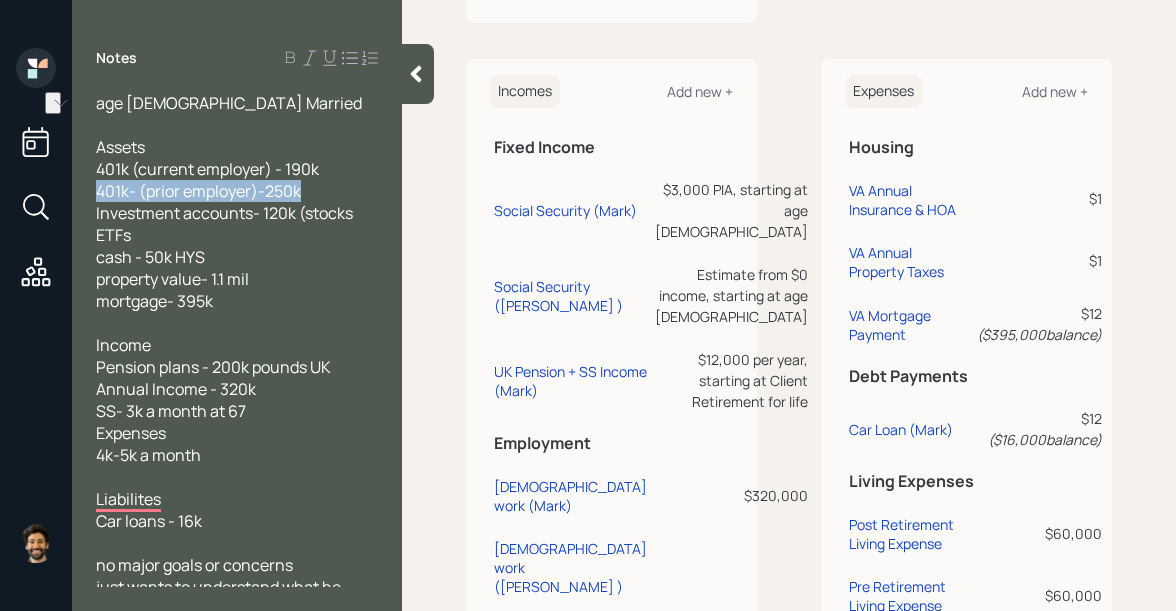 drag, startPoint x: 303, startPoint y: 190, endPoint x: 95, endPoint y: 190, distance: 208 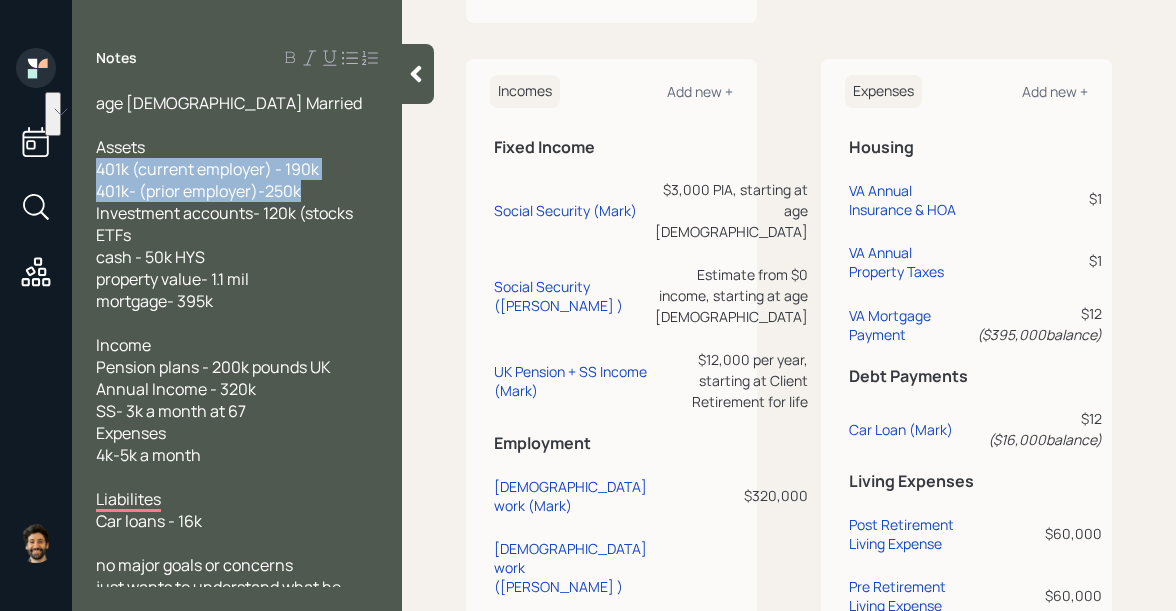 drag, startPoint x: 312, startPoint y: 190, endPoint x: 95, endPoint y: 169, distance: 218.01376 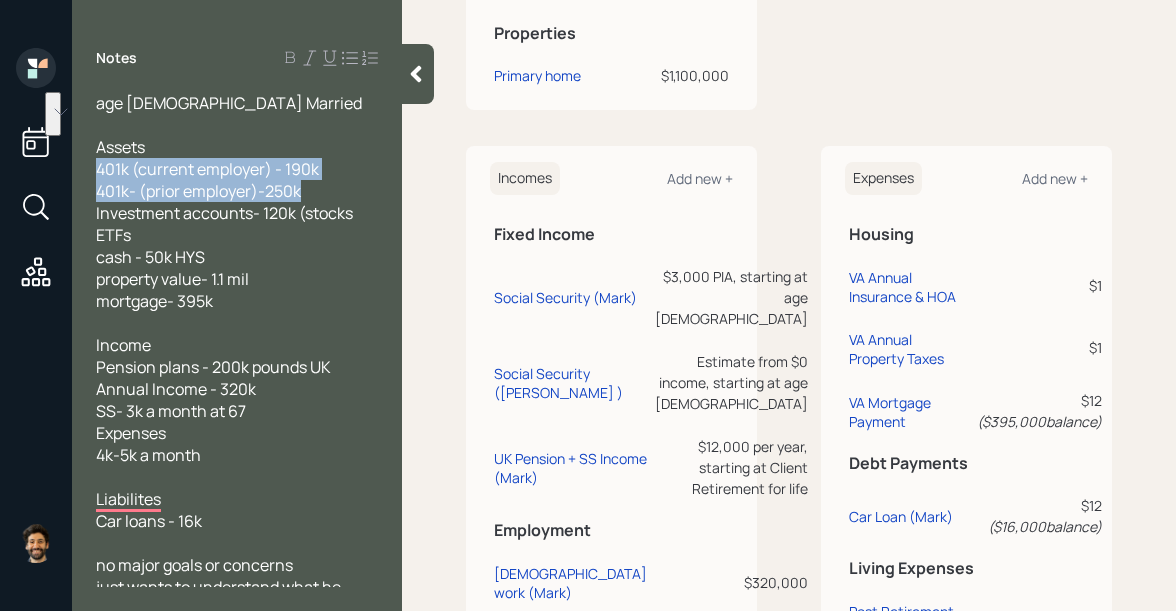 scroll, scrollTop: 826, scrollLeft: 0, axis: vertical 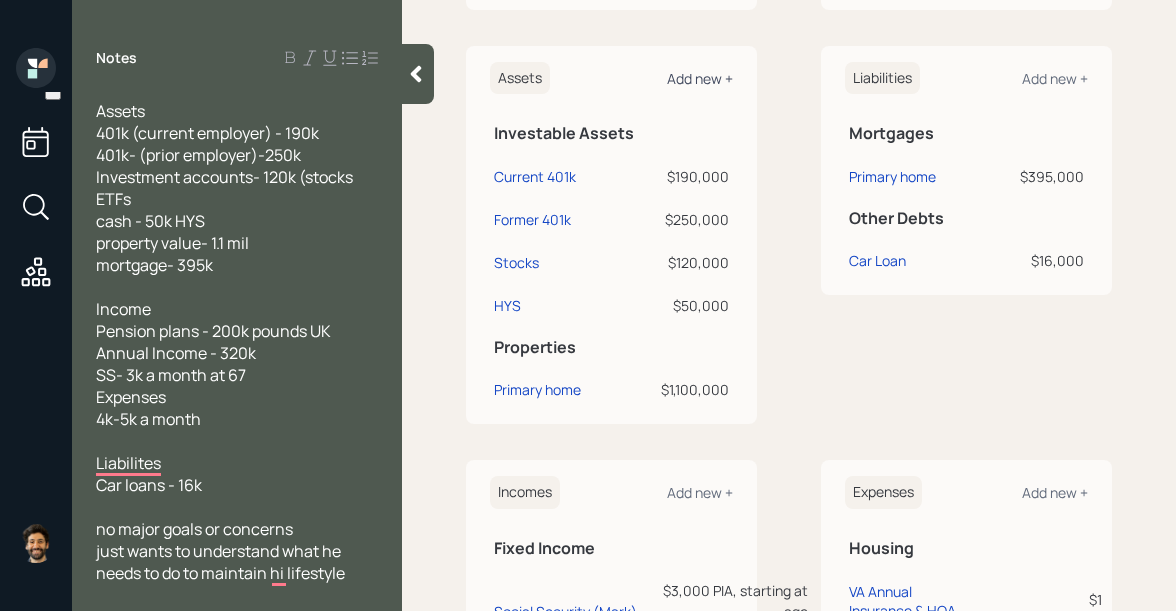 click on "Add new +" at bounding box center (700, 78) 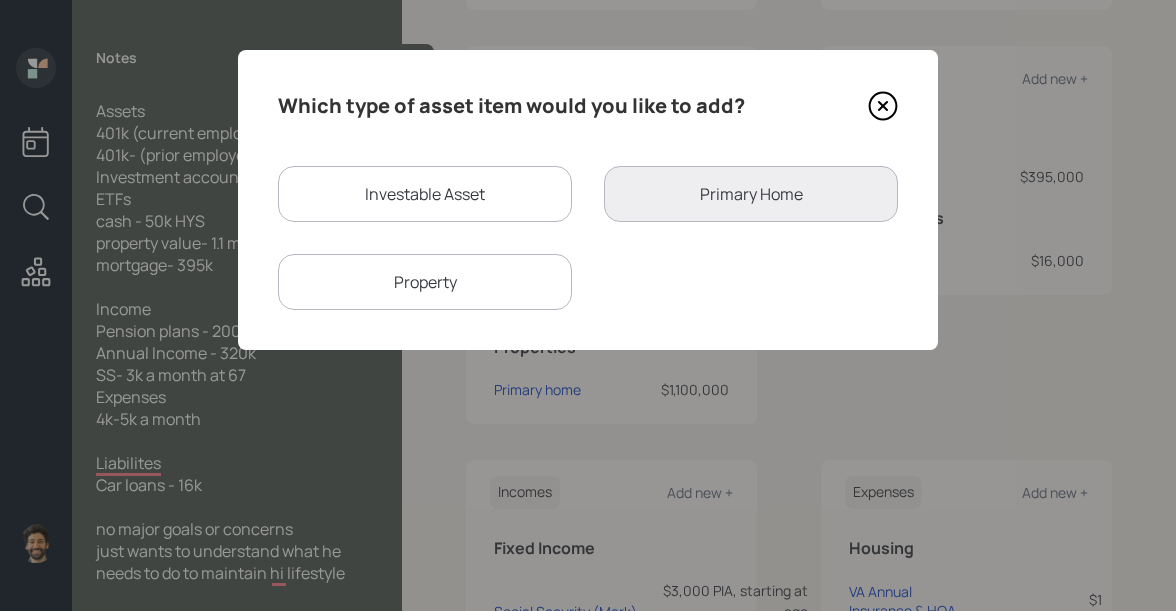 click on "Investable Asset" at bounding box center (425, 194) 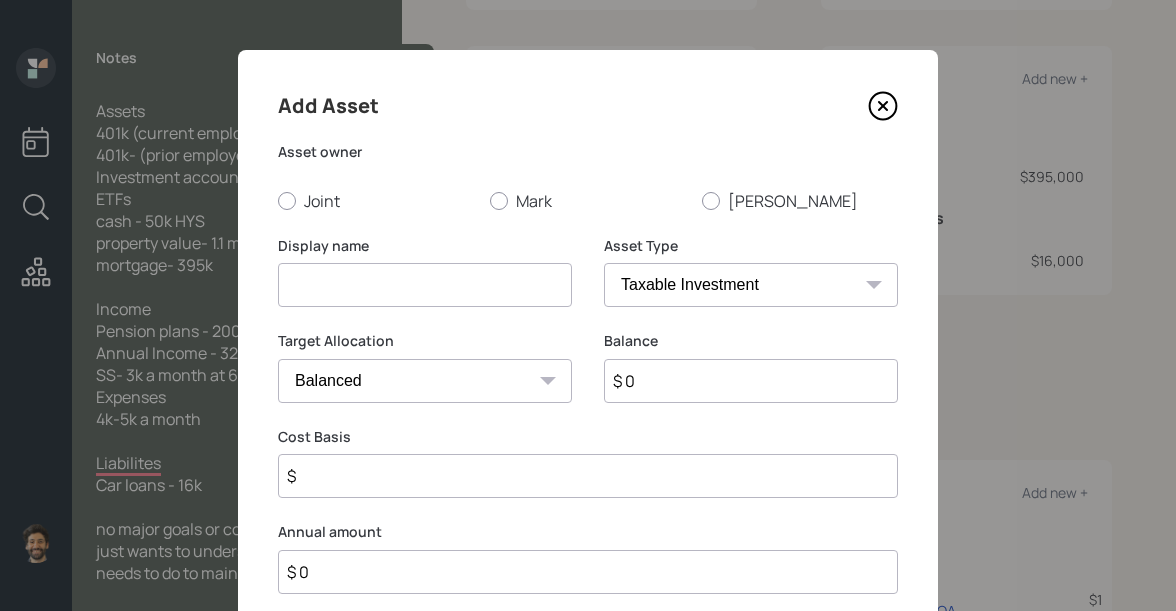 click at bounding box center (425, 285) 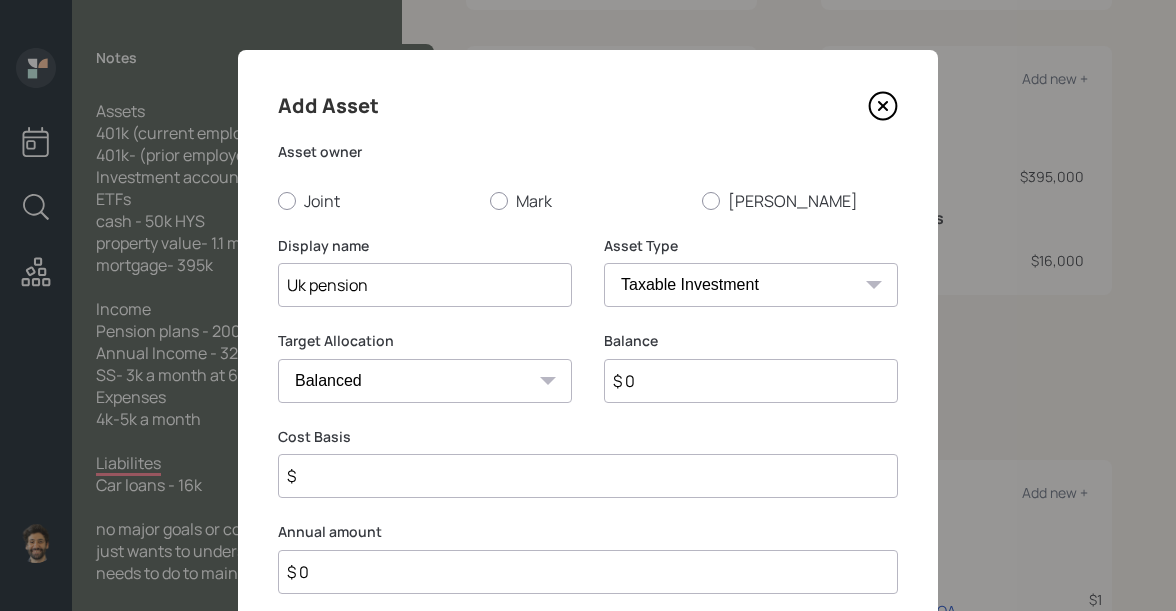 click on "Uk pension" at bounding box center [425, 285] 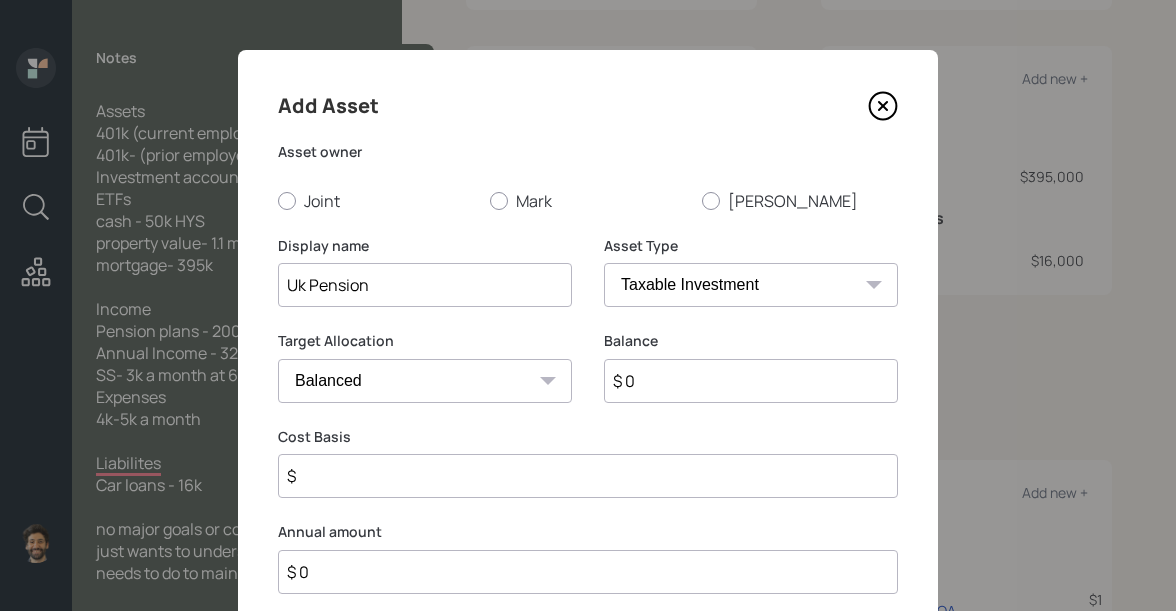 click on "Uk Pension" at bounding box center (425, 285) 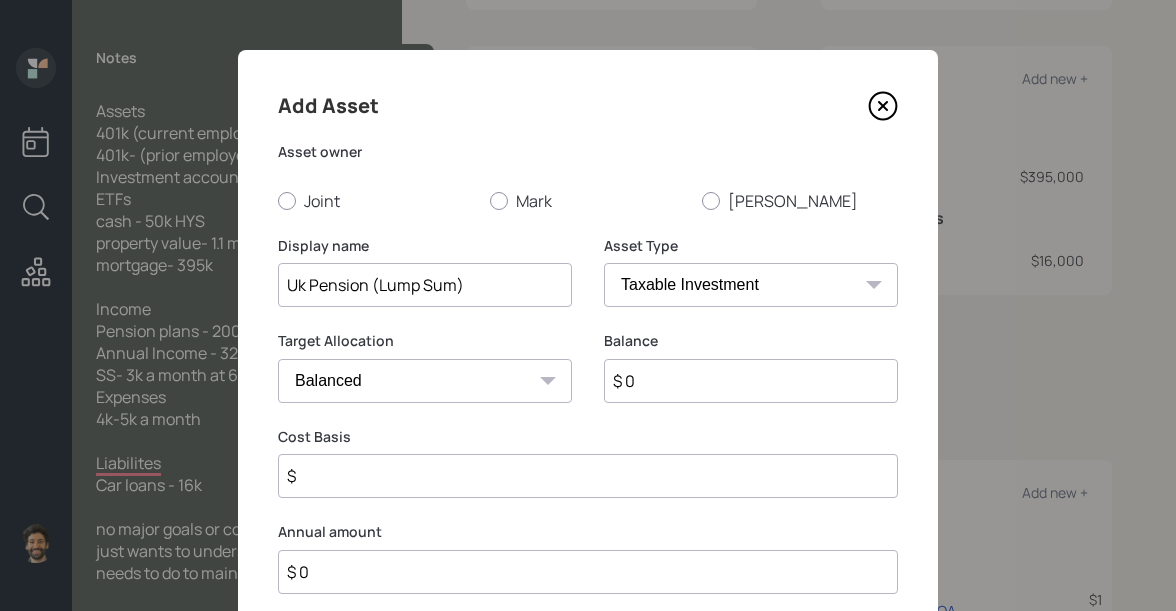 type on "Uk Pension (Lump Sum)" 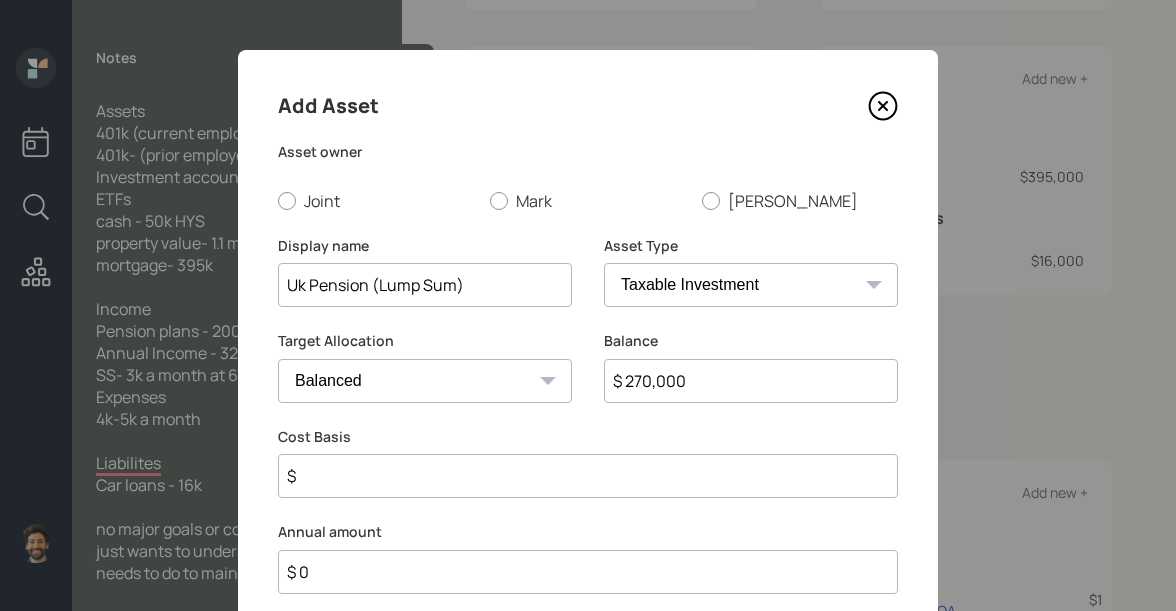 type on "$ 270,000" 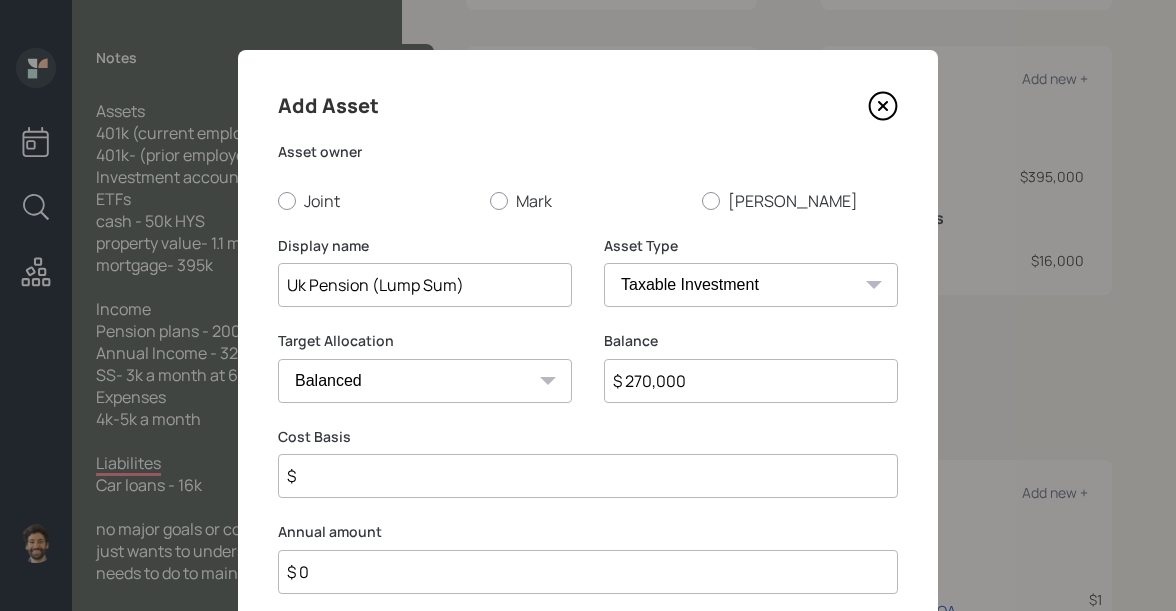 click on "SEP [PERSON_NAME] IRA 401(k) [PERSON_NAME] 401(k) 403(b) [PERSON_NAME] 403(b) 457(b) [PERSON_NAME] 457(b) Health Savings Account 529 Taxable Investment Checking / Savings Emergency Fund" at bounding box center [751, 285] 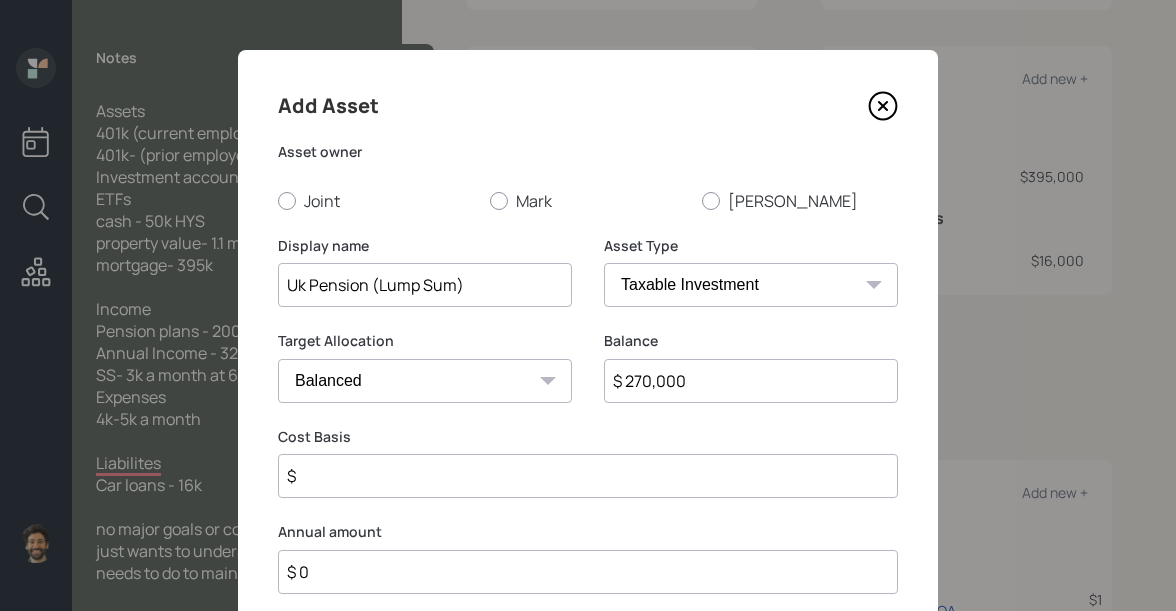 select on "company_sponsored" 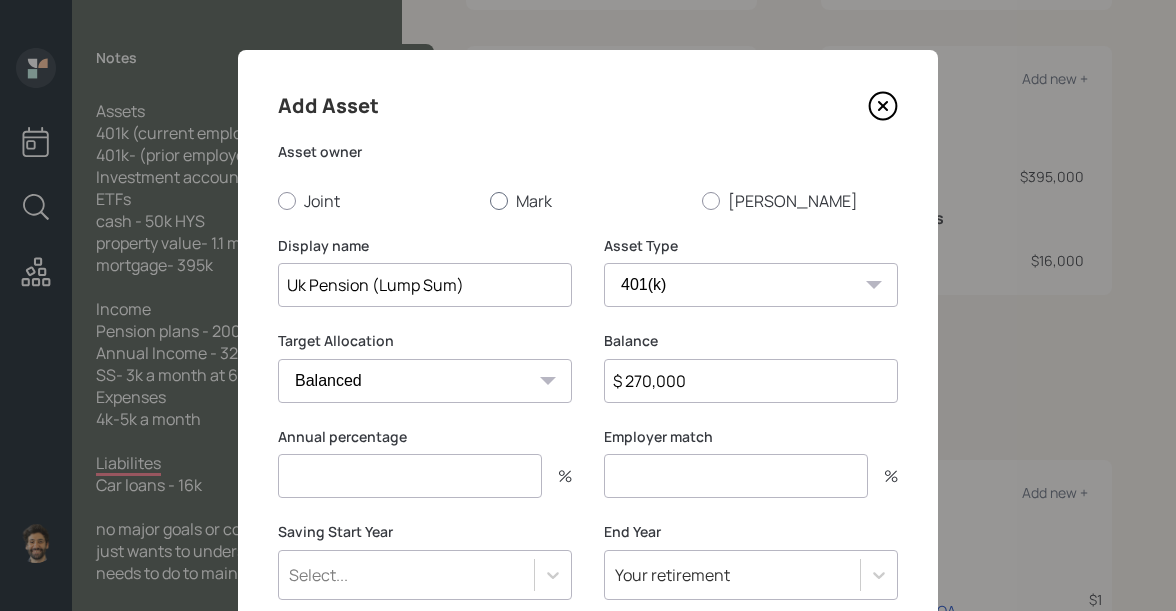 click on "Mark" at bounding box center [588, 201] 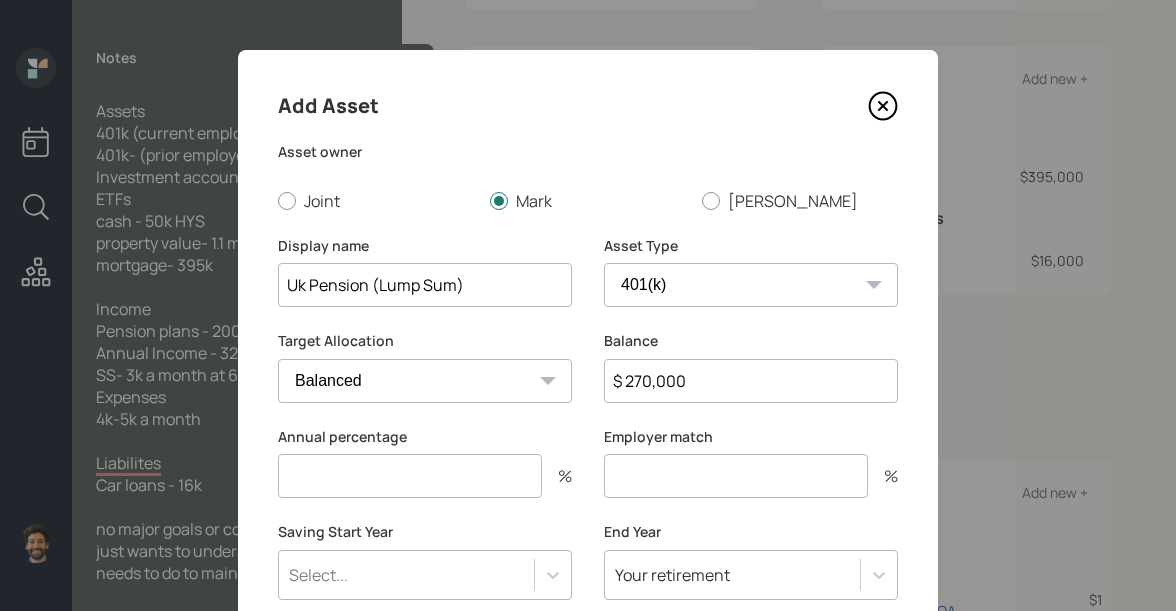 click at bounding box center [410, 476] 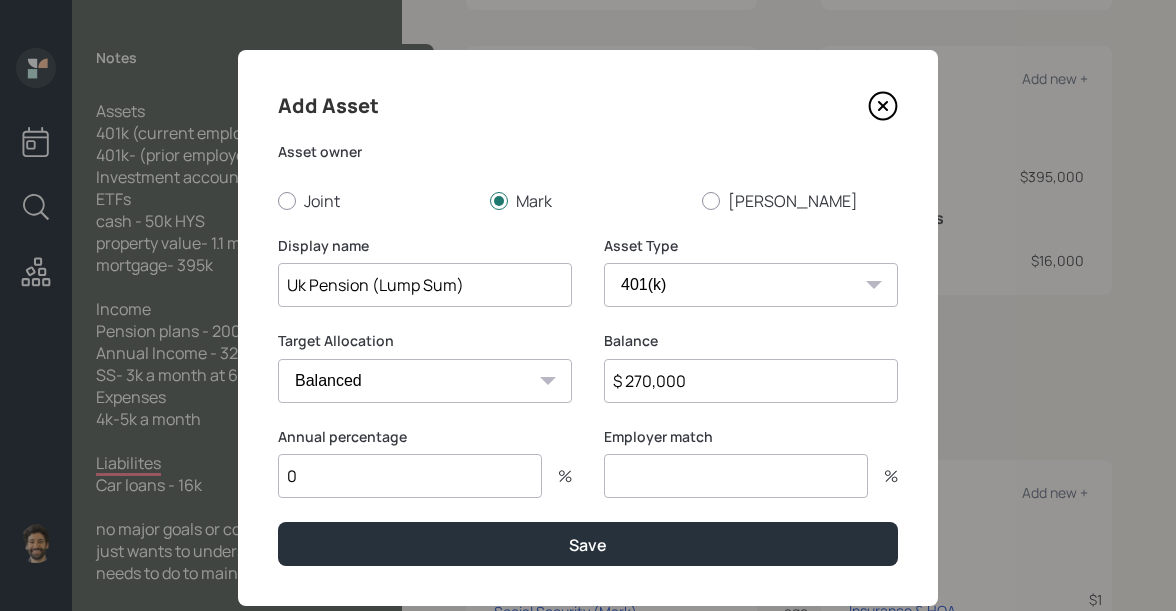 type on "0" 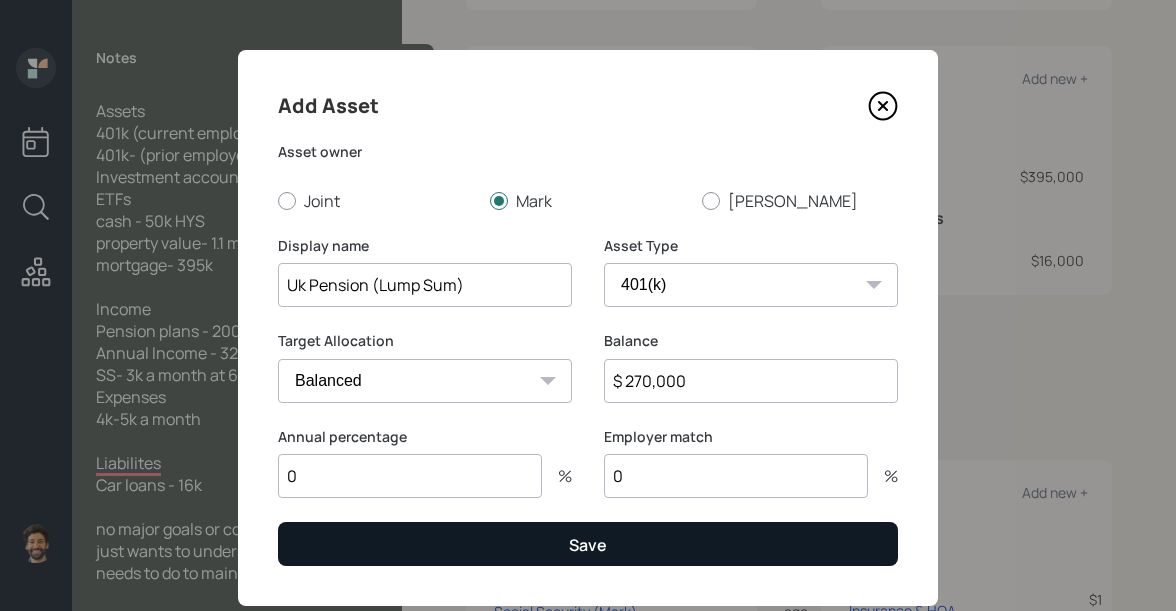 type on "0" 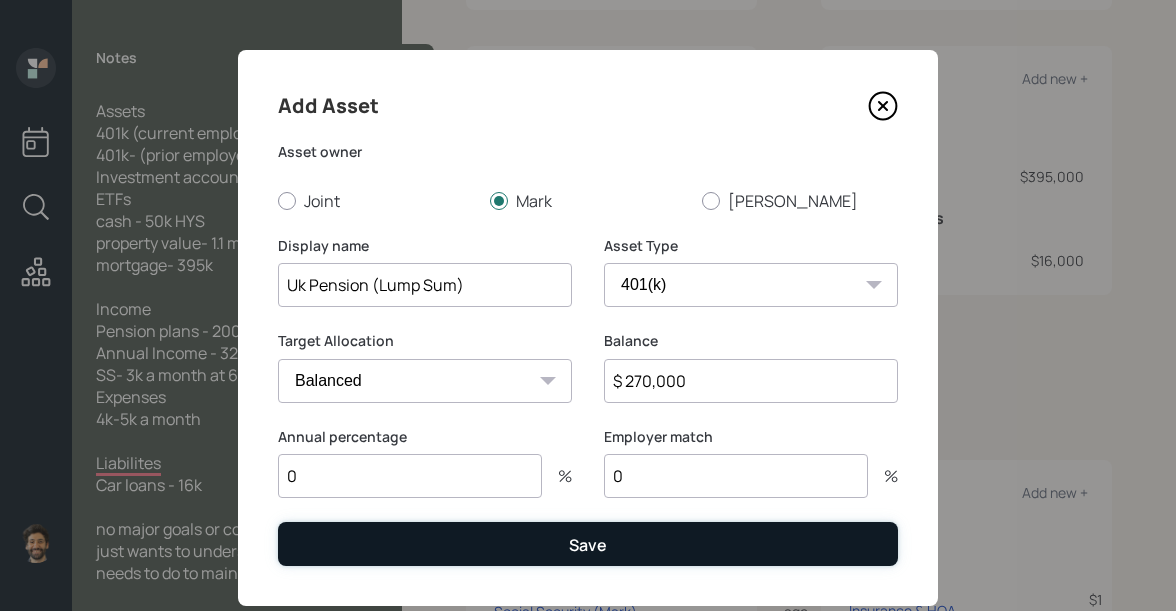 click on "Save" at bounding box center (588, 543) 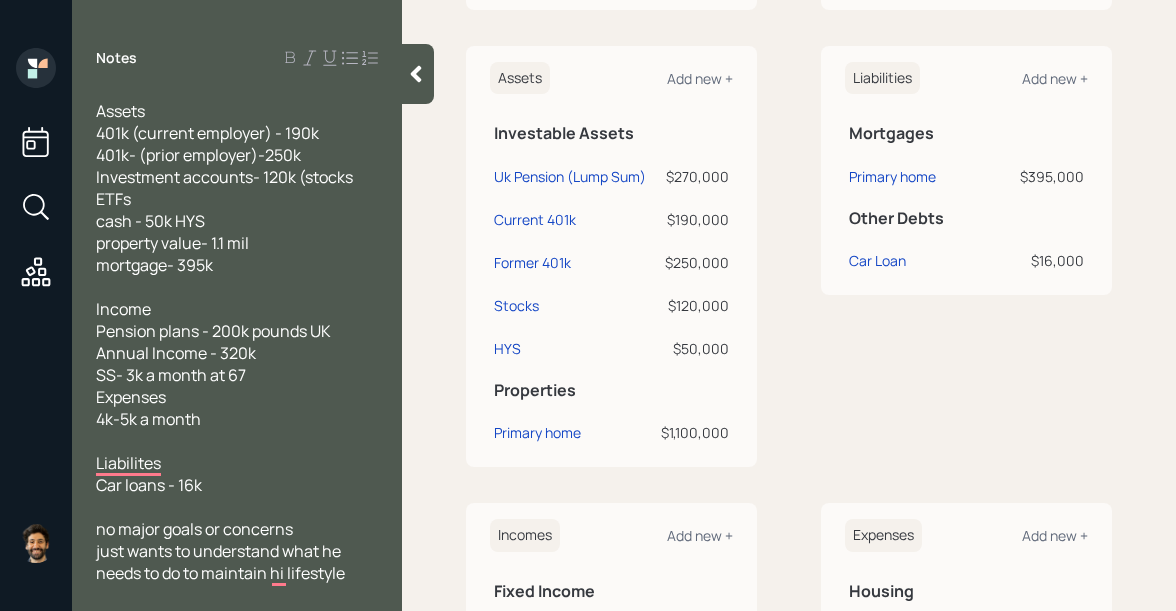 scroll, scrollTop: 21, scrollLeft: 0, axis: vertical 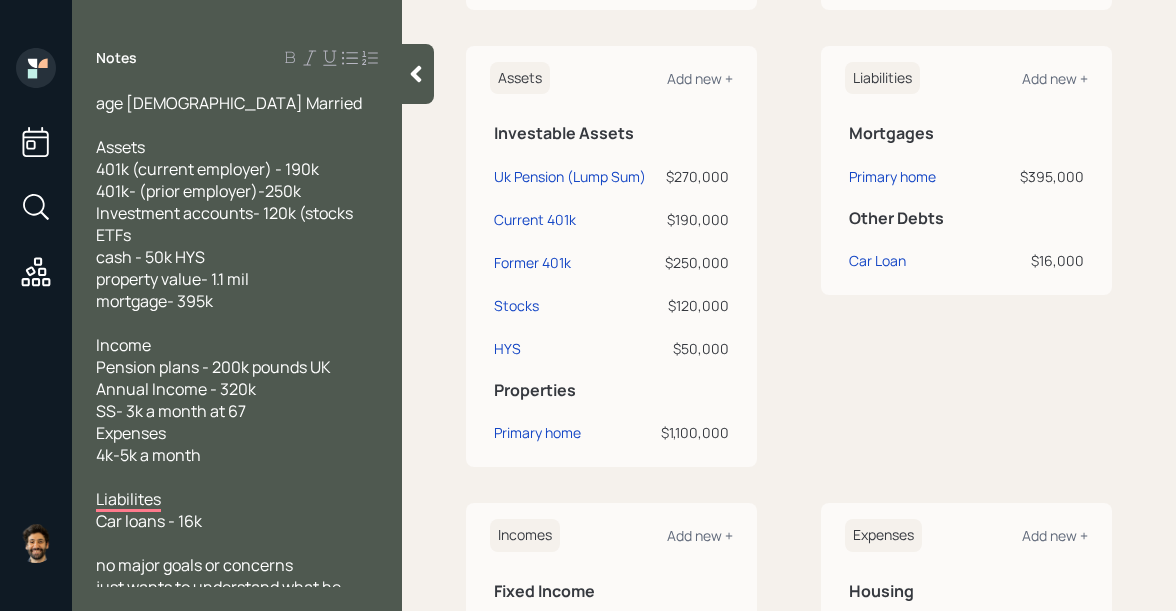 click 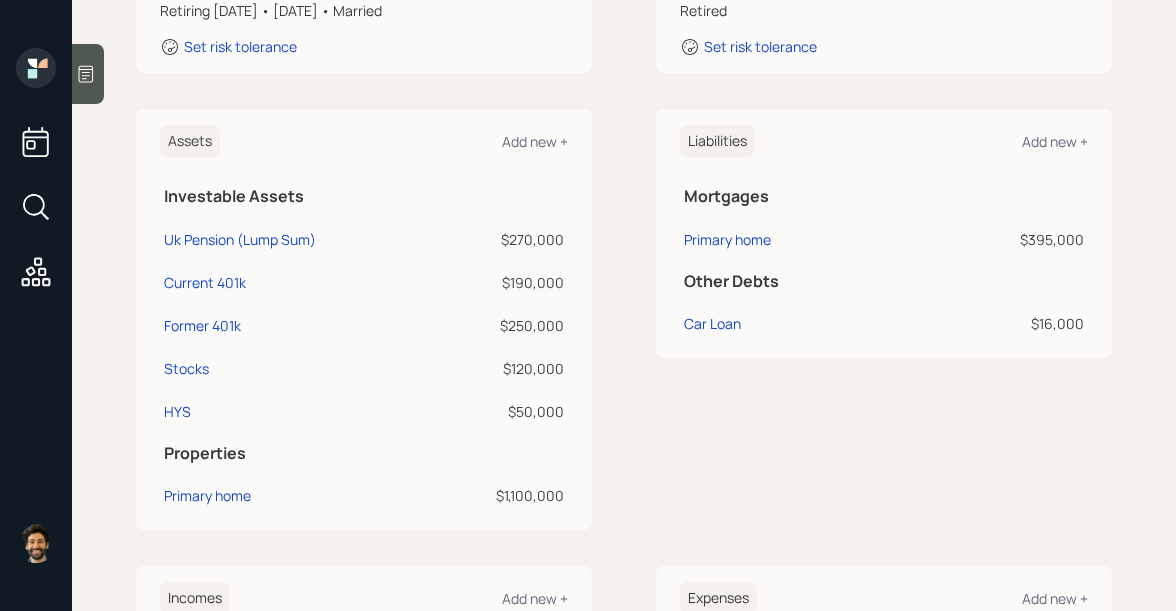 click on "$190,000" at bounding box center (502, 279) 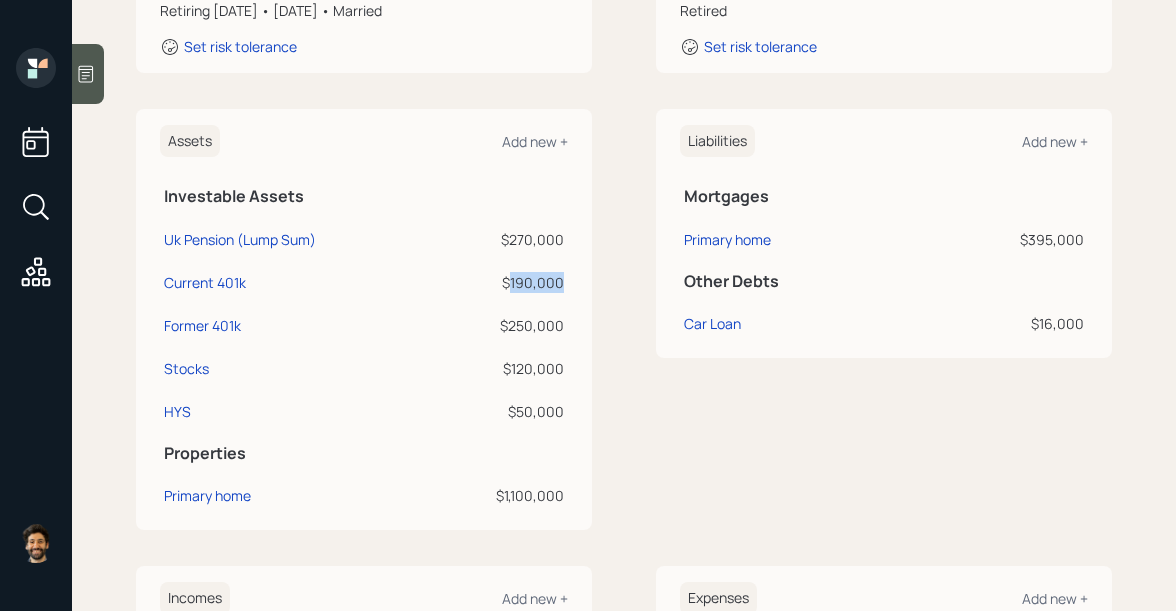 click on "$190,000" at bounding box center (502, 282) 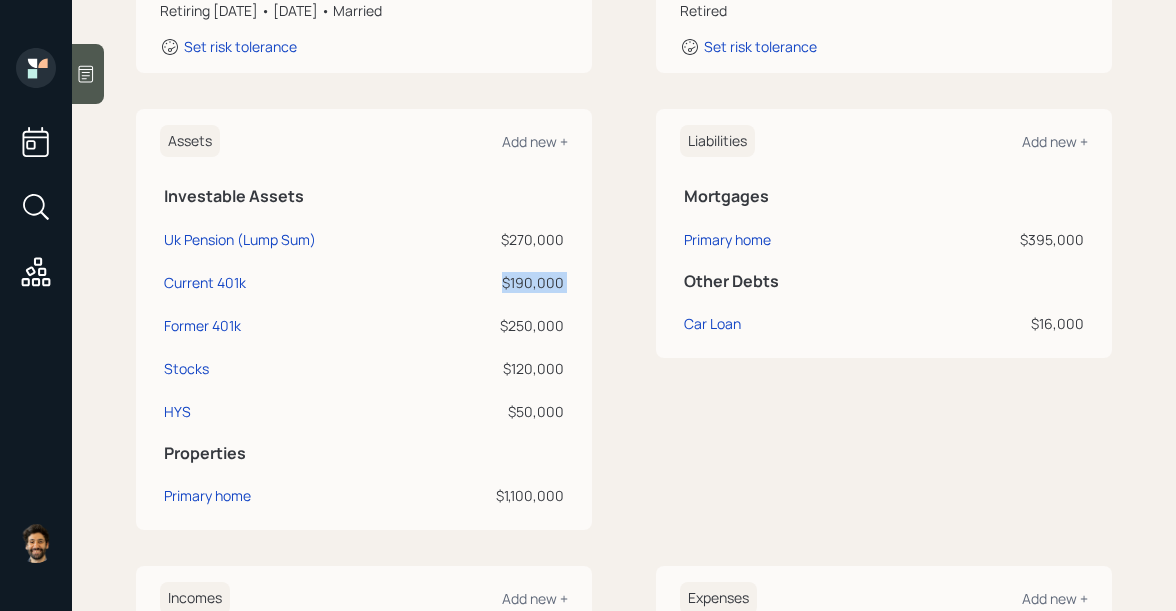 click on "$190,000" at bounding box center [502, 282] 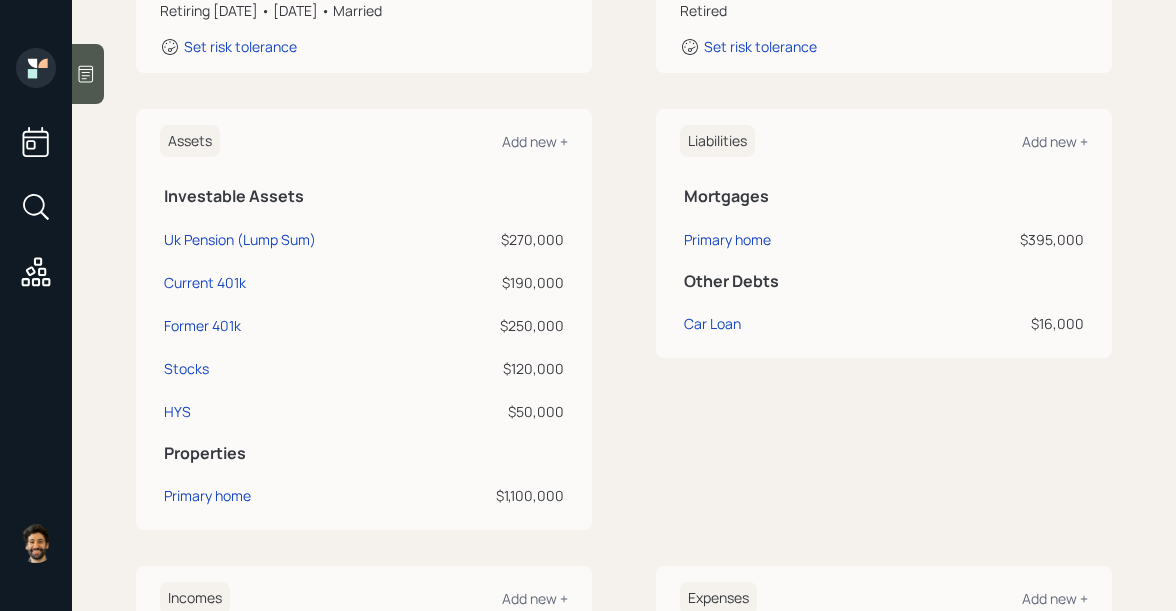 click on "$250,000" at bounding box center [502, 325] 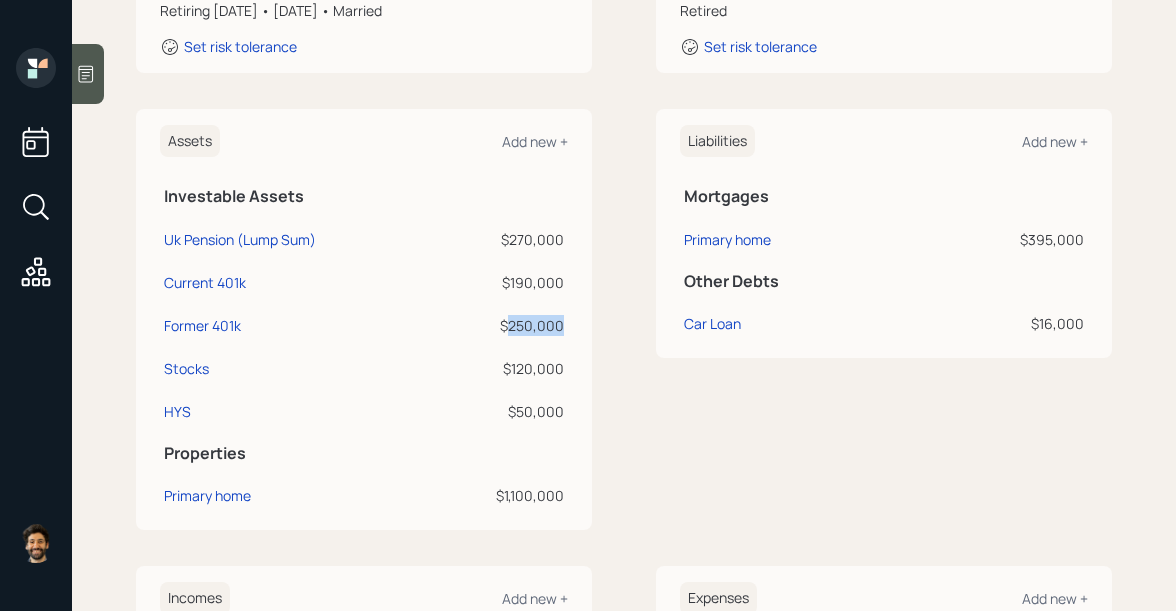 click on "$250,000" at bounding box center (502, 325) 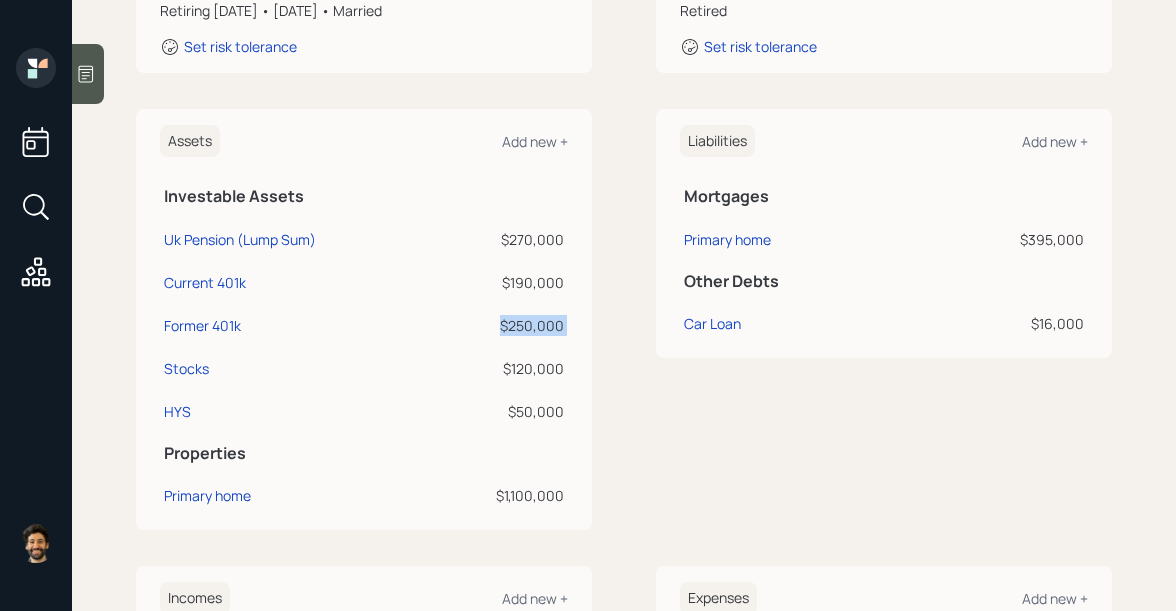 click on "$250,000" at bounding box center (502, 325) 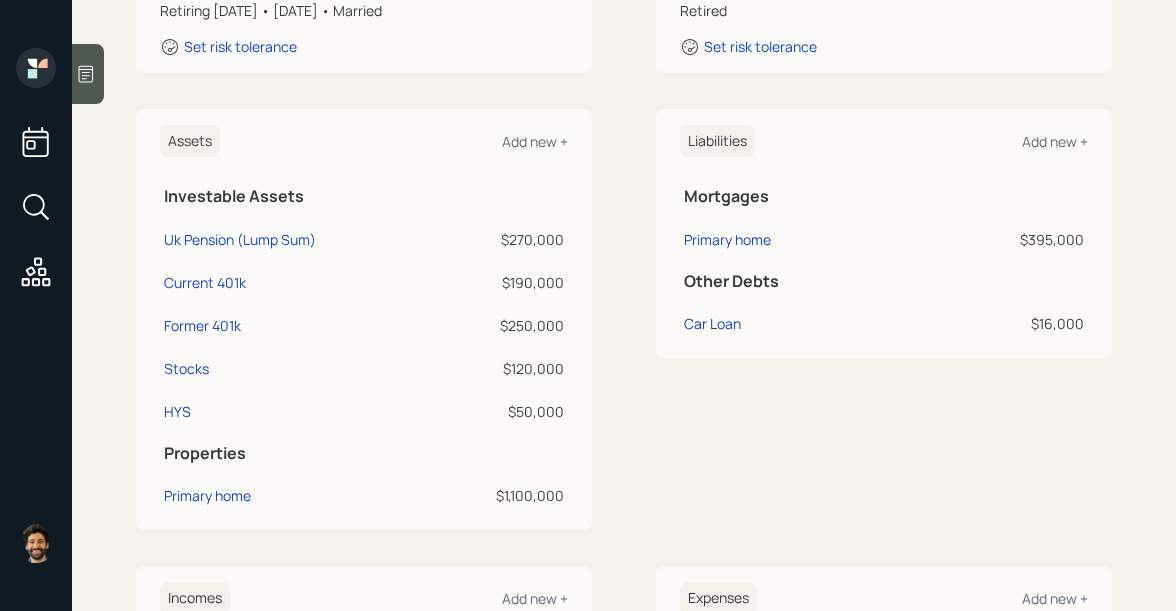 click on "$120,000" at bounding box center (502, 368) 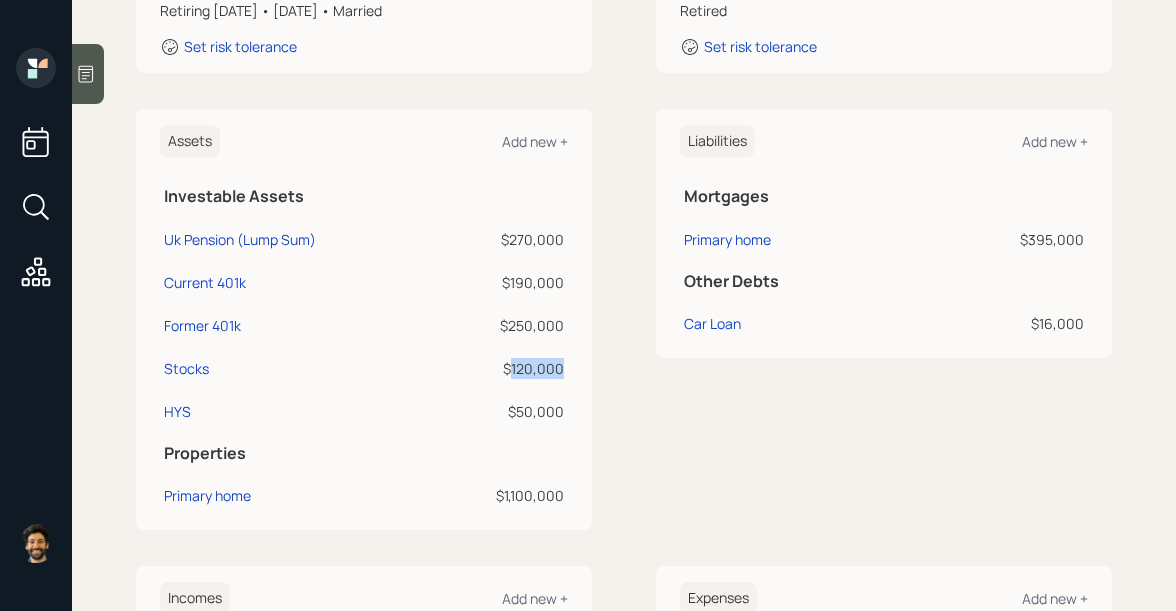 click on "$120,000" at bounding box center [502, 368] 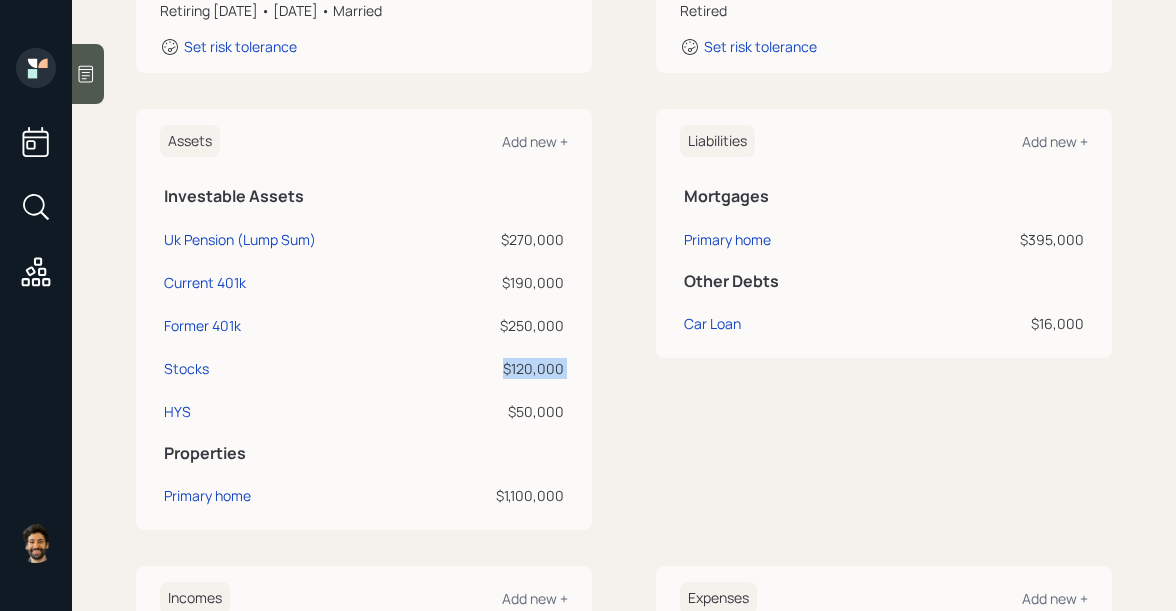 click on "$120,000" at bounding box center (502, 368) 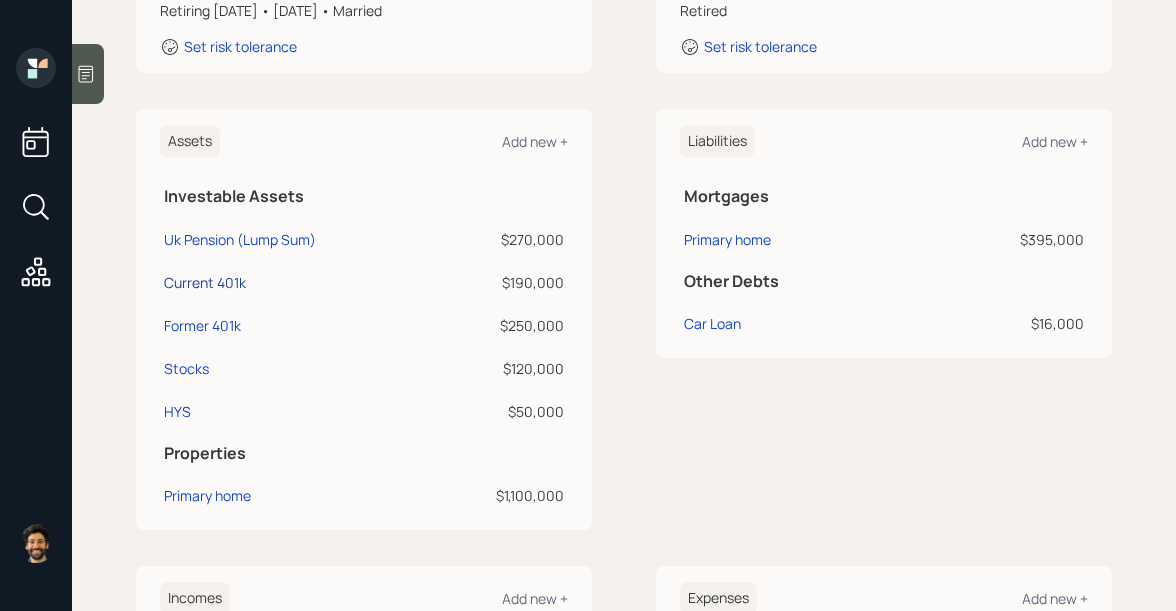 click on "Current 401k" at bounding box center [205, 282] 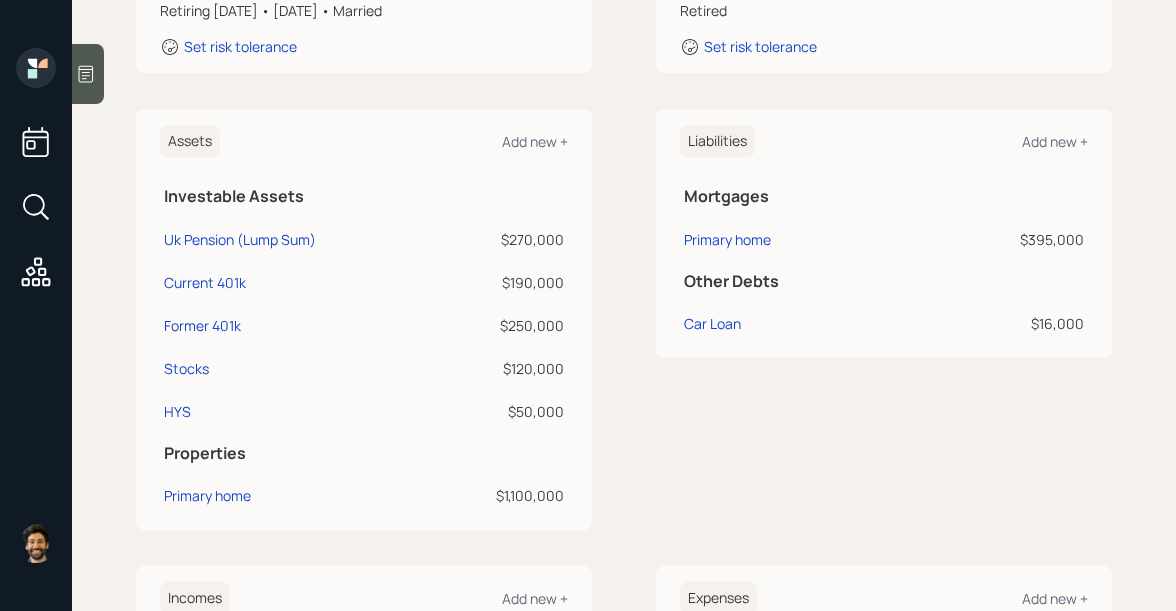 select on "company_sponsored" 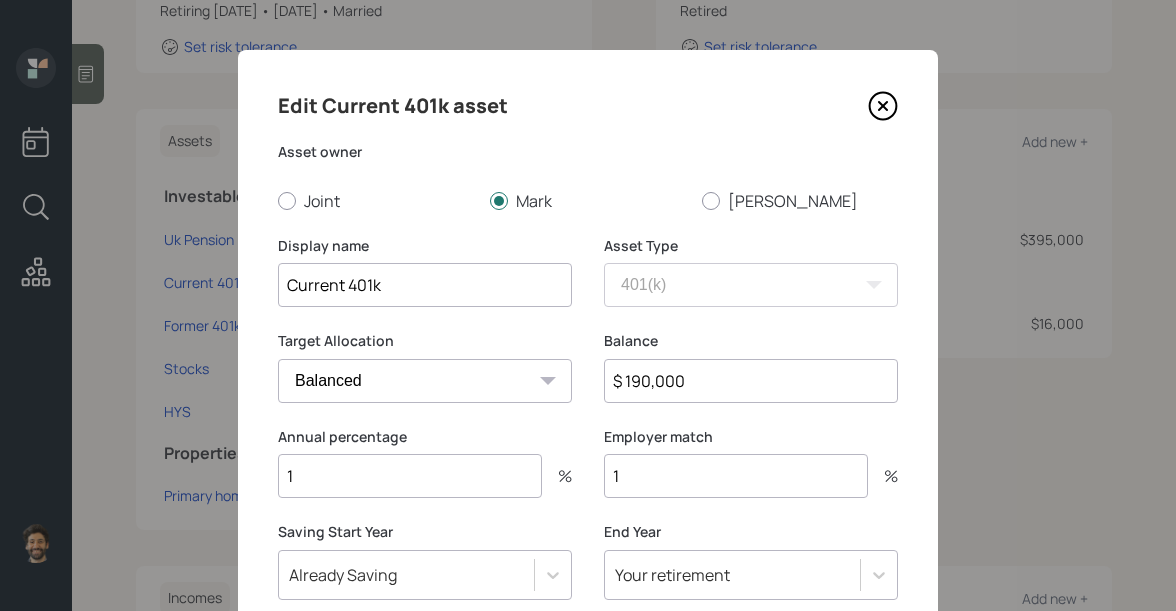 click on "1" at bounding box center (410, 476) 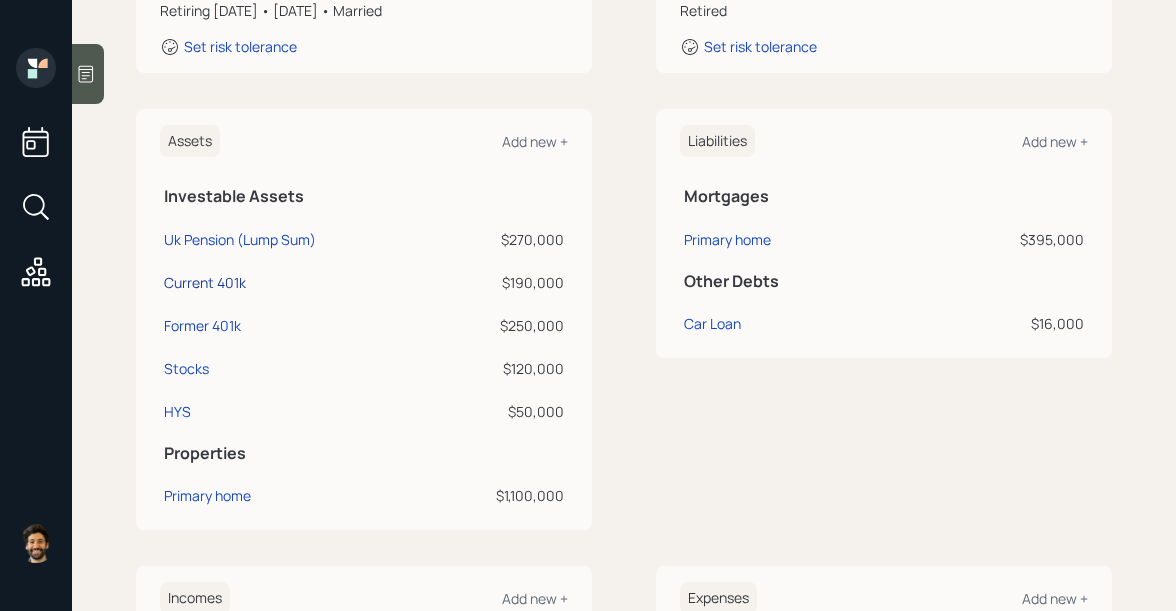 click on "Current 401k" at bounding box center (205, 282) 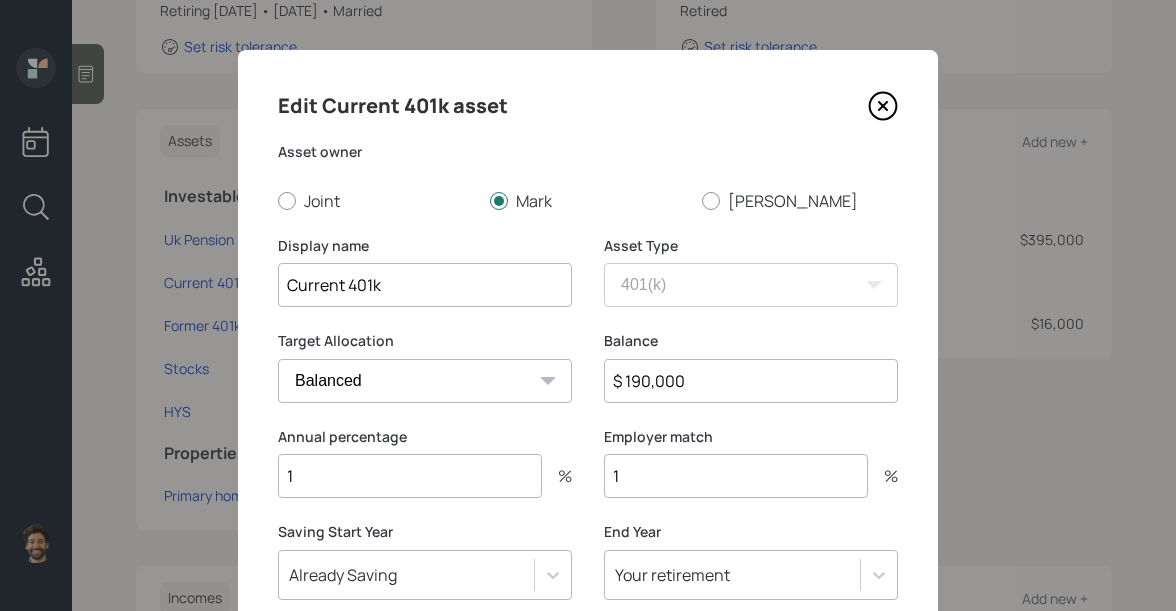 click on "1" at bounding box center (410, 476) 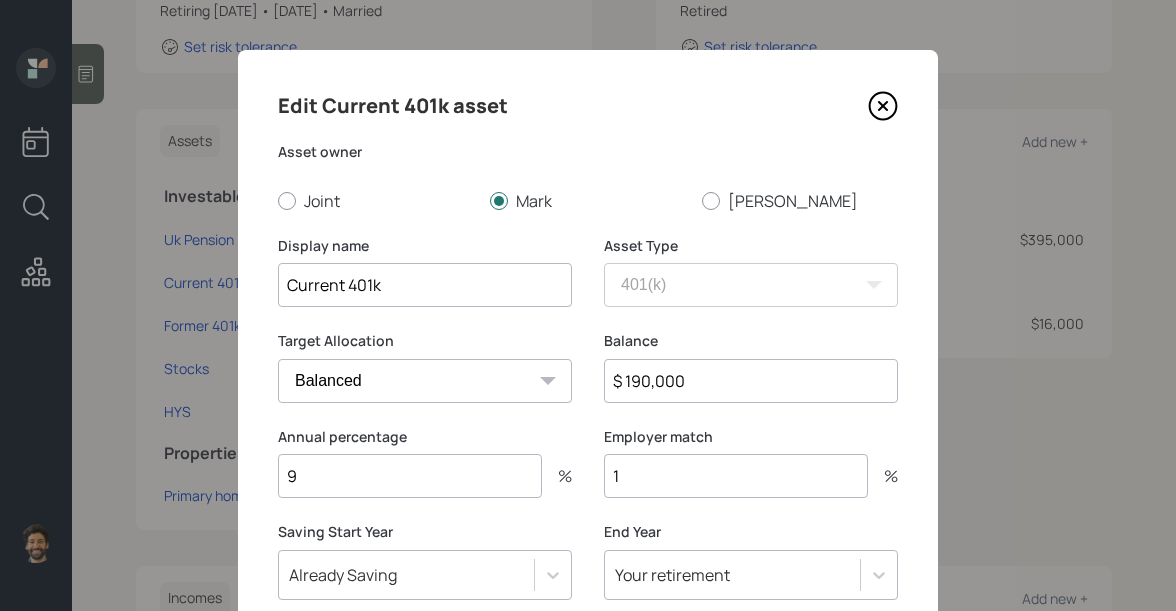 type on "9" 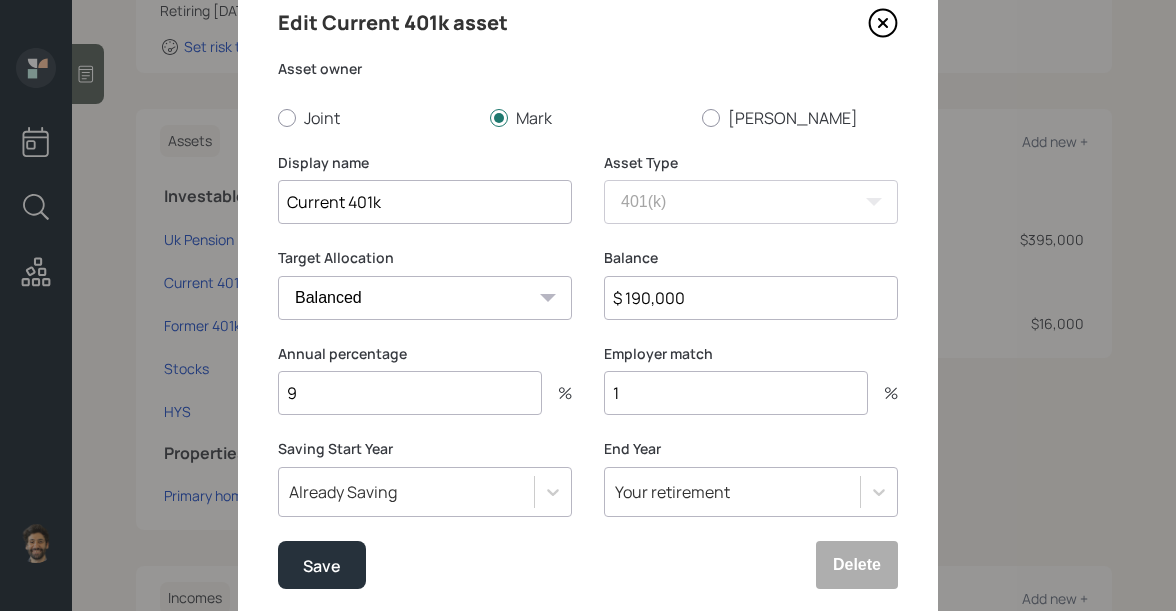 scroll, scrollTop: 86, scrollLeft: 0, axis: vertical 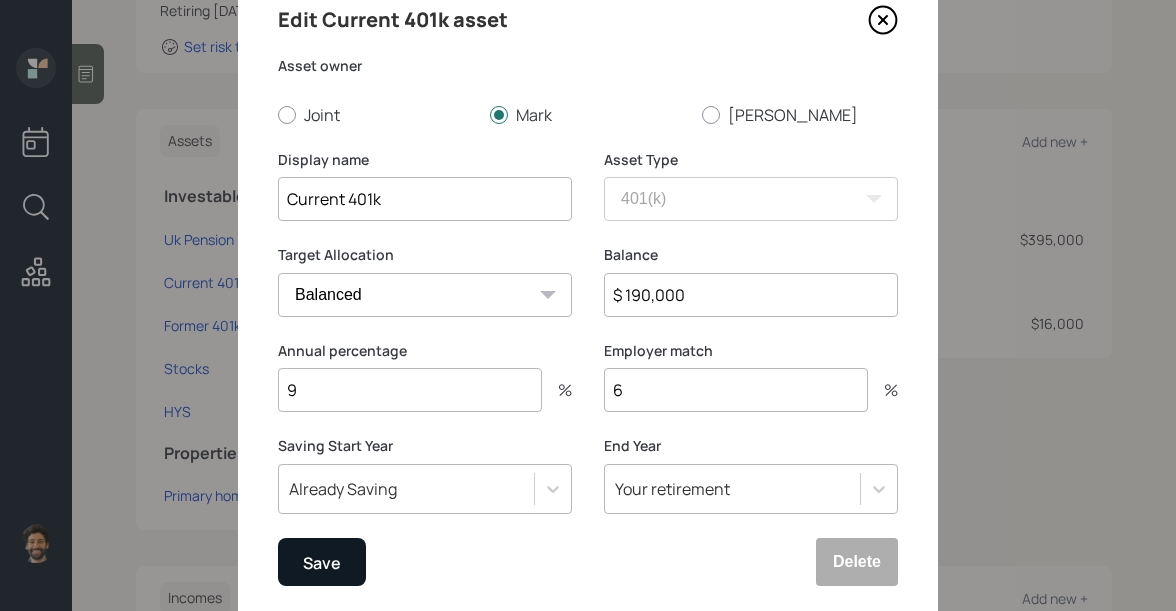 type on "6" 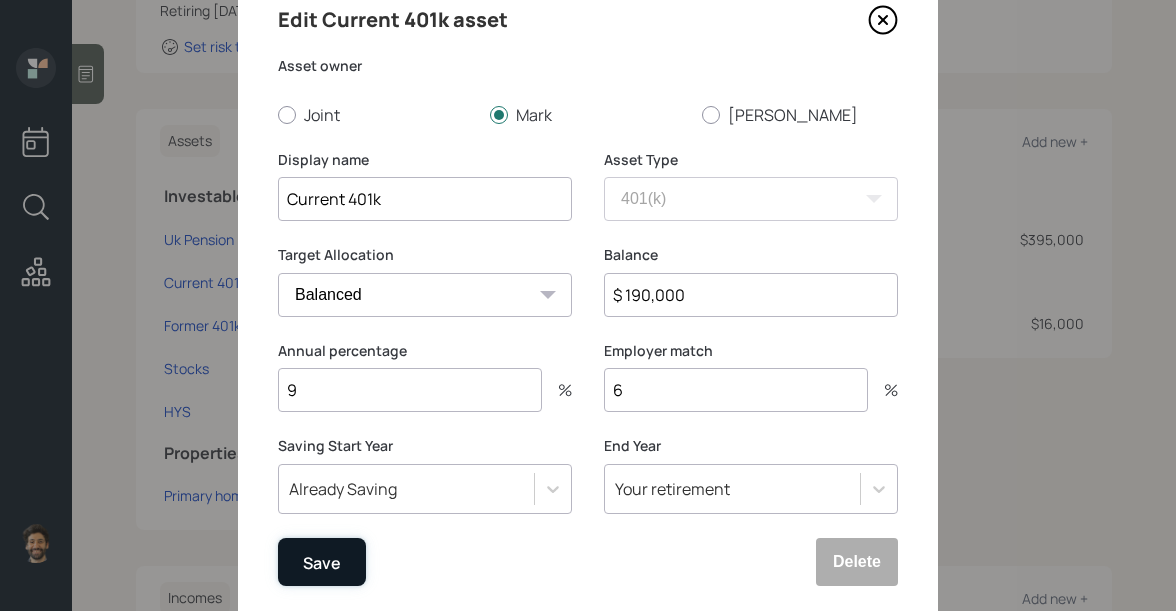click on "Save" at bounding box center (322, 562) 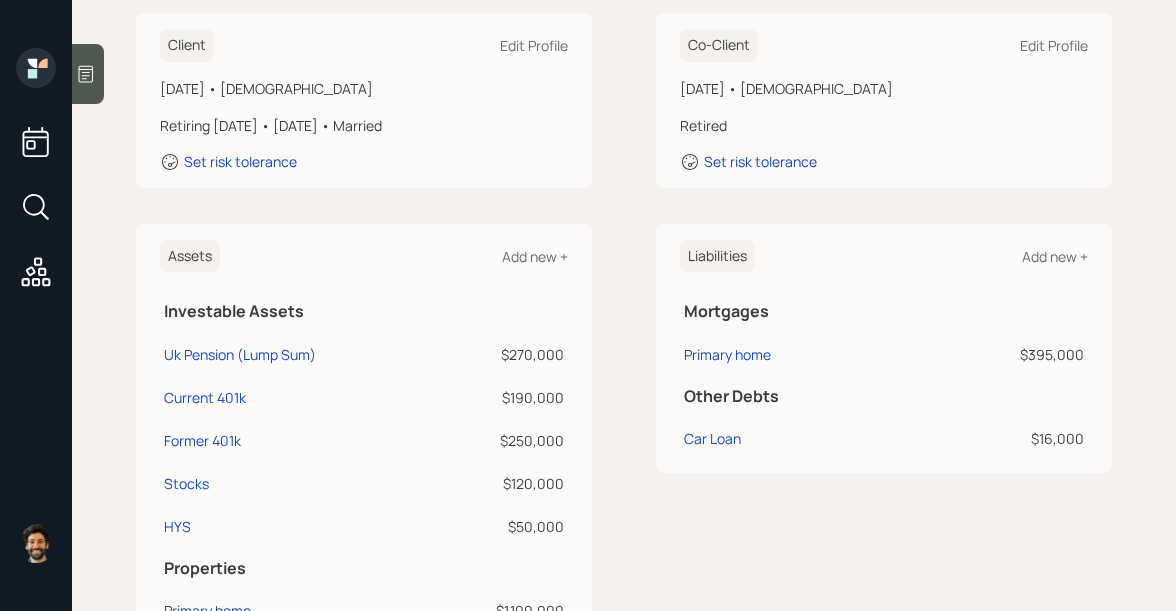 scroll, scrollTop: 355, scrollLeft: 0, axis: vertical 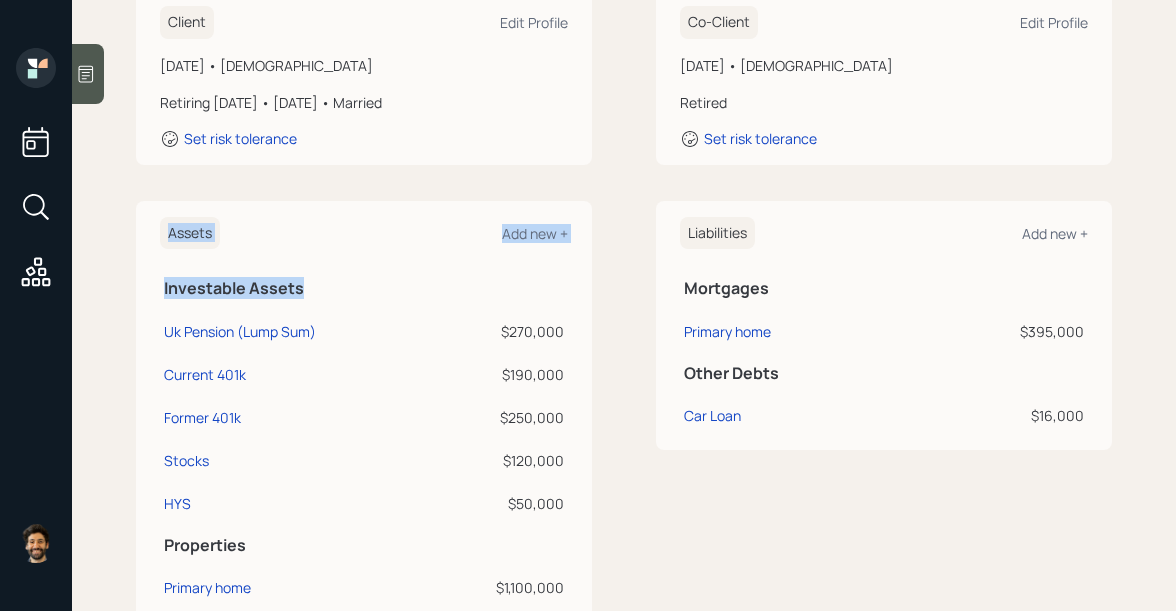 drag, startPoint x: 157, startPoint y: 262, endPoint x: 172, endPoint y: 262, distance: 15 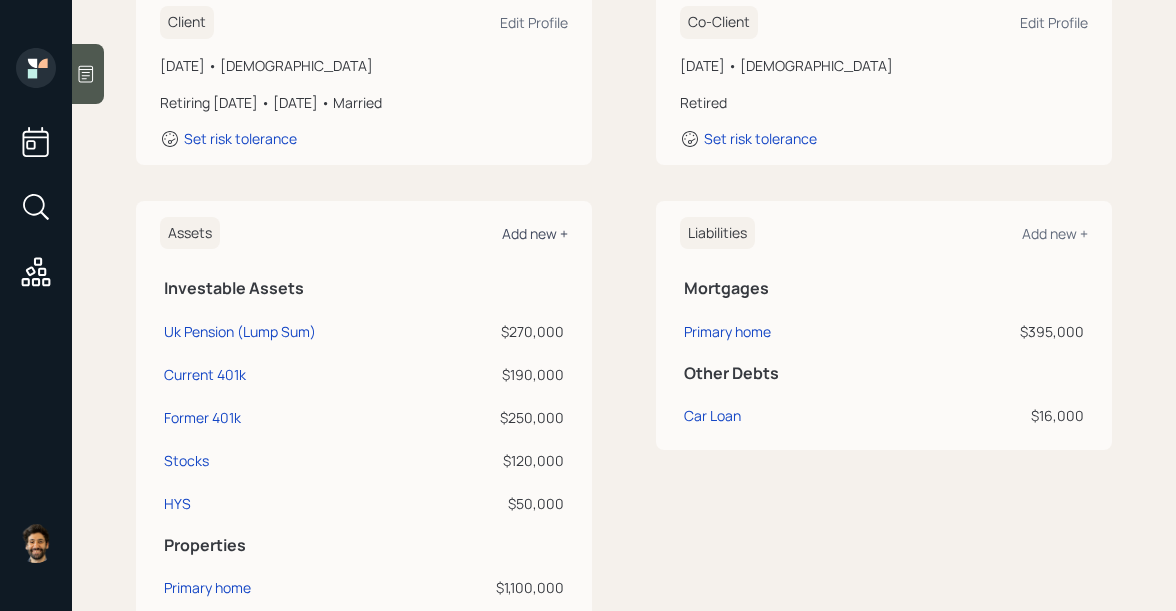 click on "Add new +" at bounding box center (535, 233) 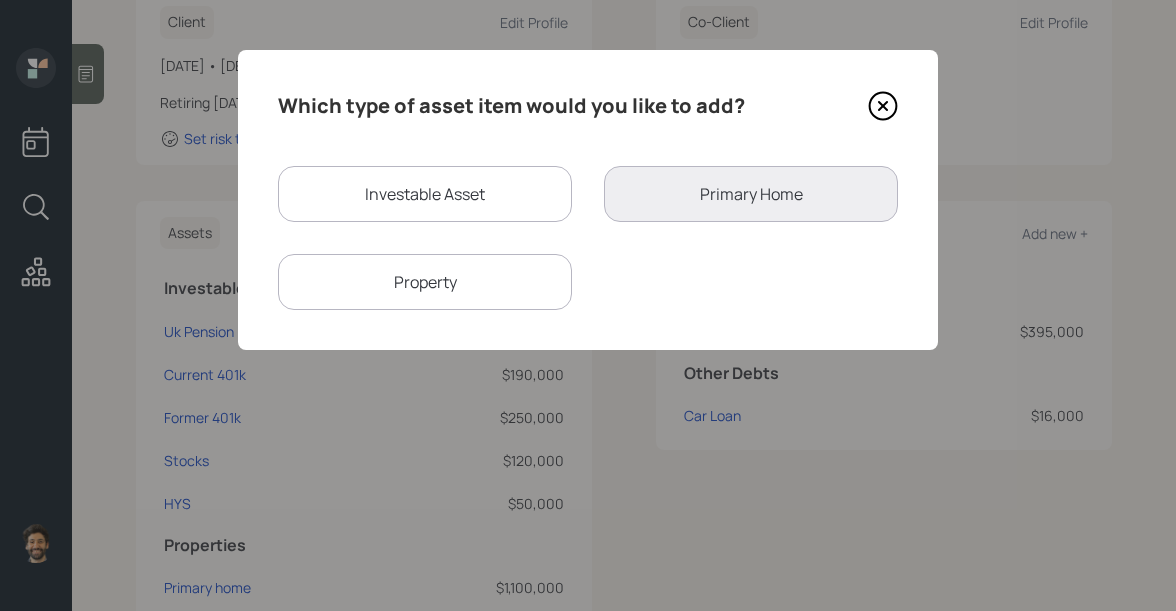 click on "Investable Asset" at bounding box center [425, 194] 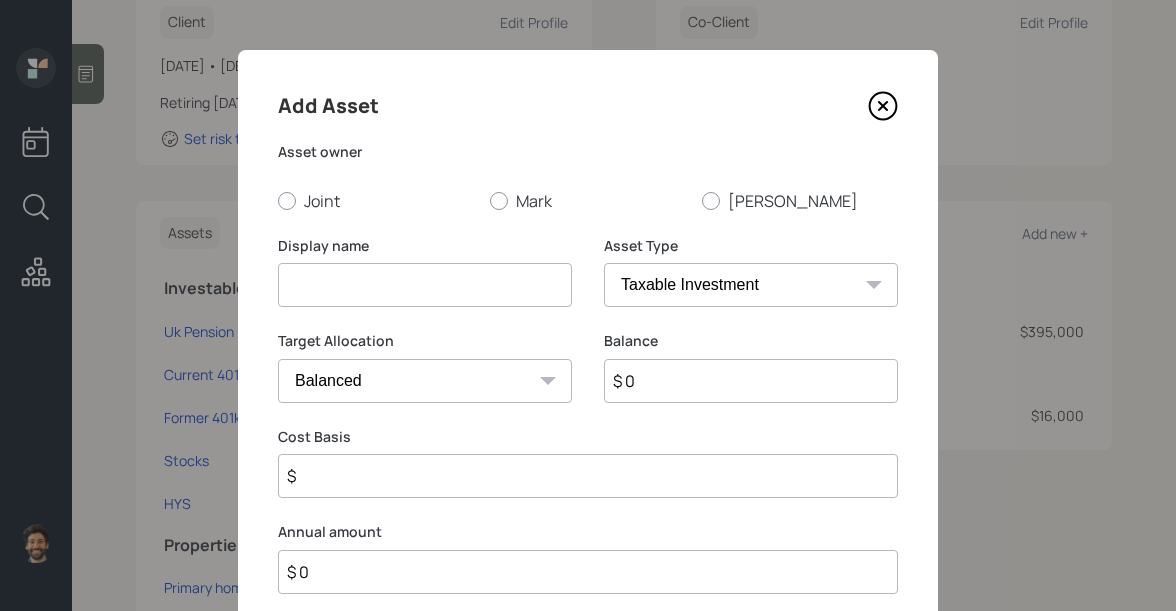 click at bounding box center [425, 285] 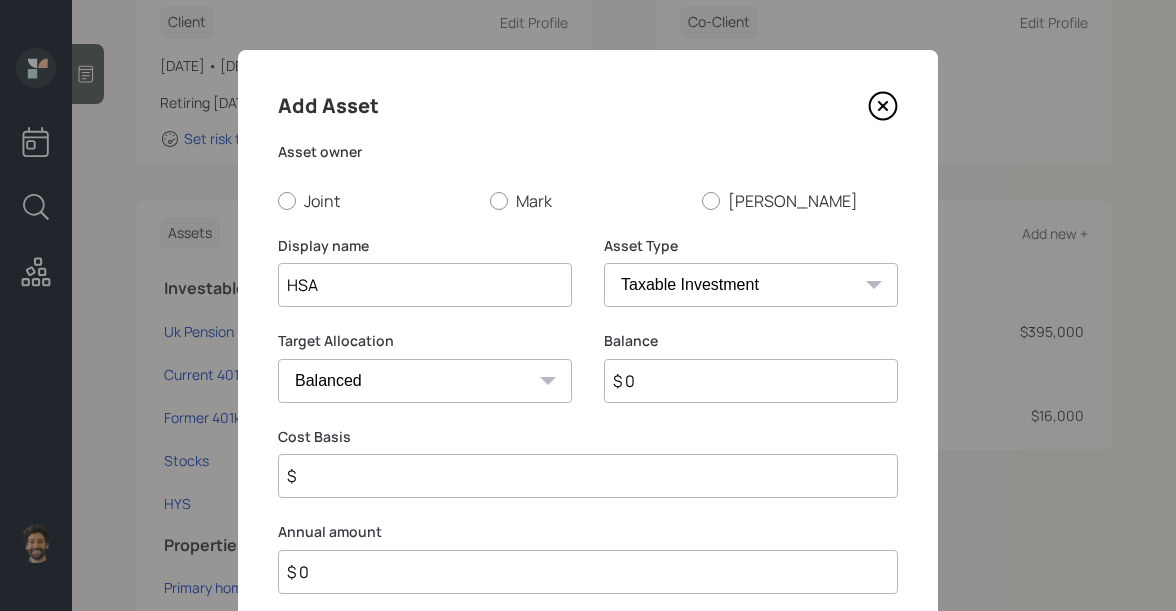 type on "HSA" 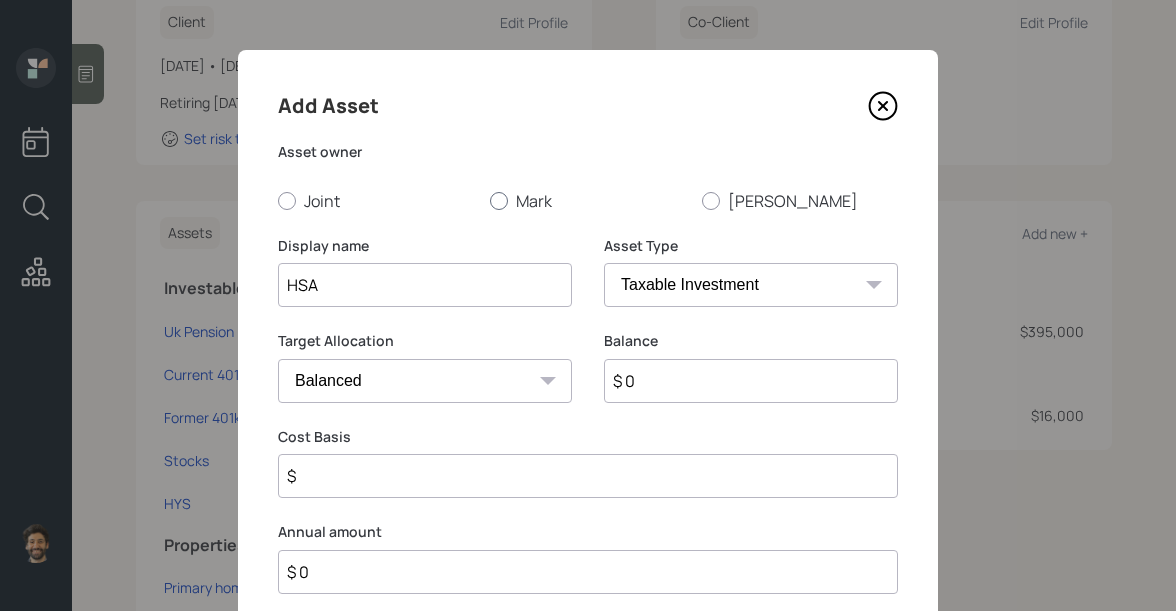 click at bounding box center [499, 201] 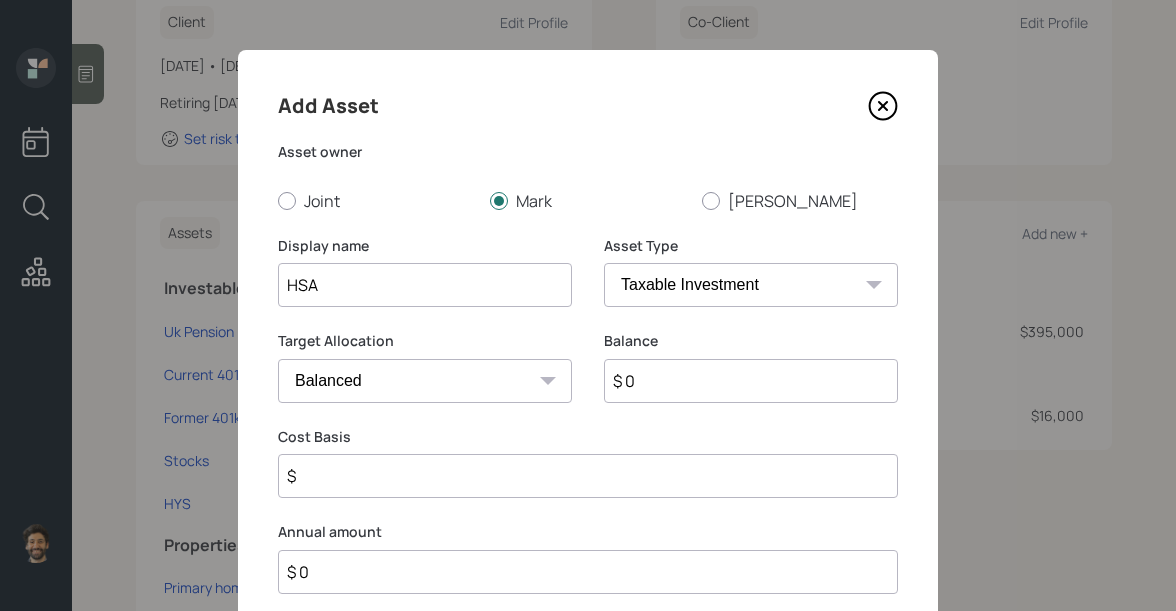click on "SEP [PERSON_NAME] IRA 401(k) [PERSON_NAME] 401(k) 403(b) [PERSON_NAME] 403(b) 457(b) [PERSON_NAME] 457(b) Health Savings Account 529 Taxable Investment Checking / Savings Emergency Fund" at bounding box center (751, 285) 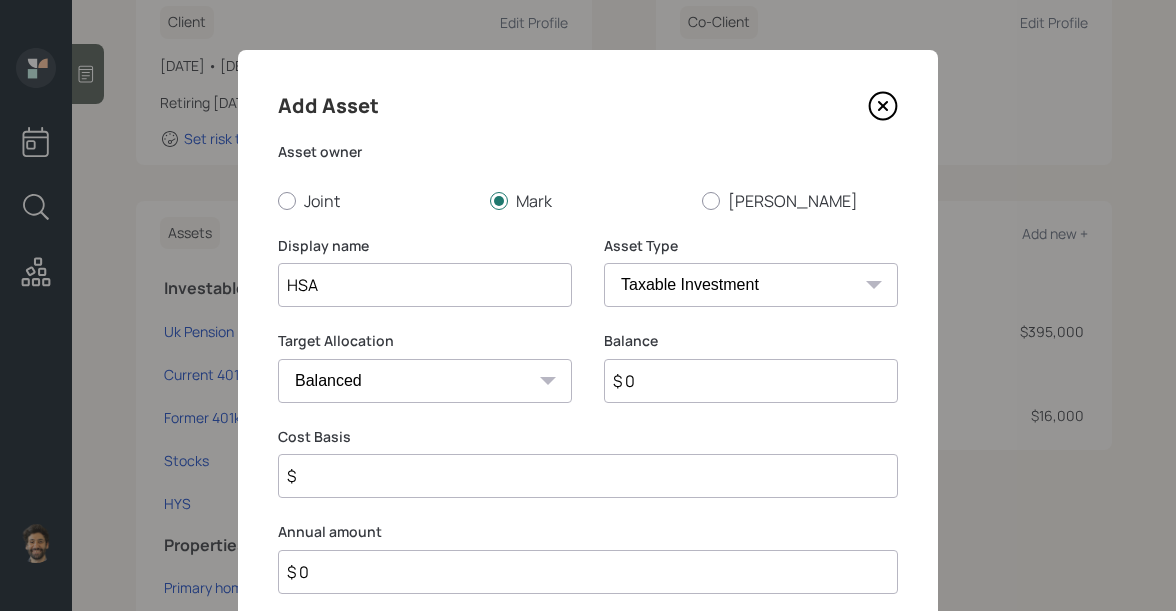 select on "hsa" 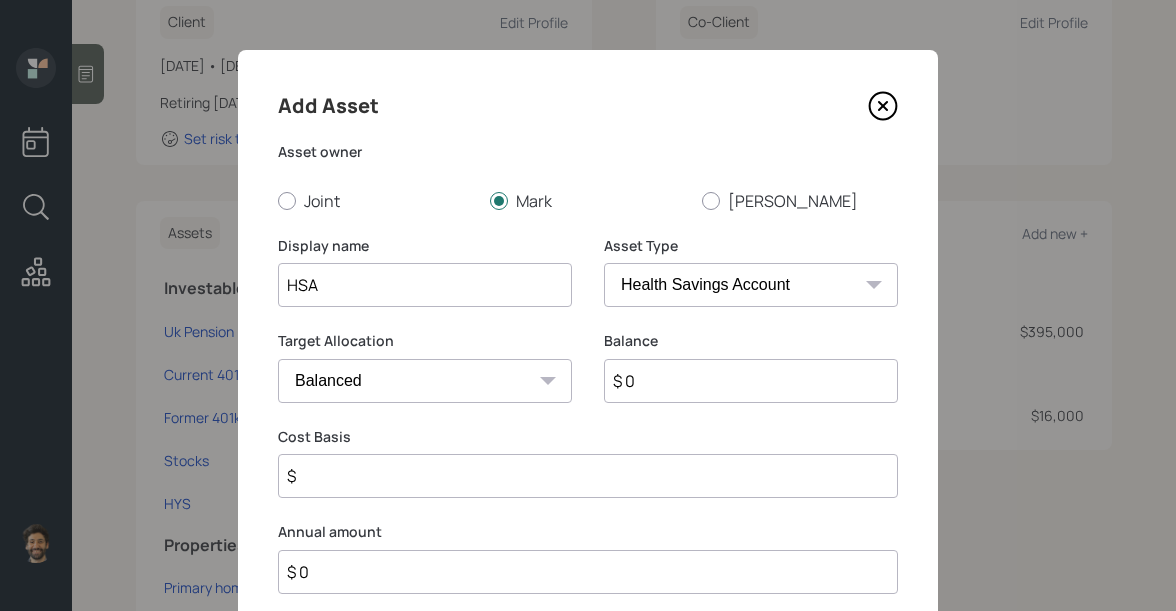 type on "$" 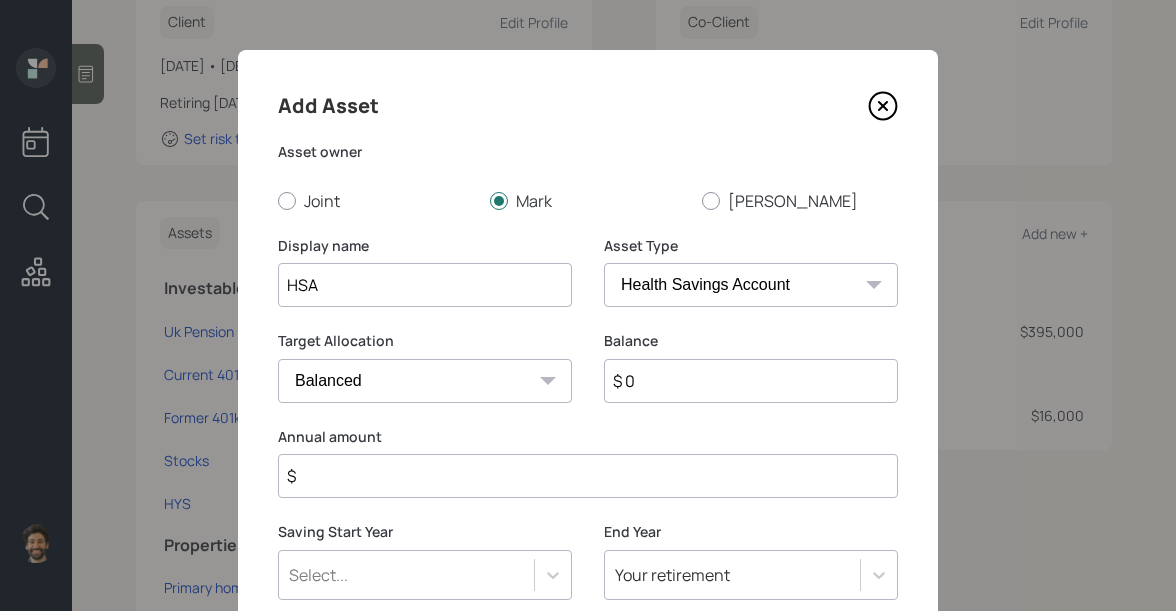 click on "$ 0" at bounding box center [751, 381] 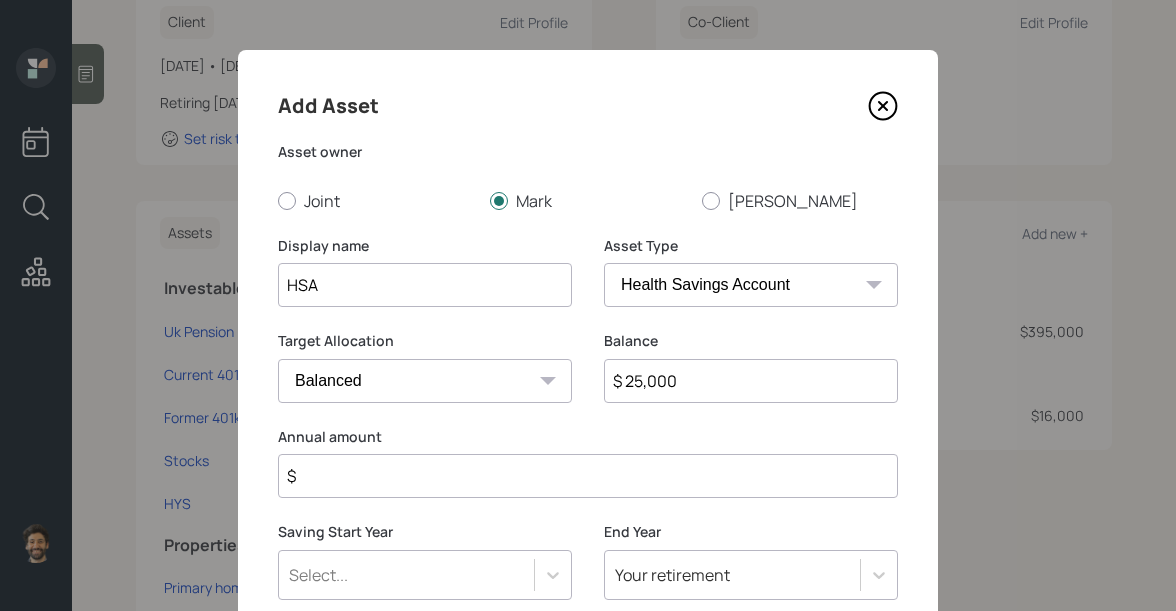 type on "$ 25,000" 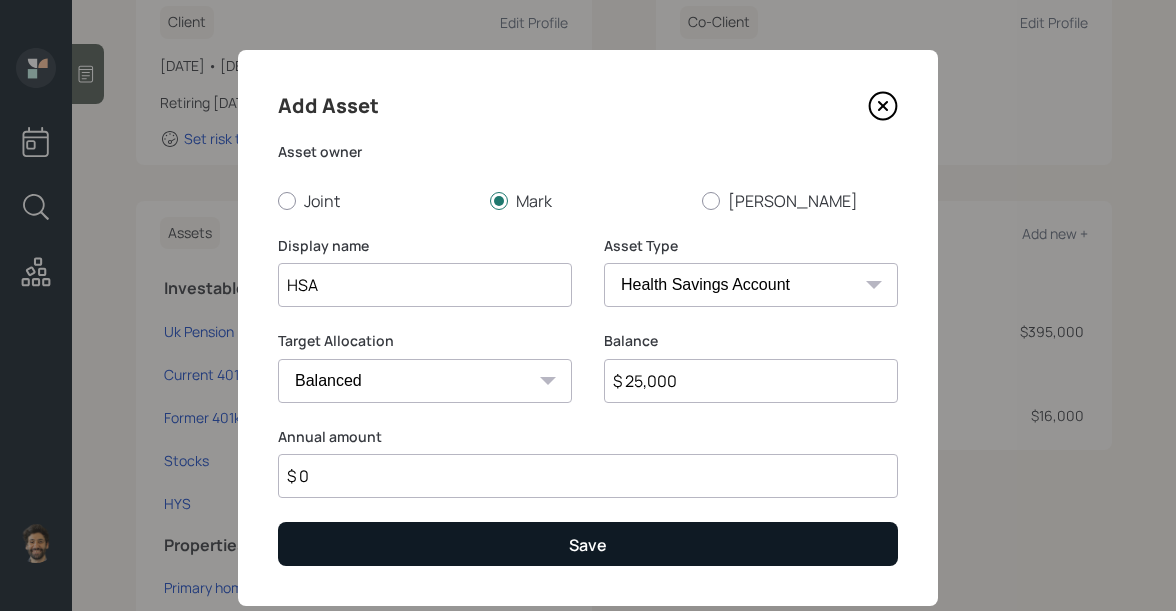 type on "$ 0" 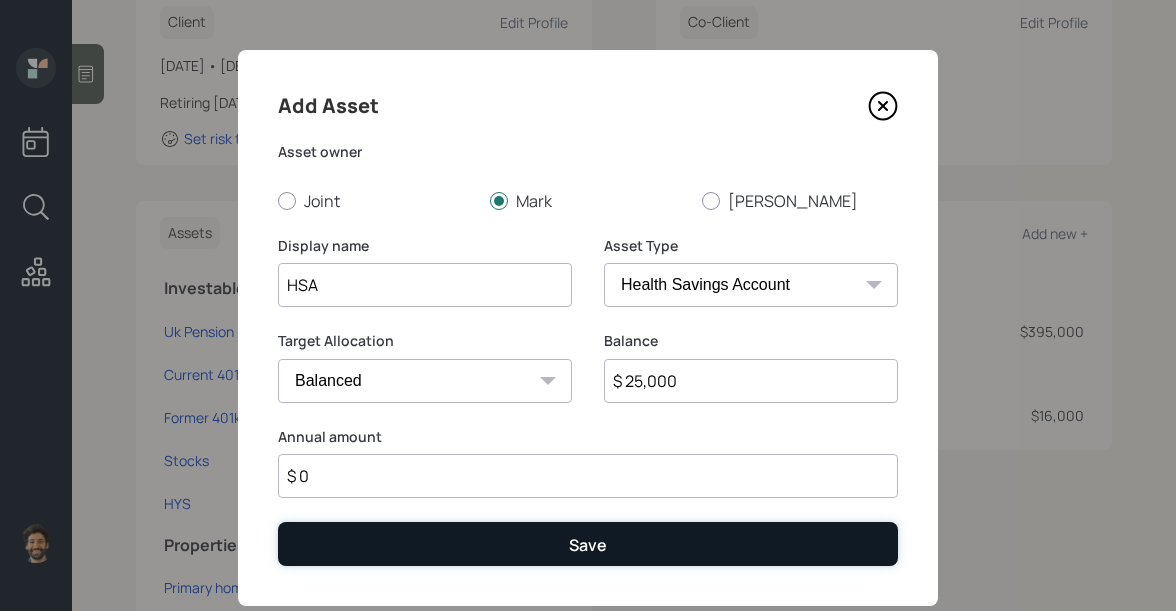 click on "Save" at bounding box center (588, 543) 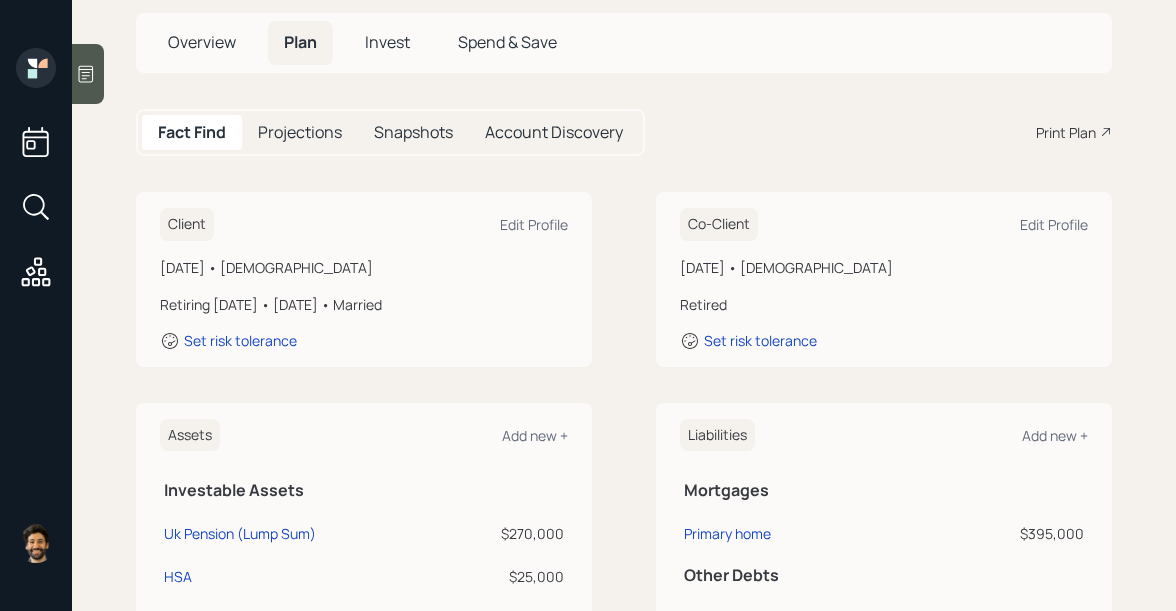 scroll, scrollTop: 0, scrollLeft: 0, axis: both 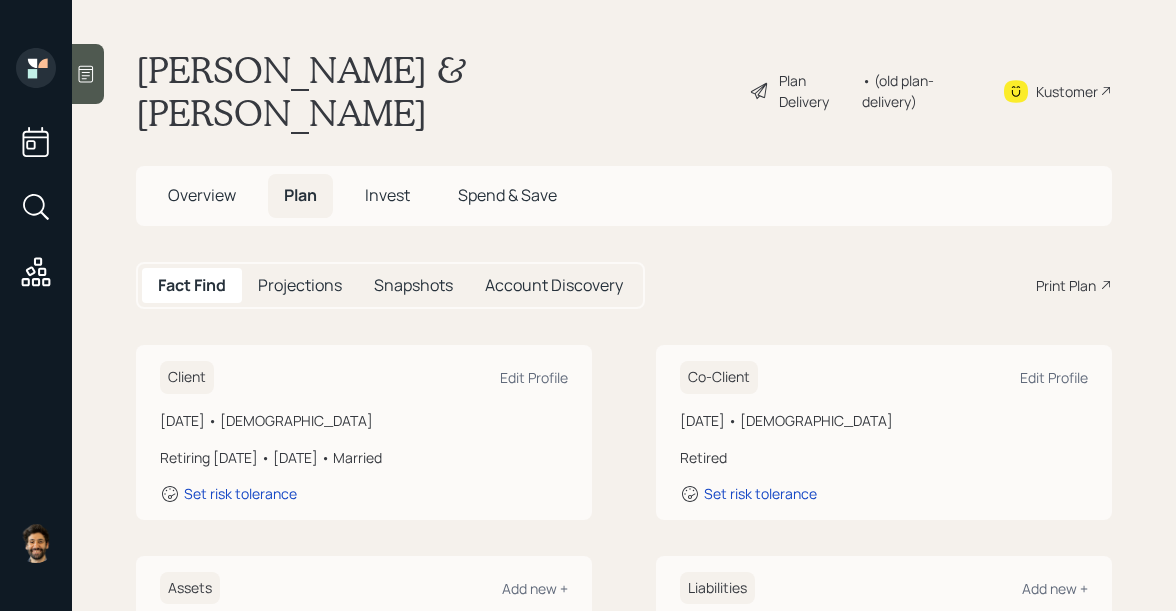 click on "• (old plan-delivery)" at bounding box center (920, 91) 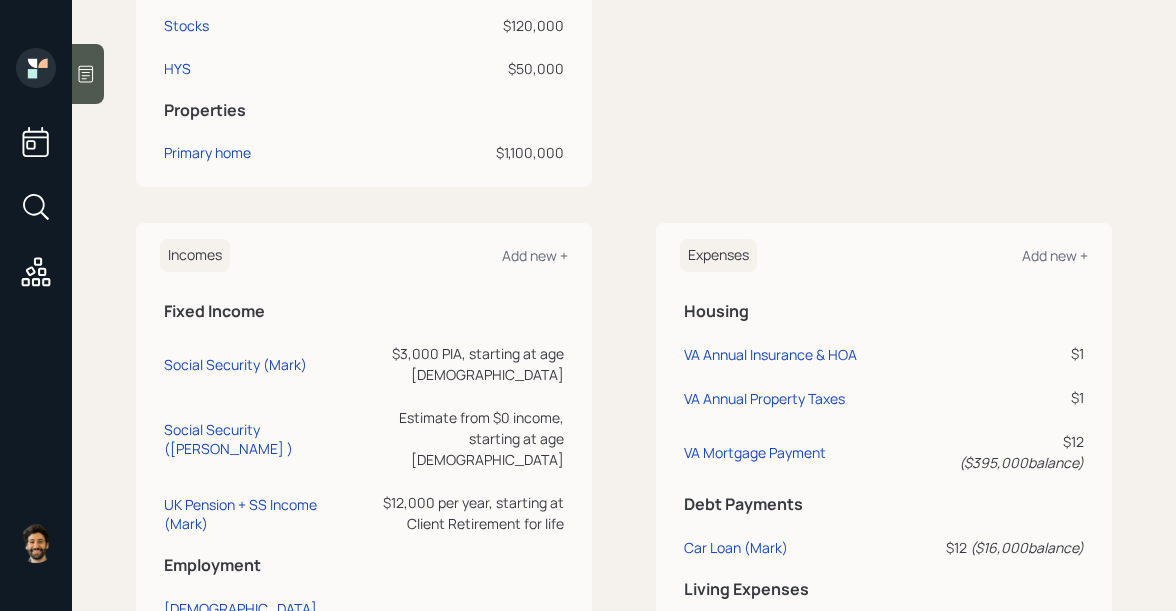 scroll, scrollTop: 1105, scrollLeft: 0, axis: vertical 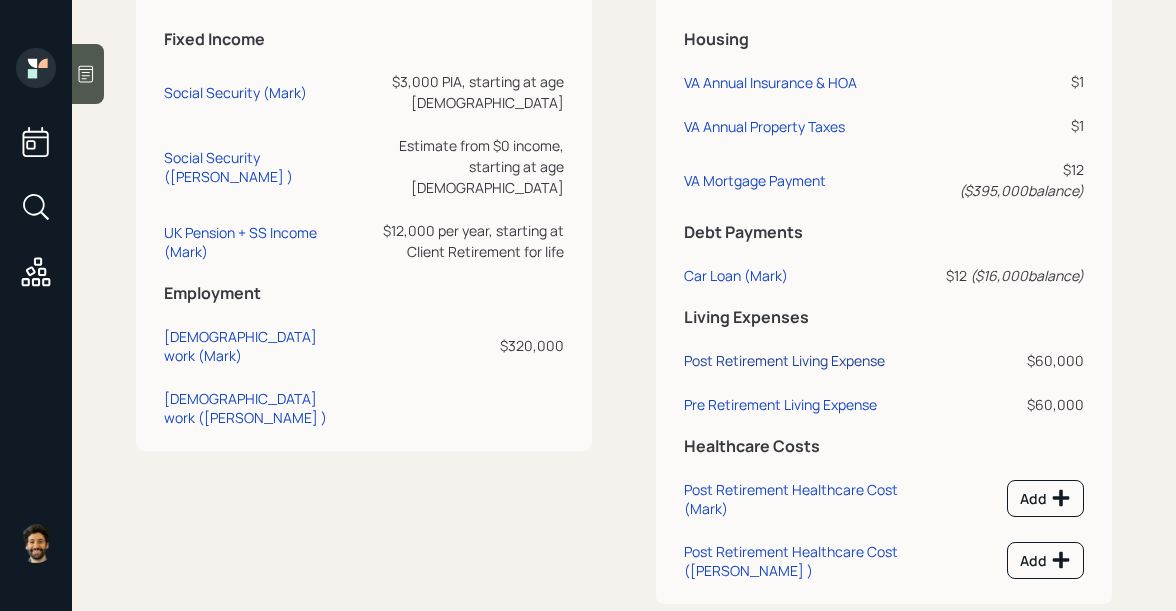 click on "Post Retirement Living Expense" at bounding box center (784, 360) 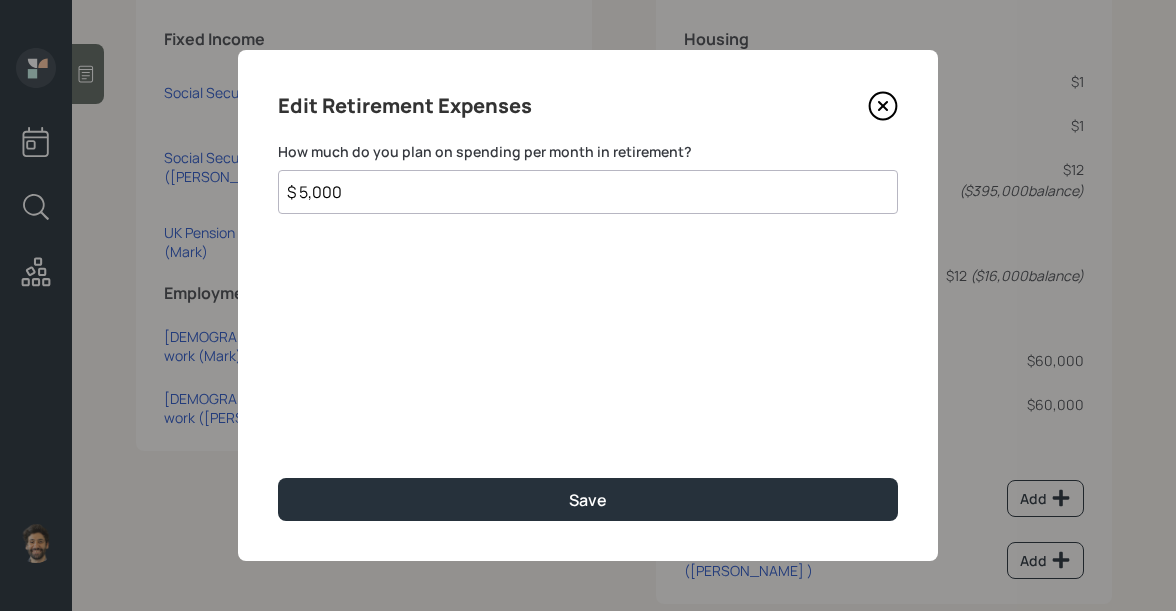 click on "$ 5,000" at bounding box center (588, 192) 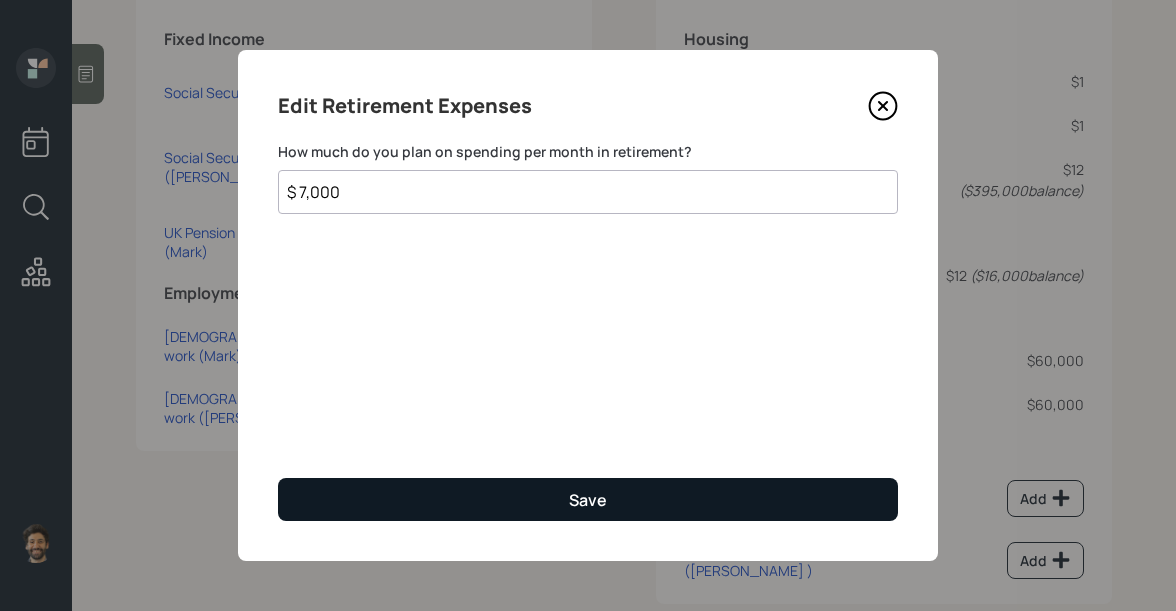 type on "$ 7,000" 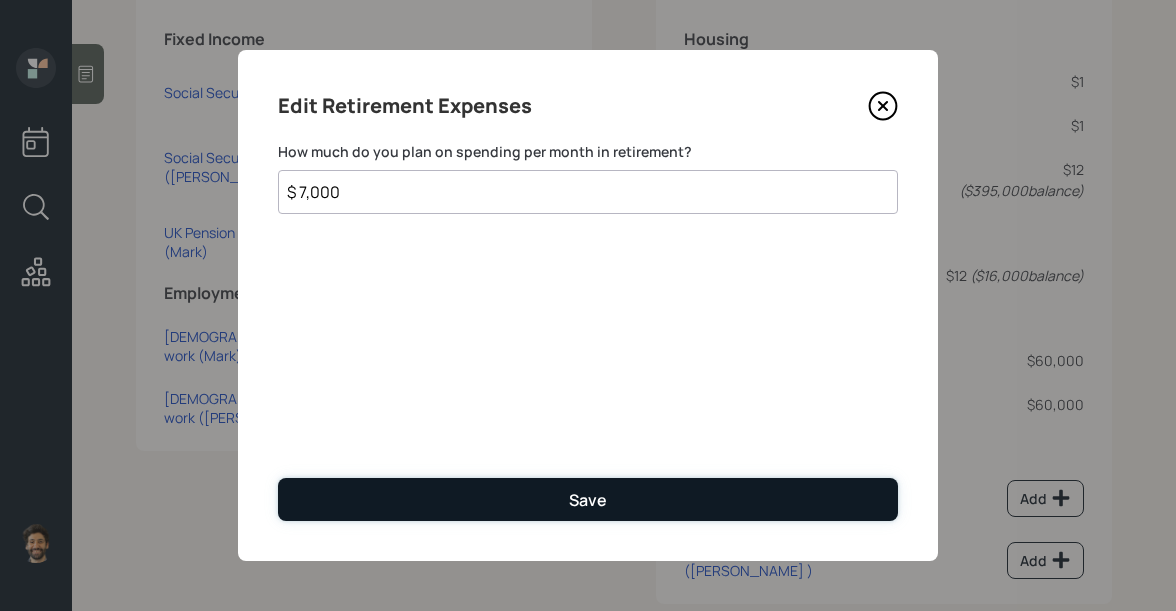 click on "Save" at bounding box center (588, 499) 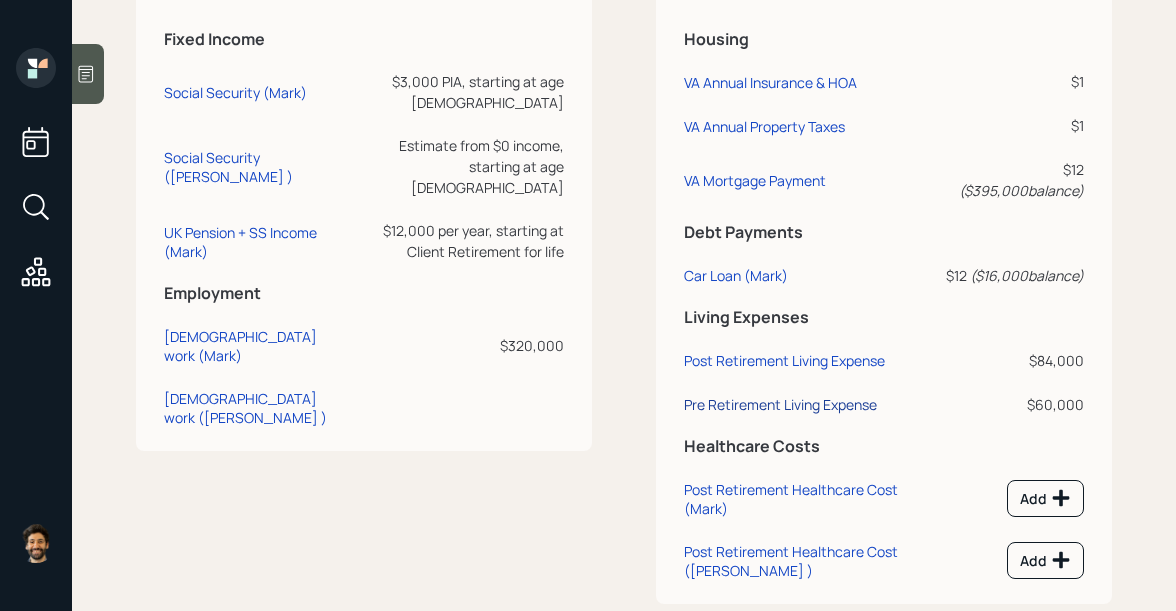 click on "Pre Retirement Living Expense" at bounding box center (780, 404) 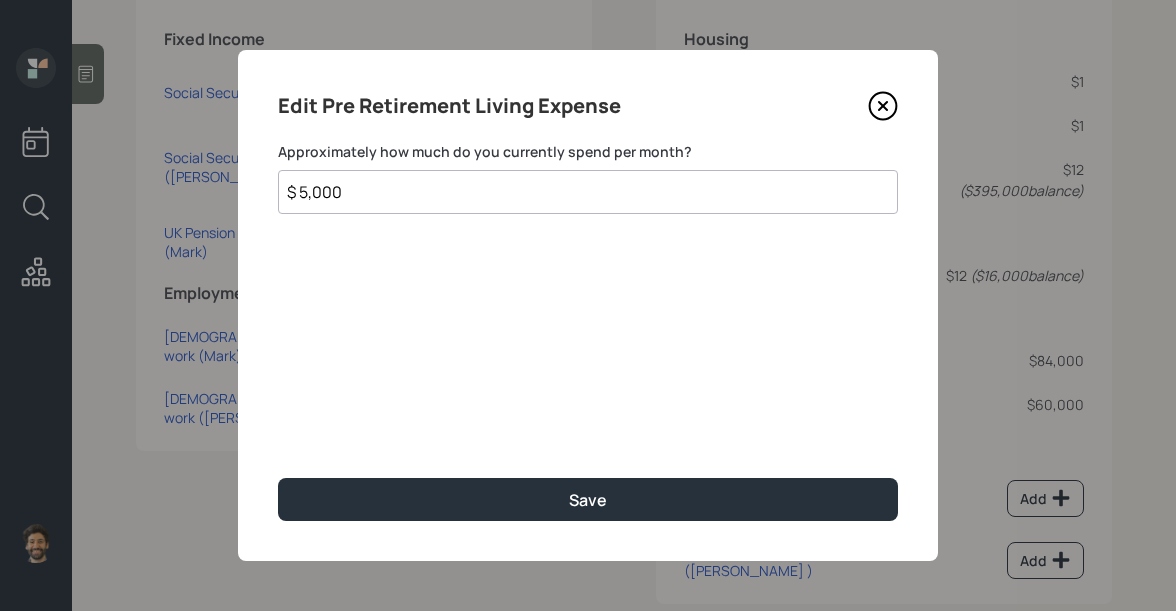 click on "$ 5,000" at bounding box center [588, 192] 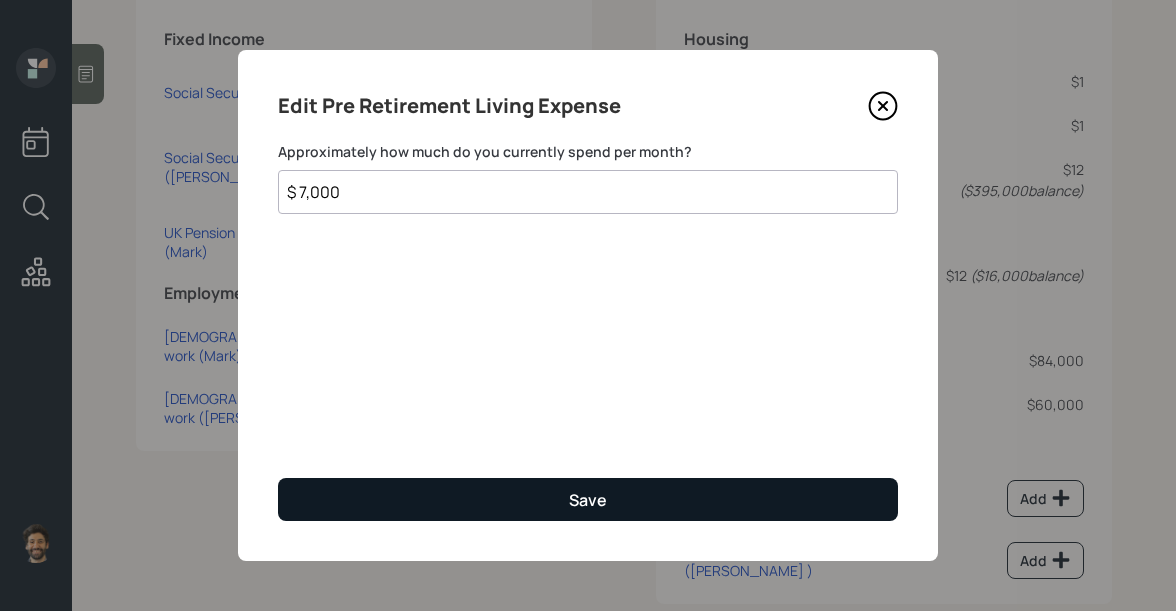 type on "$ 7,000" 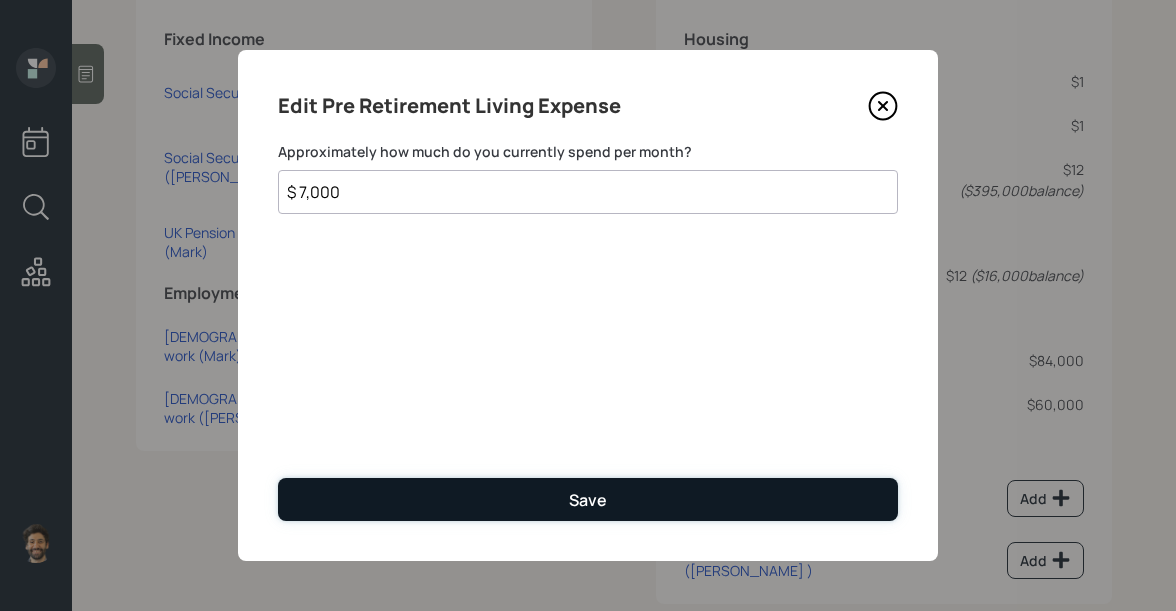 click on "Save" at bounding box center (588, 499) 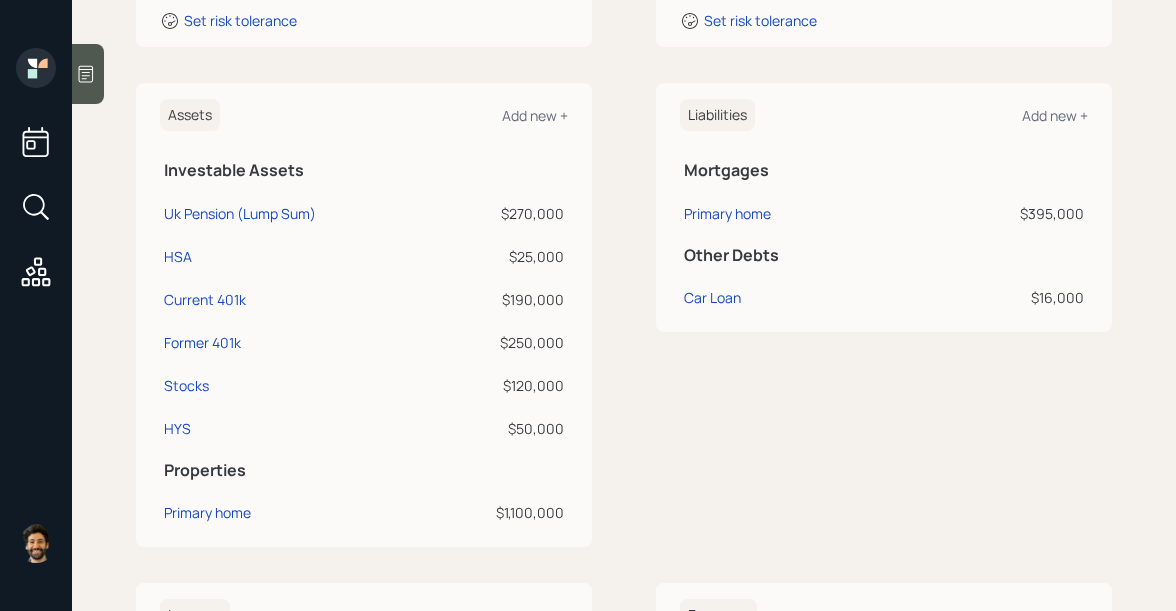 scroll, scrollTop: 465, scrollLeft: 0, axis: vertical 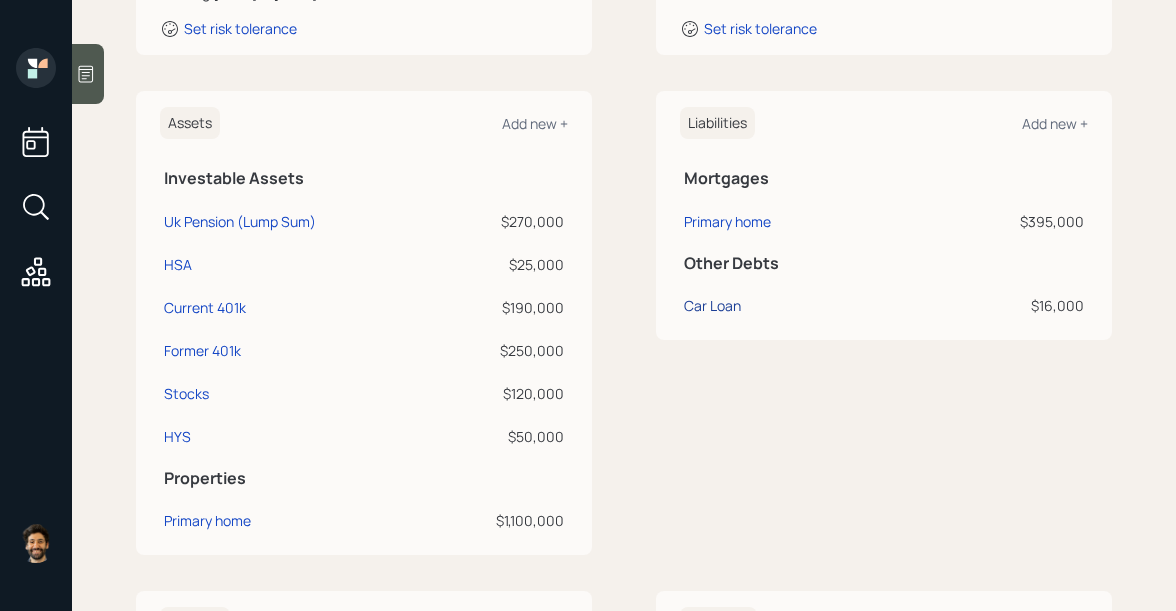 click on "Car Loan" at bounding box center (712, 305) 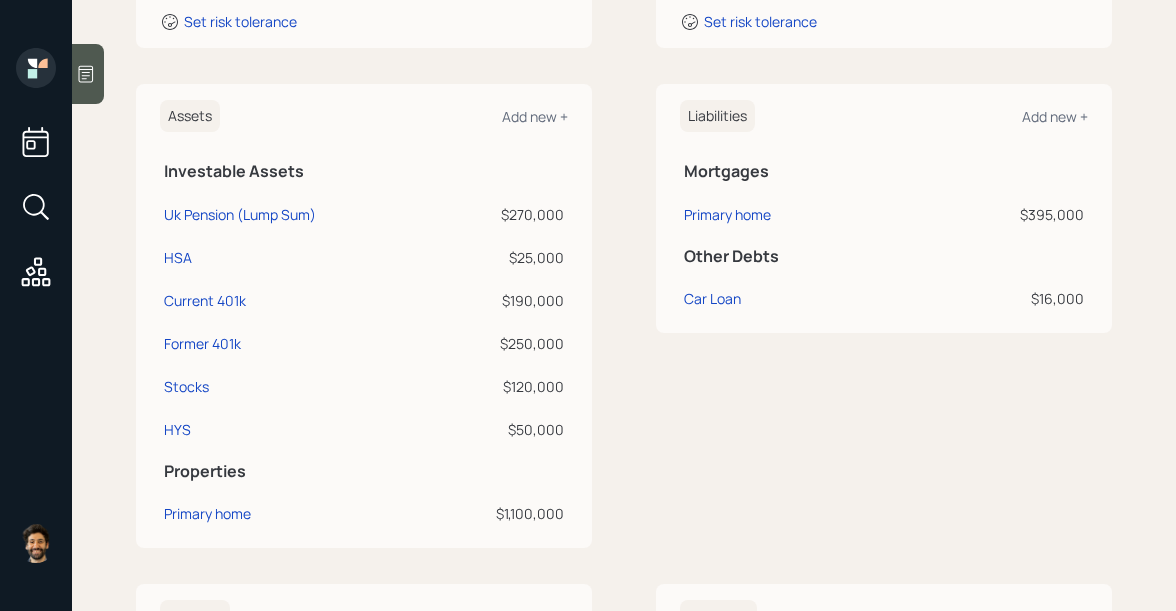 scroll, scrollTop: 448, scrollLeft: 0, axis: vertical 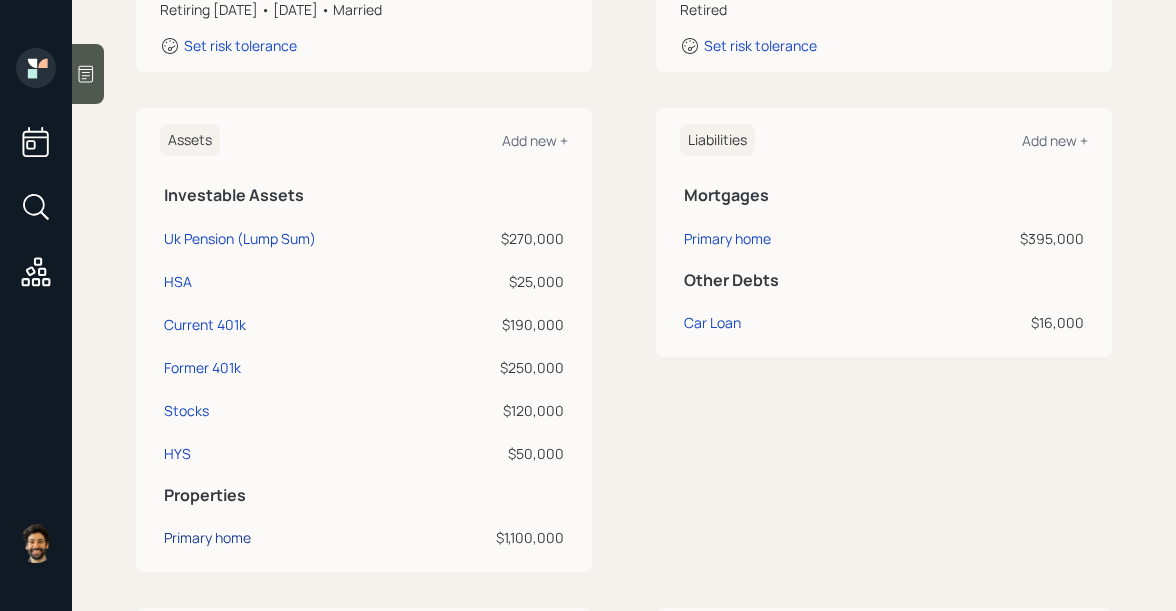 click on "Primary home" at bounding box center [207, 537] 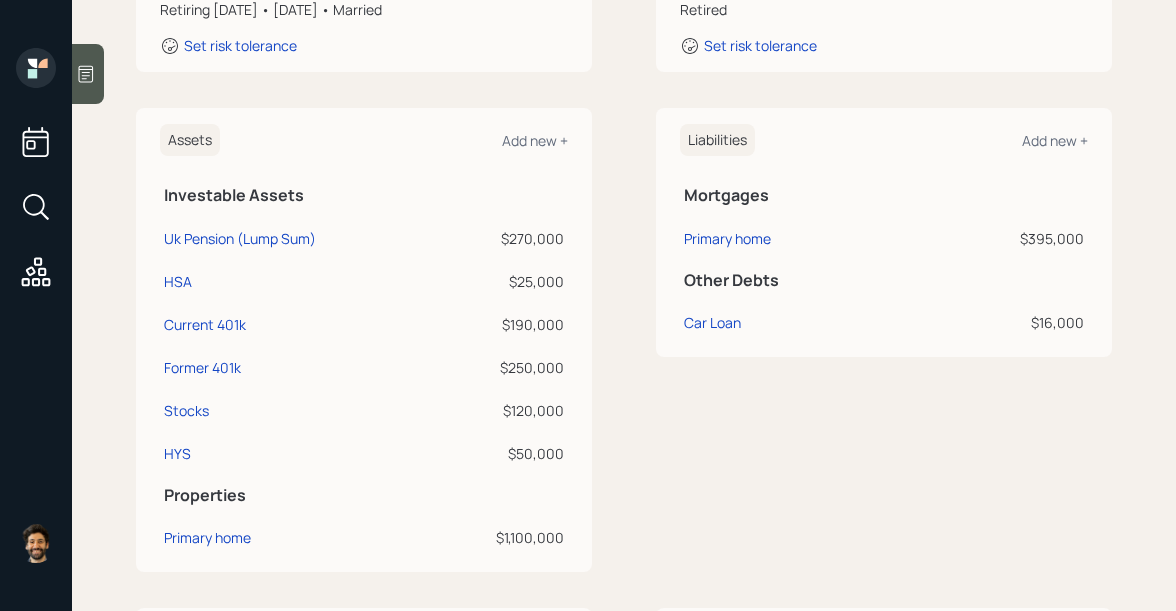 click at bounding box center (88, 74) 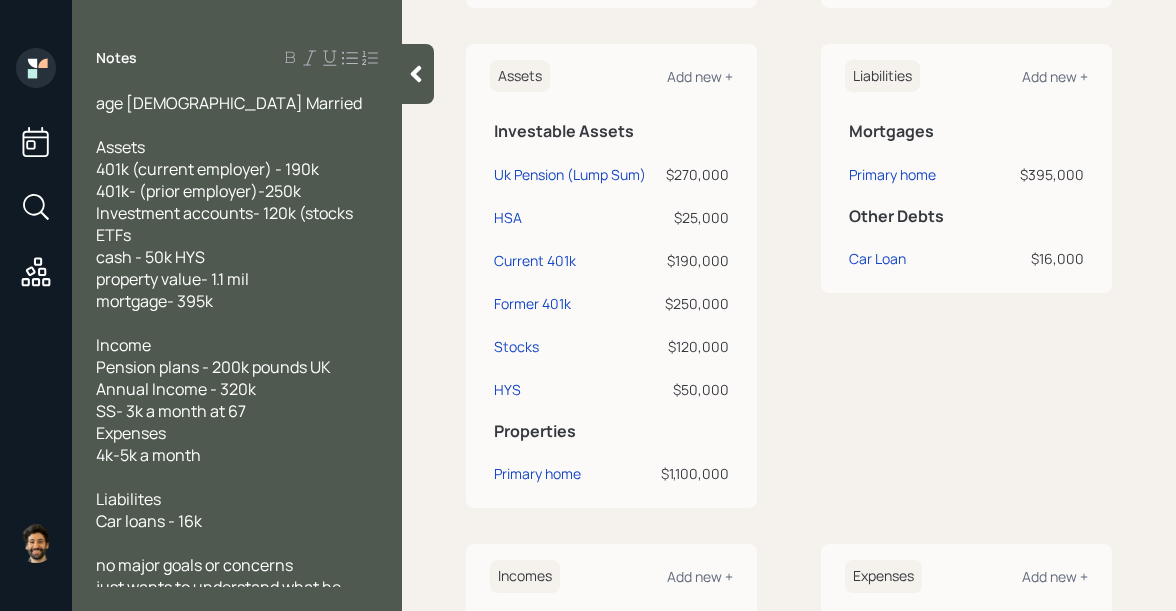 scroll, scrollTop: 120, scrollLeft: 0, axis: vertical 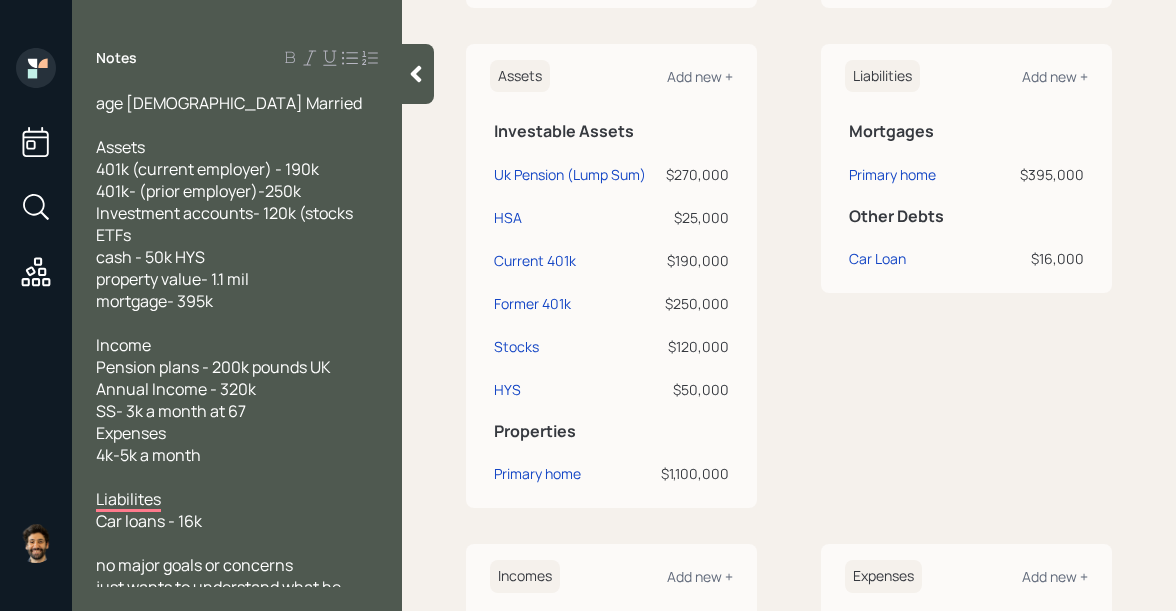 click at bounding box center [418, 74] 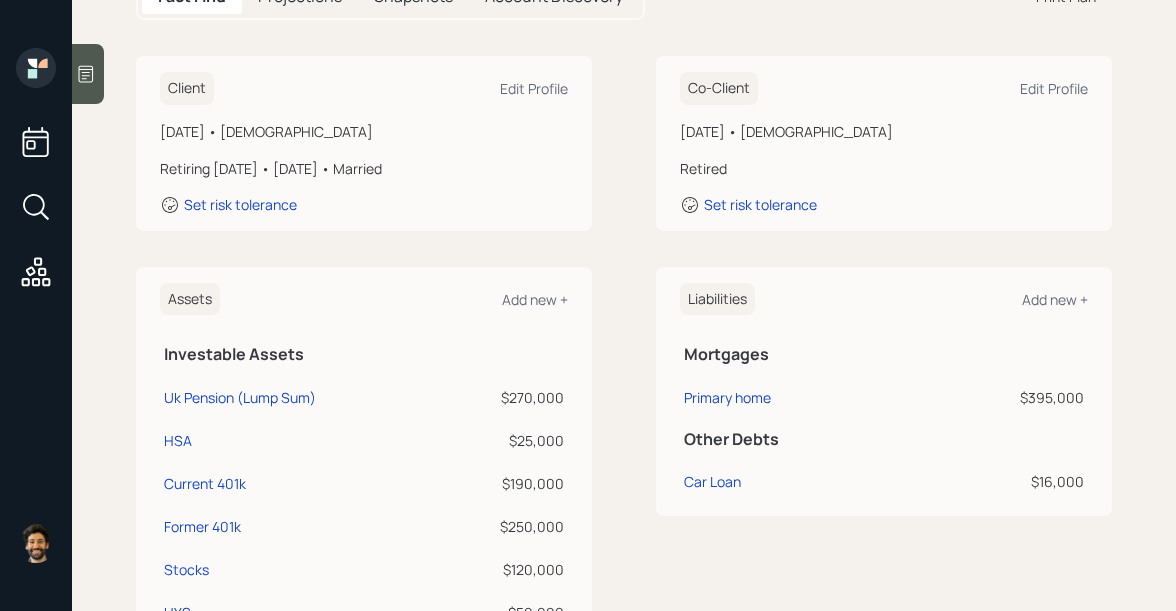 scroll, scrollTop: 0, scrollLeft: 0, axis: both 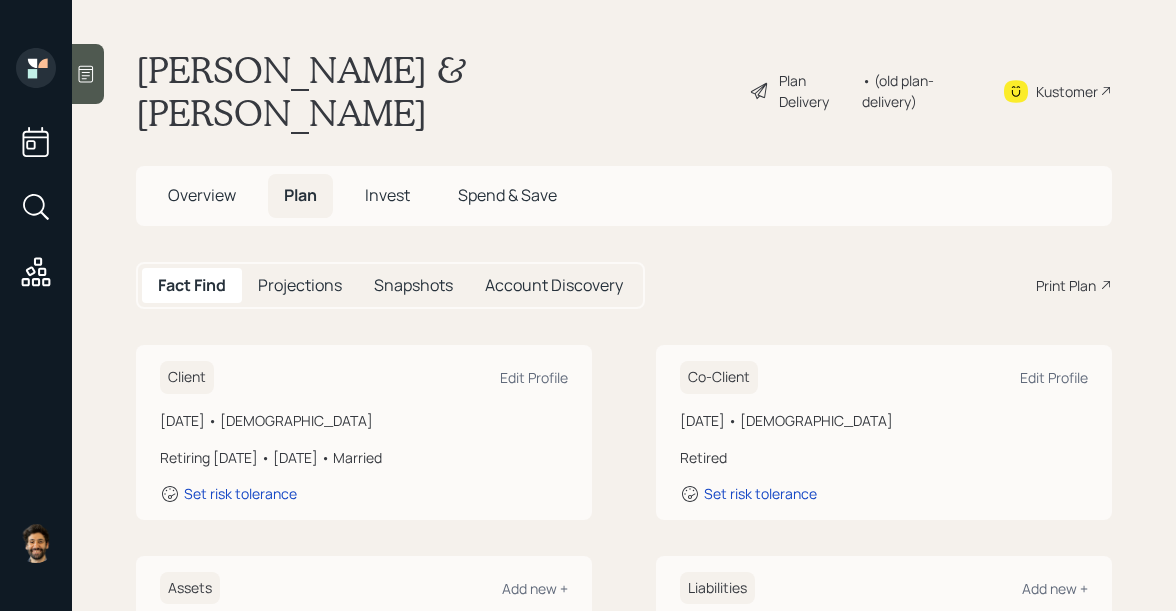 click on "Projections" at bounding box center (300, 285) 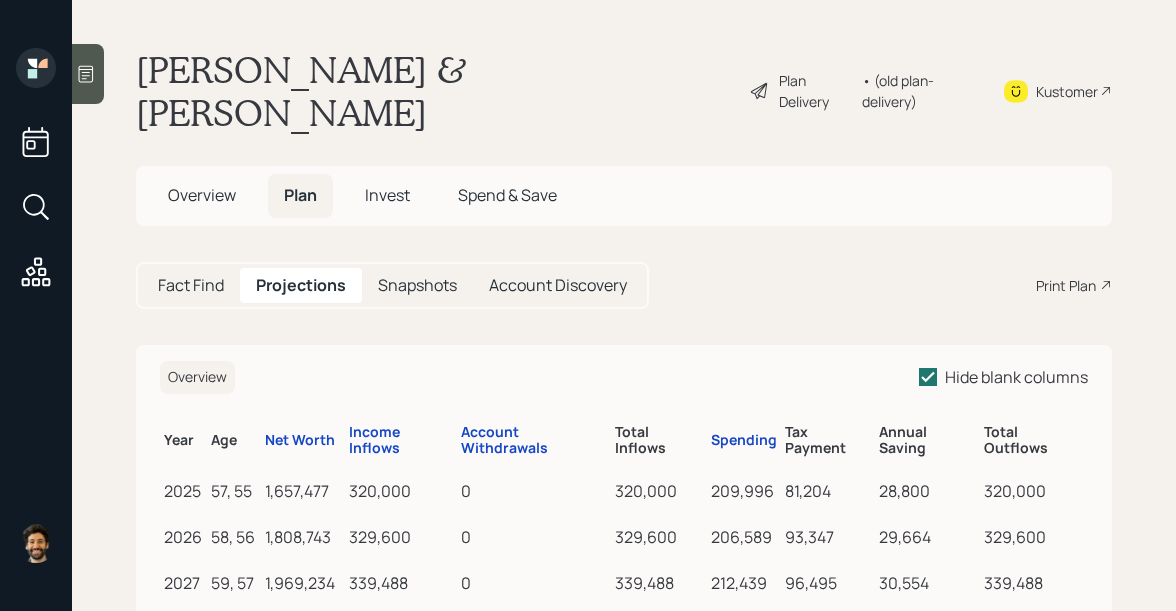 click on "• (old plan-delivery)" at bounding box center (920, 91) 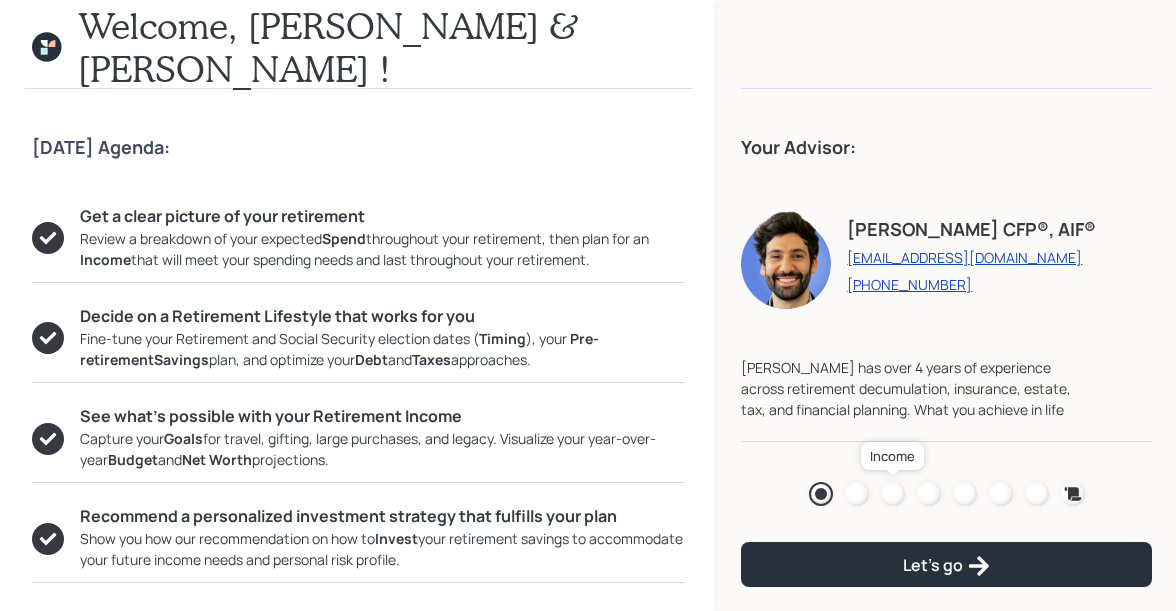 click at bounding box center (893, 494) 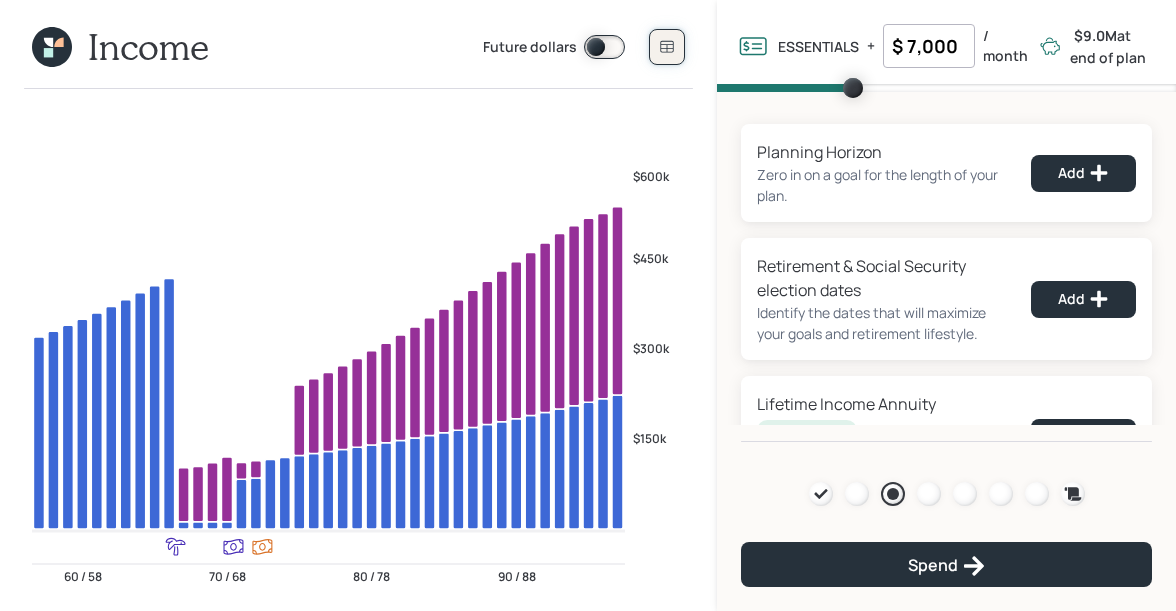 click 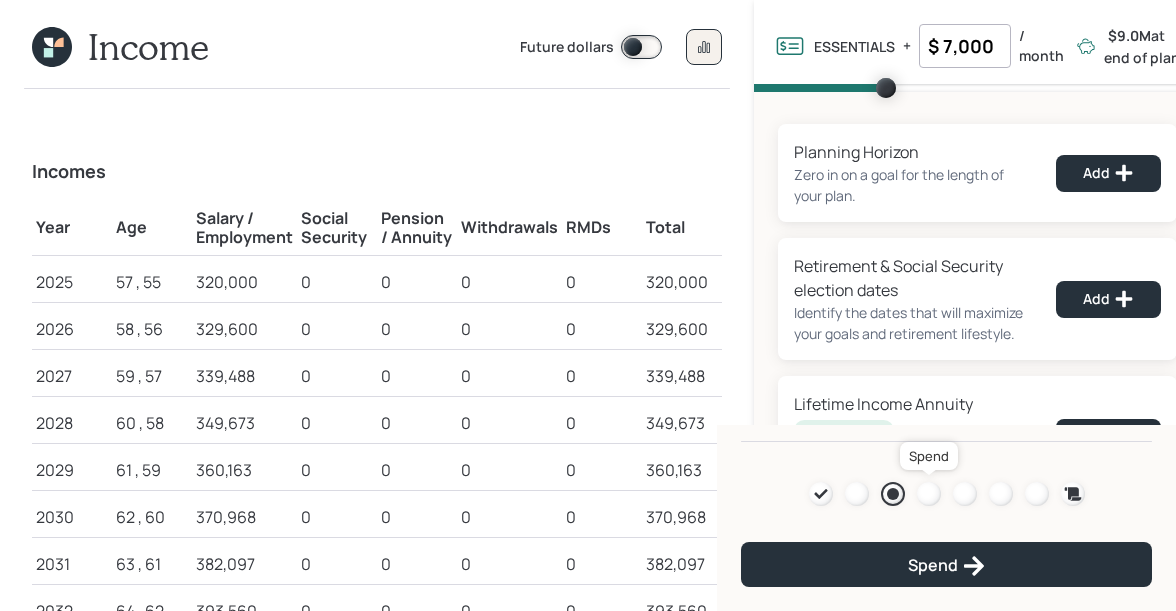 click at bounding box center (929, 494) 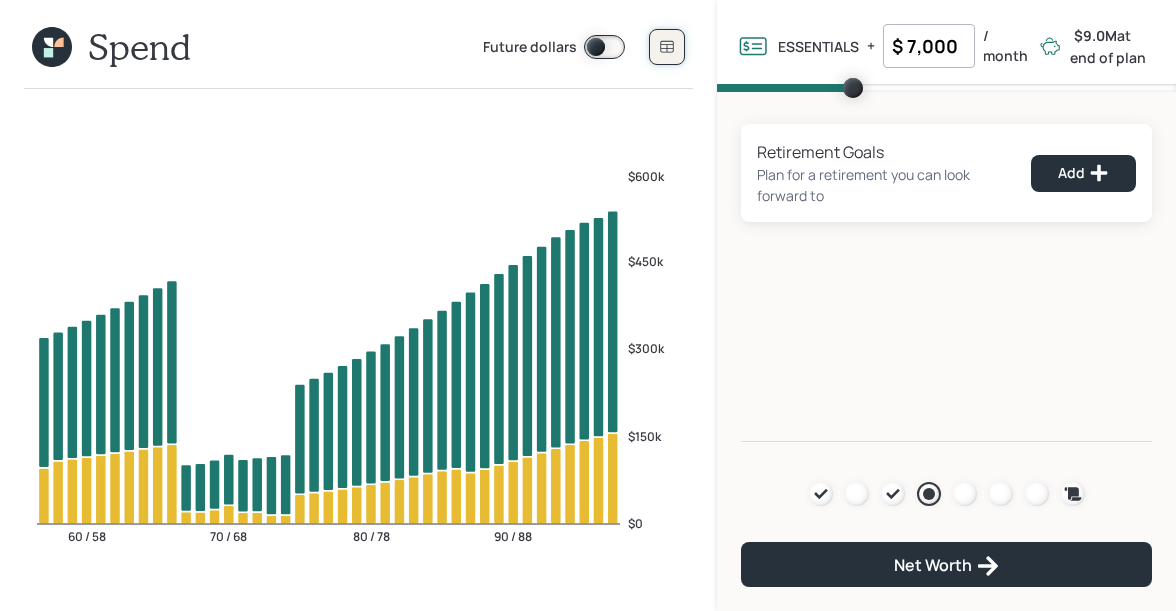 click 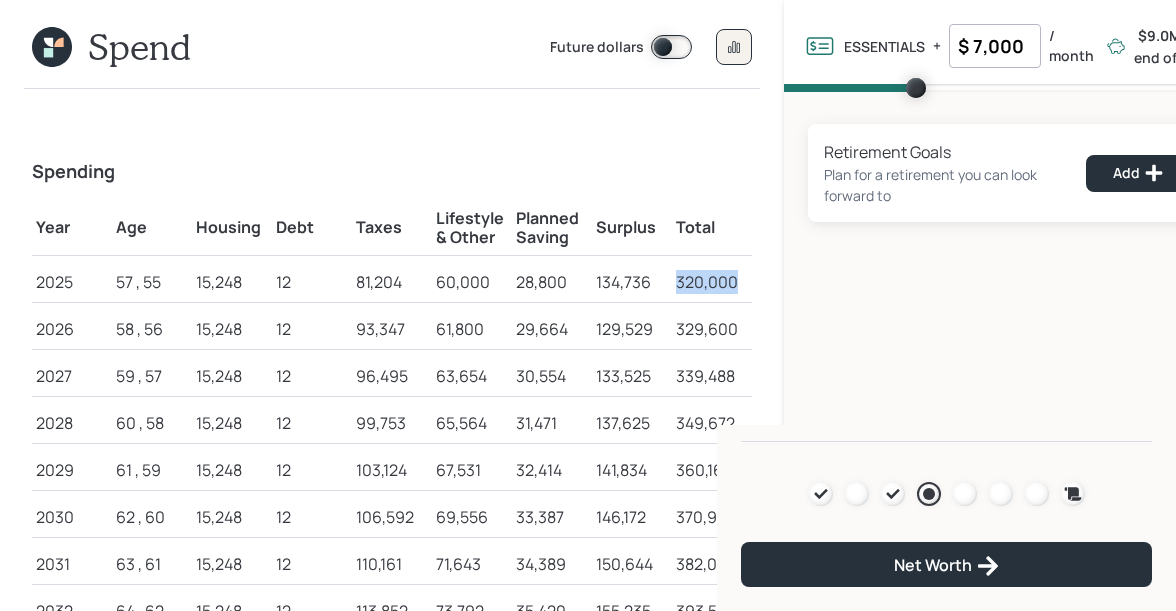 drag, startPoint x: 677, startPoint y: 285, endPoint x: 743, endPoint y: 285, distance: 66 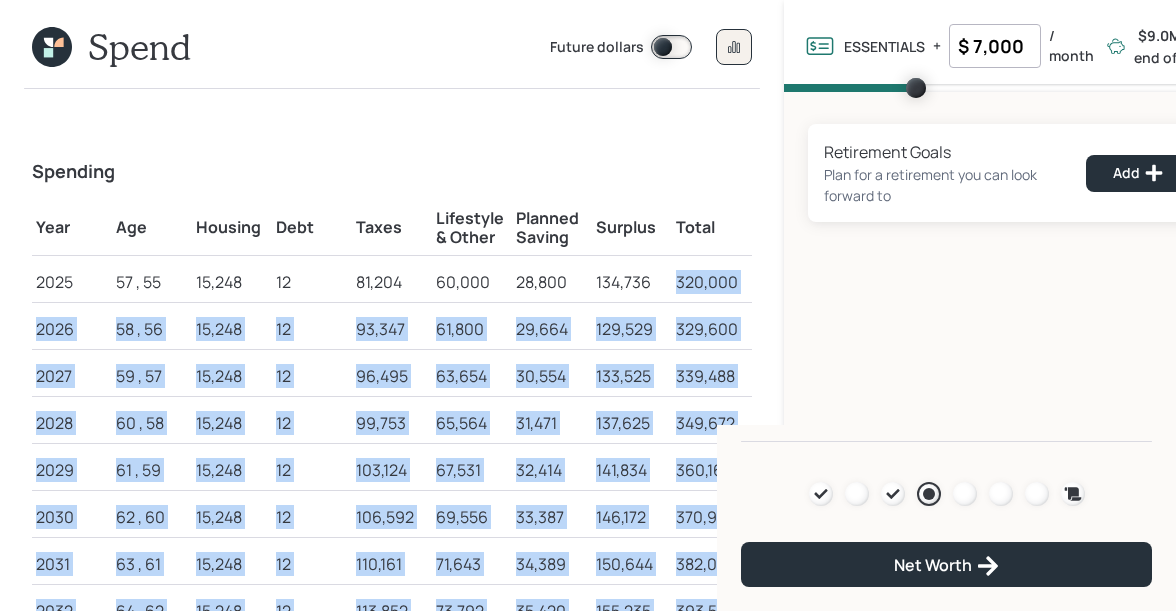 drag, startPoint x: 676, startPoint y: 279, endPoint x: 753, endPoint y: 279, distance: 77 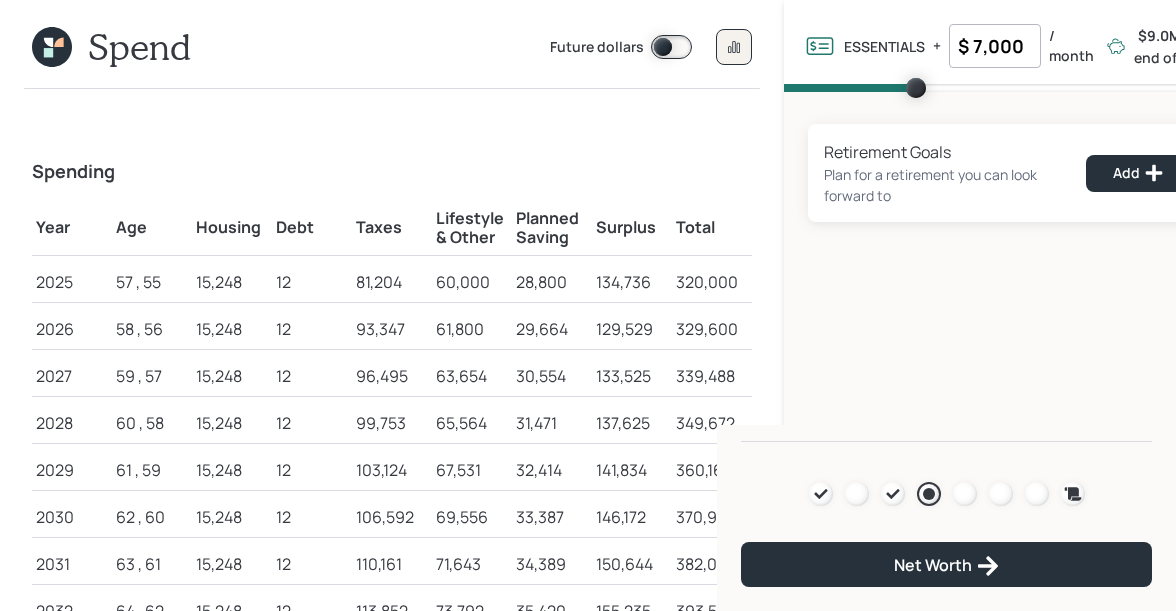 click on "134,736" at bounding box center (632, 282) 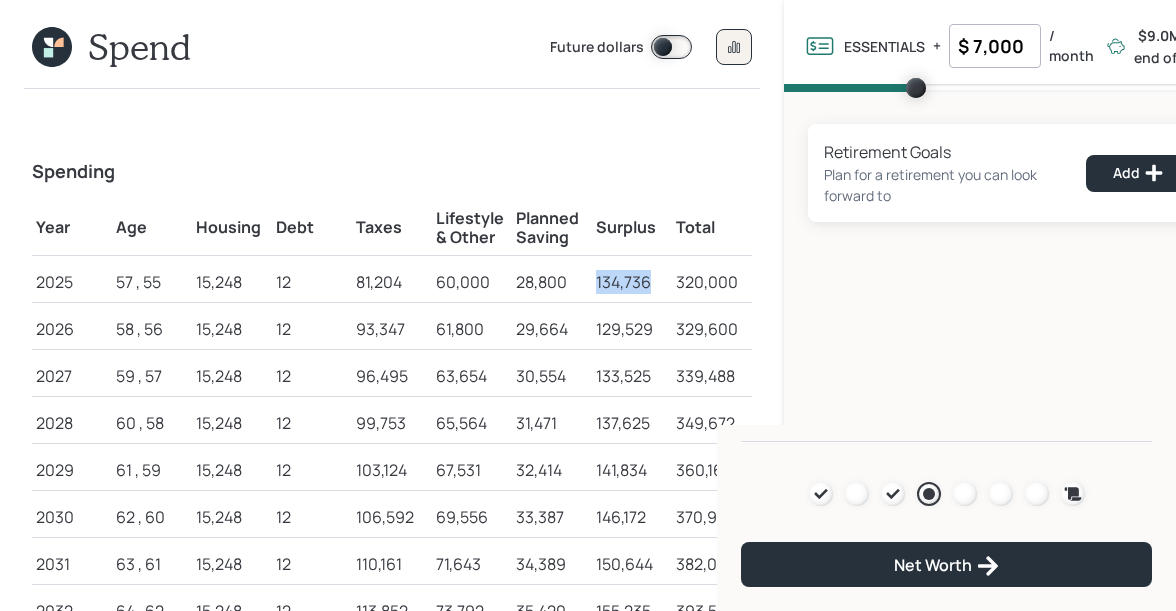 drag, startPoint x: 649, startPoint y: 281, endPoint x: 597, endPoint y: 281, distance: 52 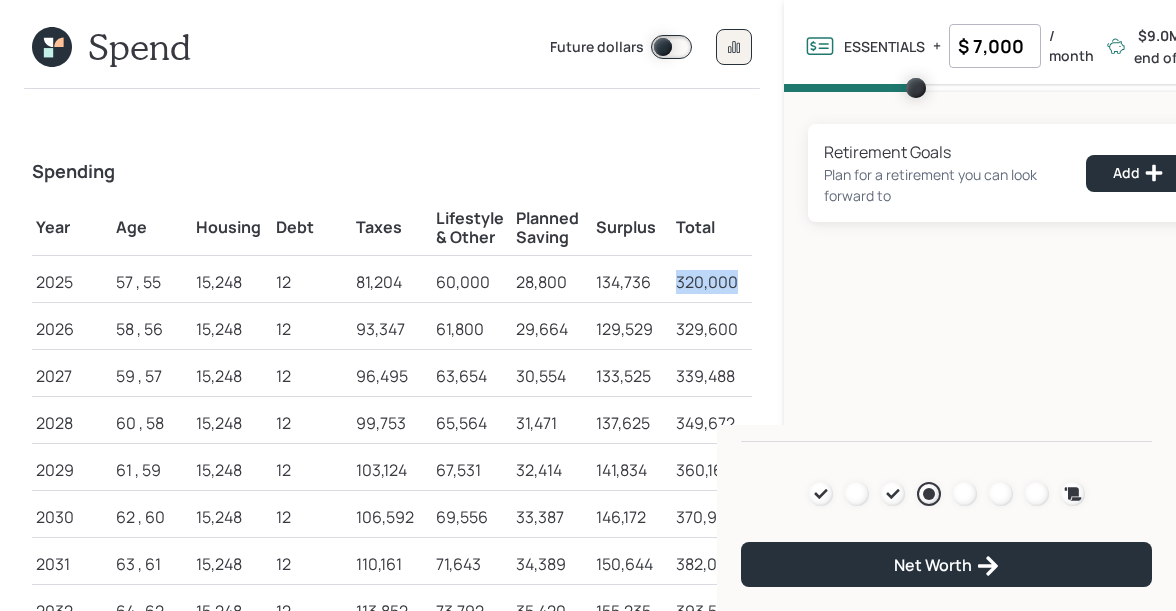 drag, startPoint x: 678, startPoint y: 279, endPoint x: 750, endPoint y: 280, distance: 72.00694 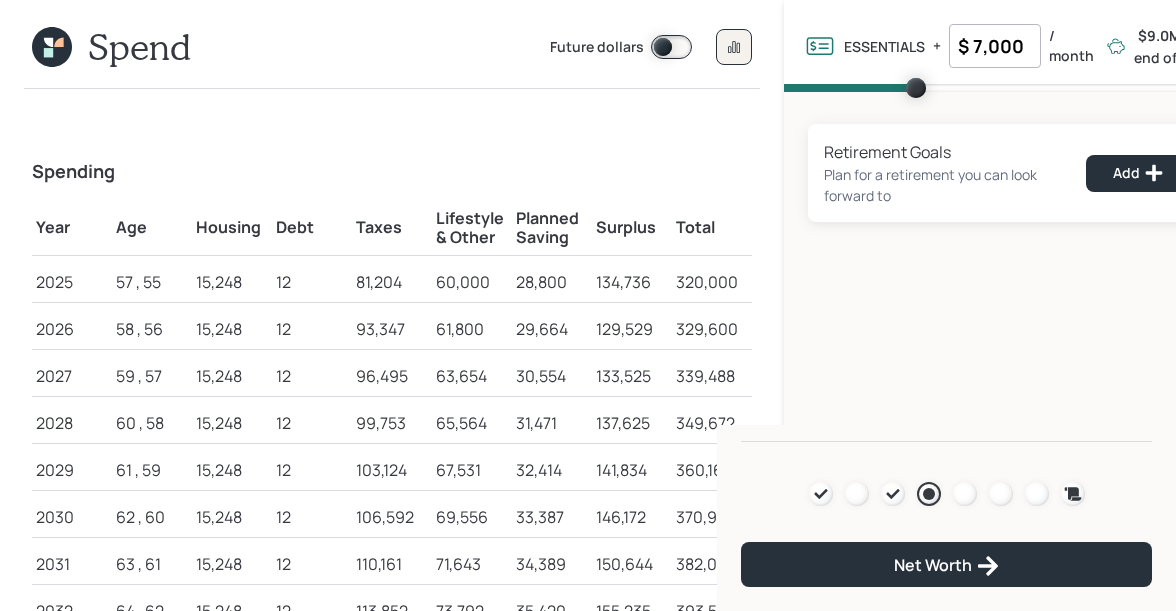 click on "134,736" at bounding box center [632, 282] 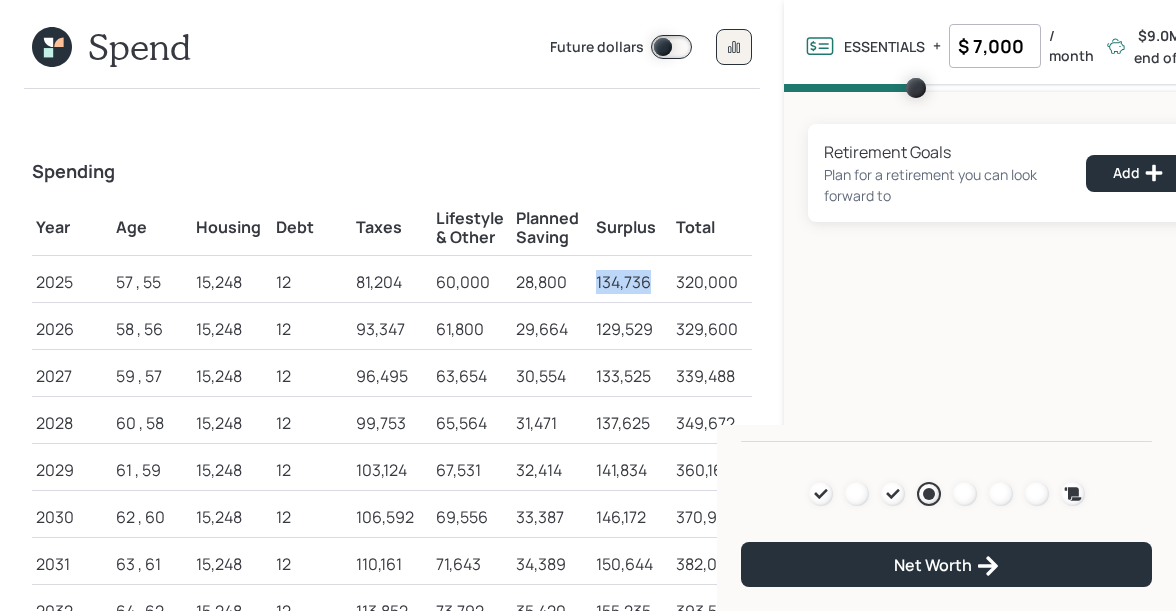 click on "134,736" at bounding box center (632, 282) 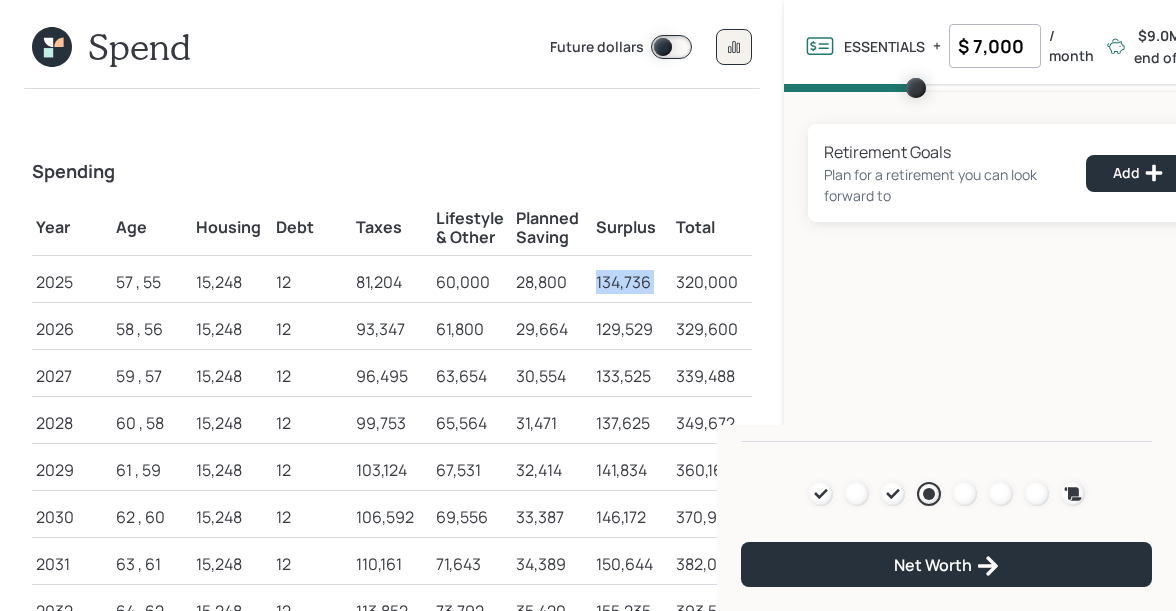 click on "134,736" at bounding box center [632, 282] 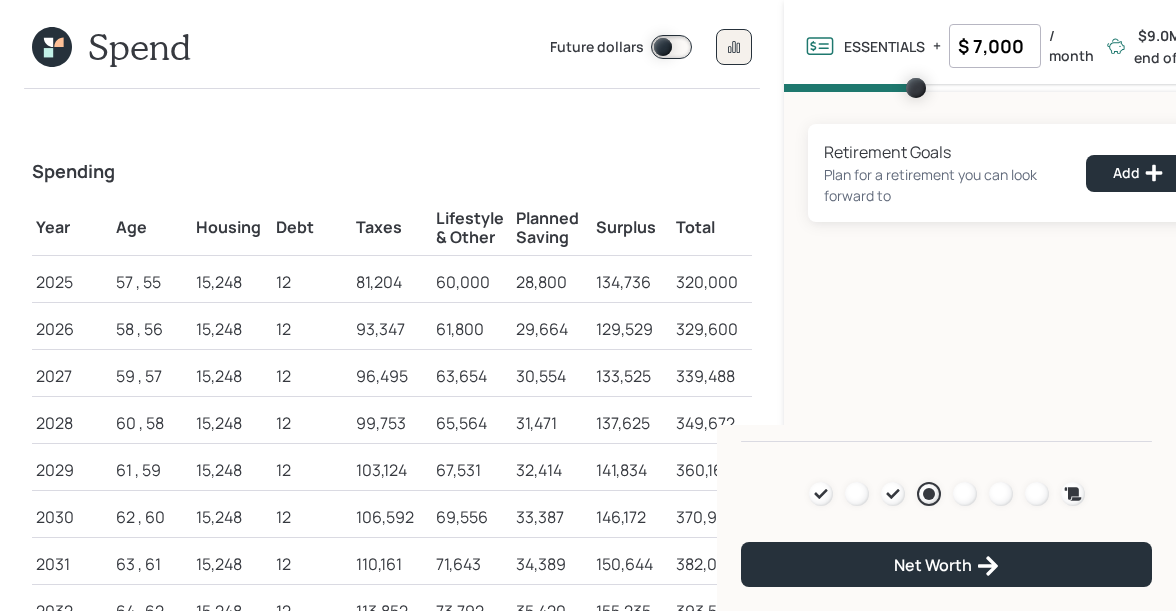 click 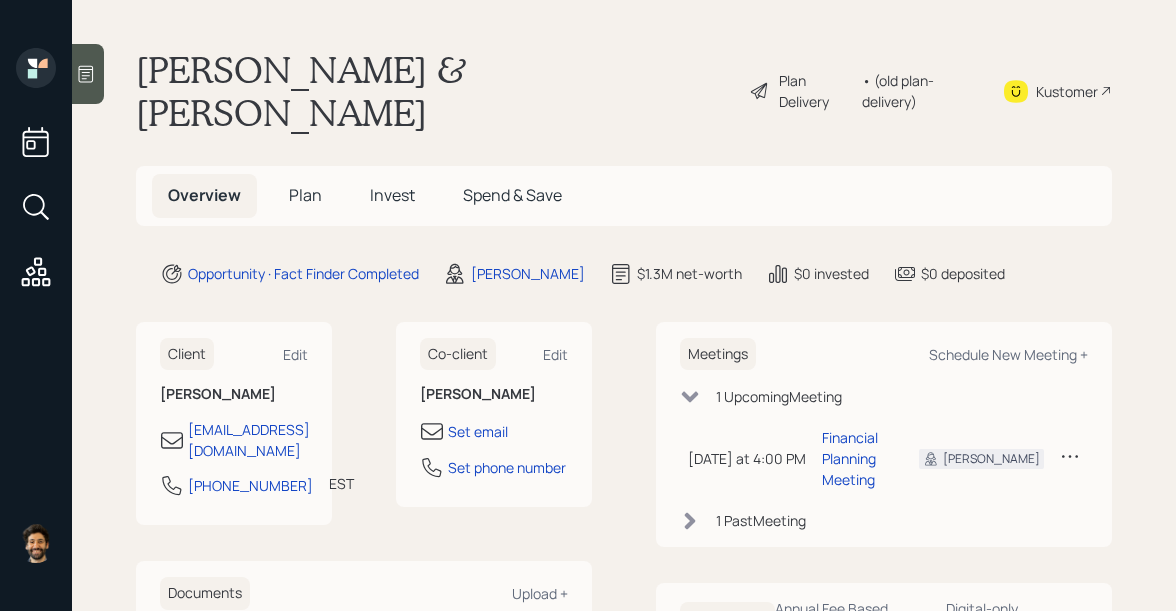click on "Plan" at bounding box center (305, 195) 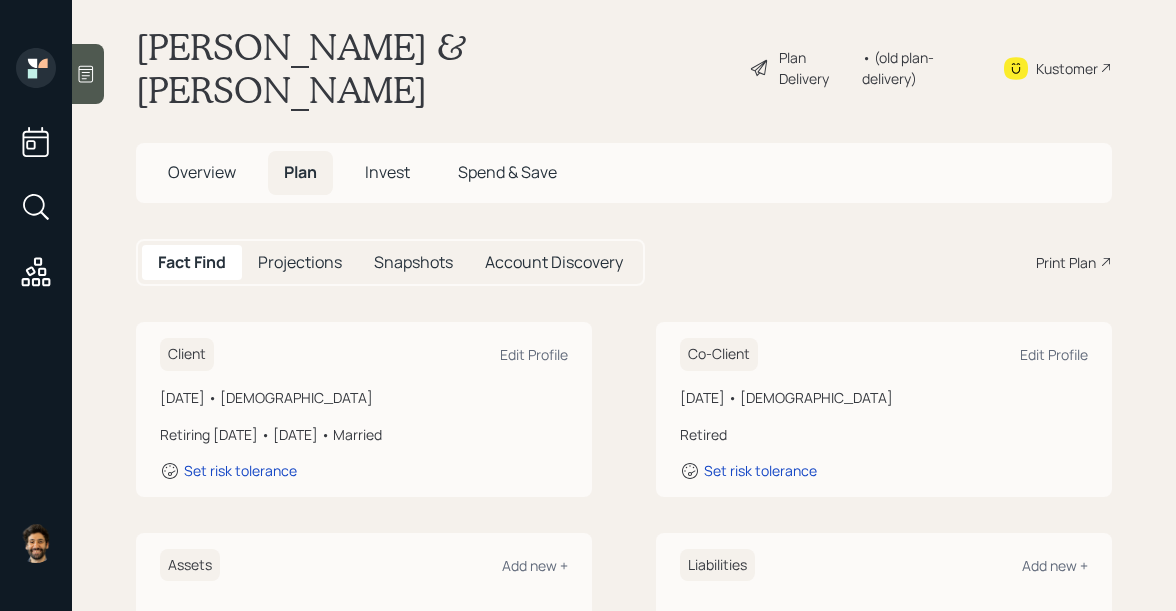 scroll, scrollTop: 0, scrollLeft: 0, axis: both 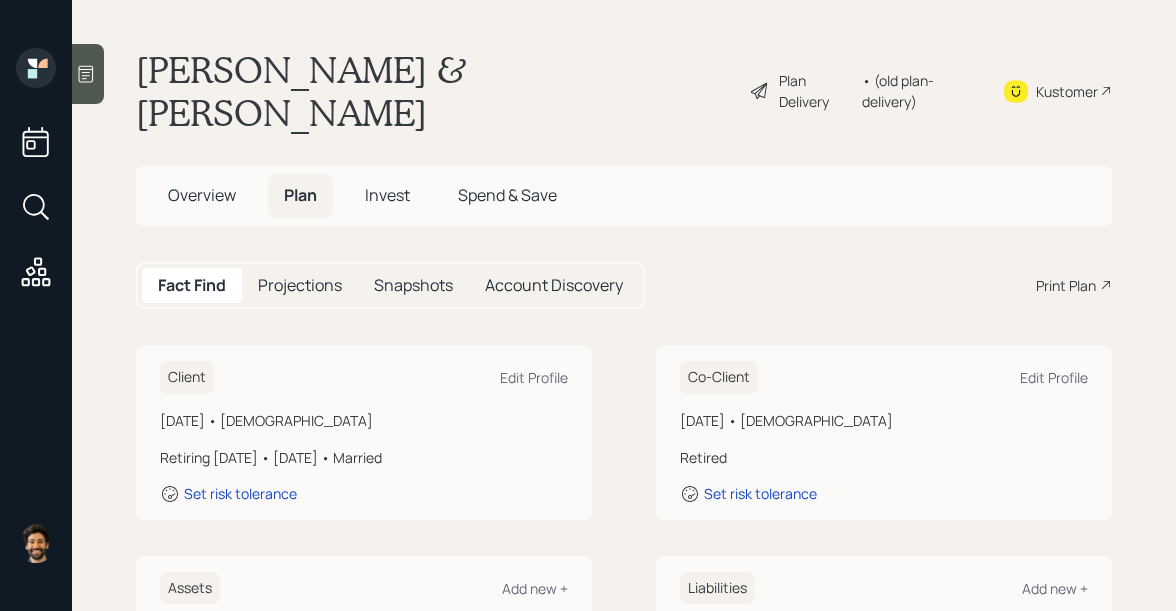 click on "• (old plan-delivery)" at bounding box center (920, 91) 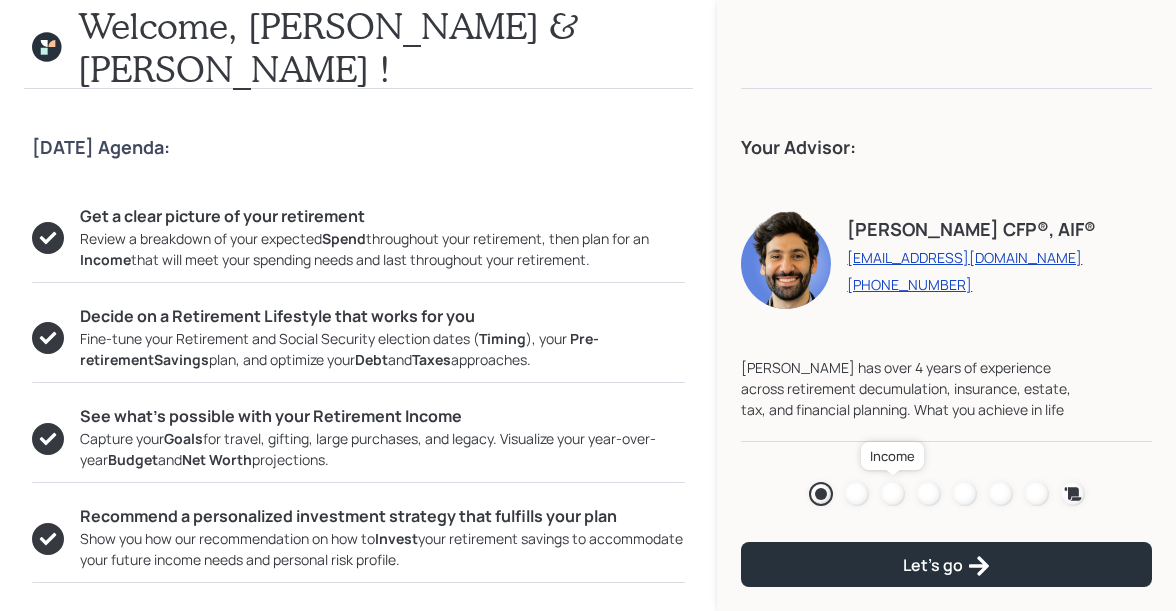 click at bounding box center [893, 494] 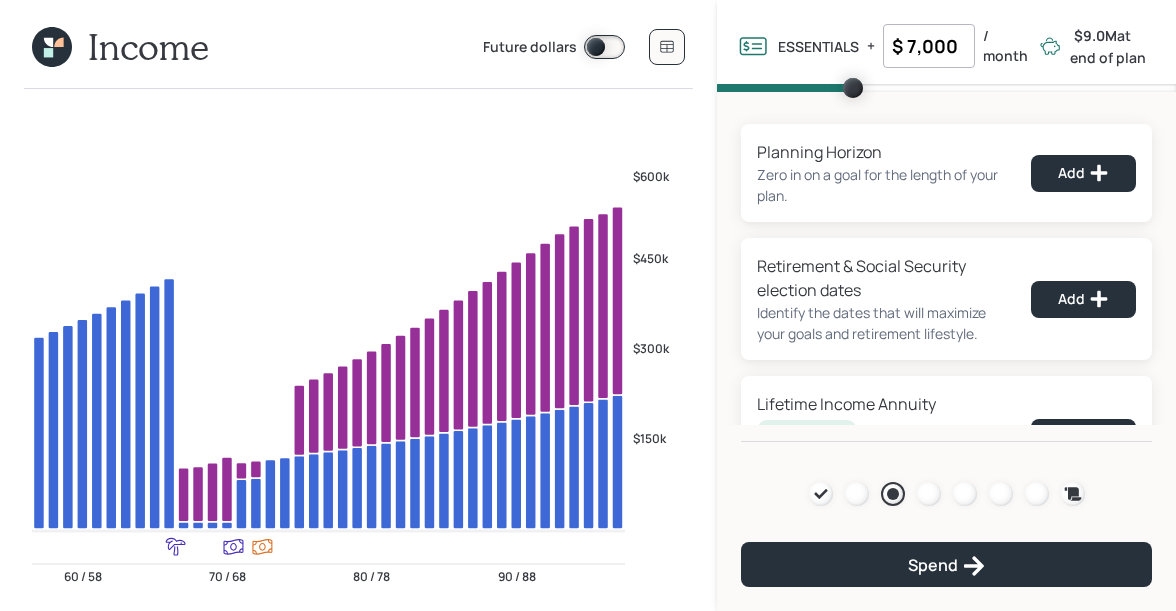 click 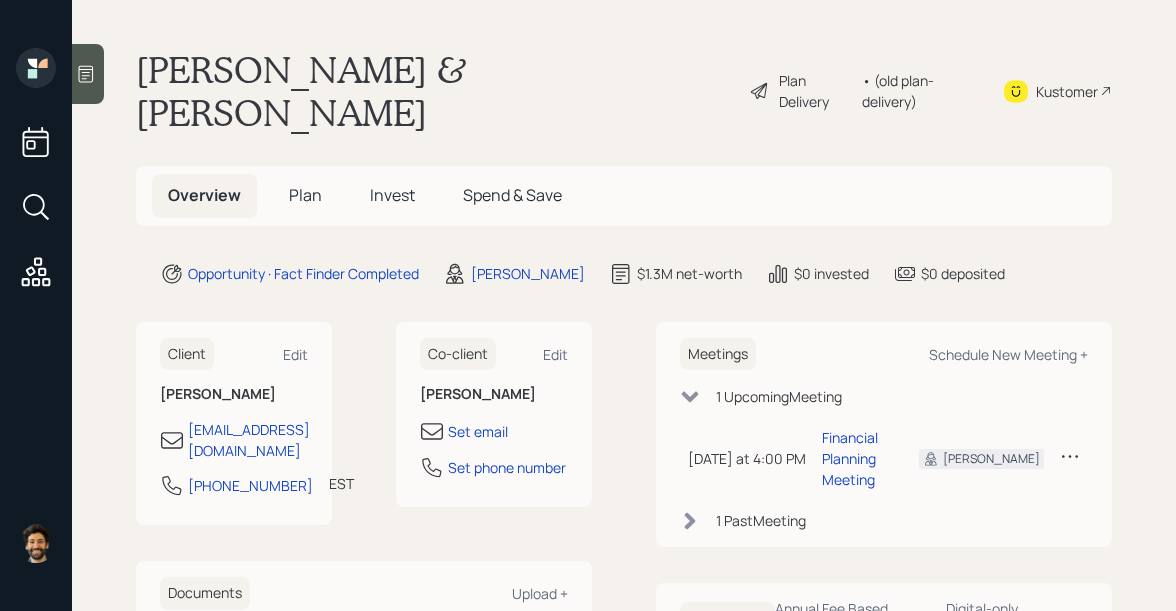 click on "Plan" at bounding box center [305, 195] 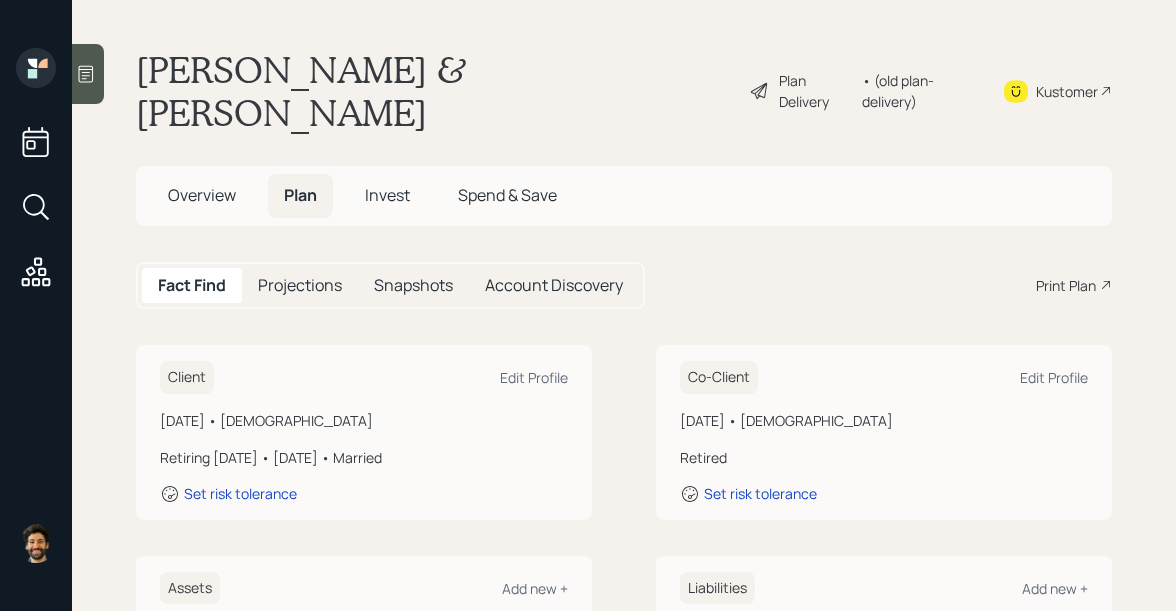 click on "• (old plan-delivery)" at bounding box center [920, 91] 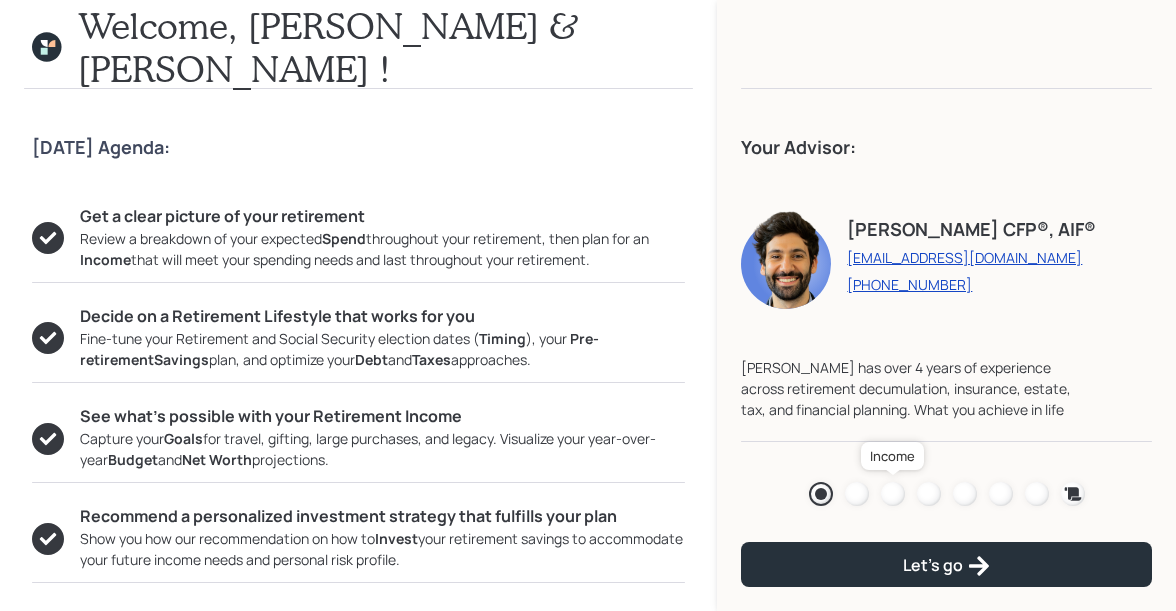 click at bounding box center (893, 494) 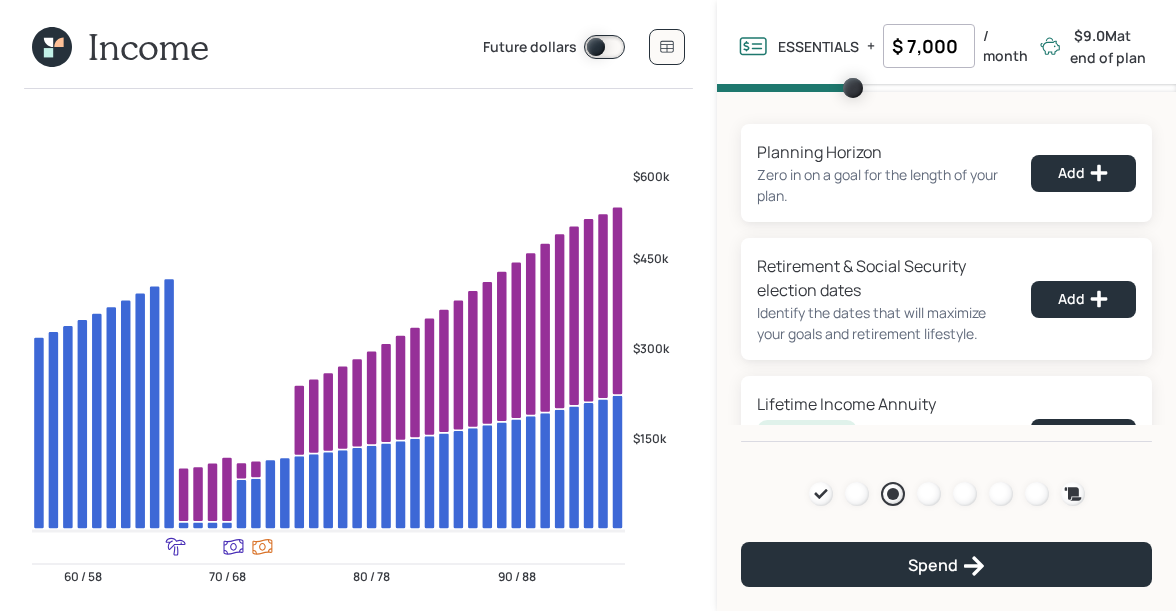 click 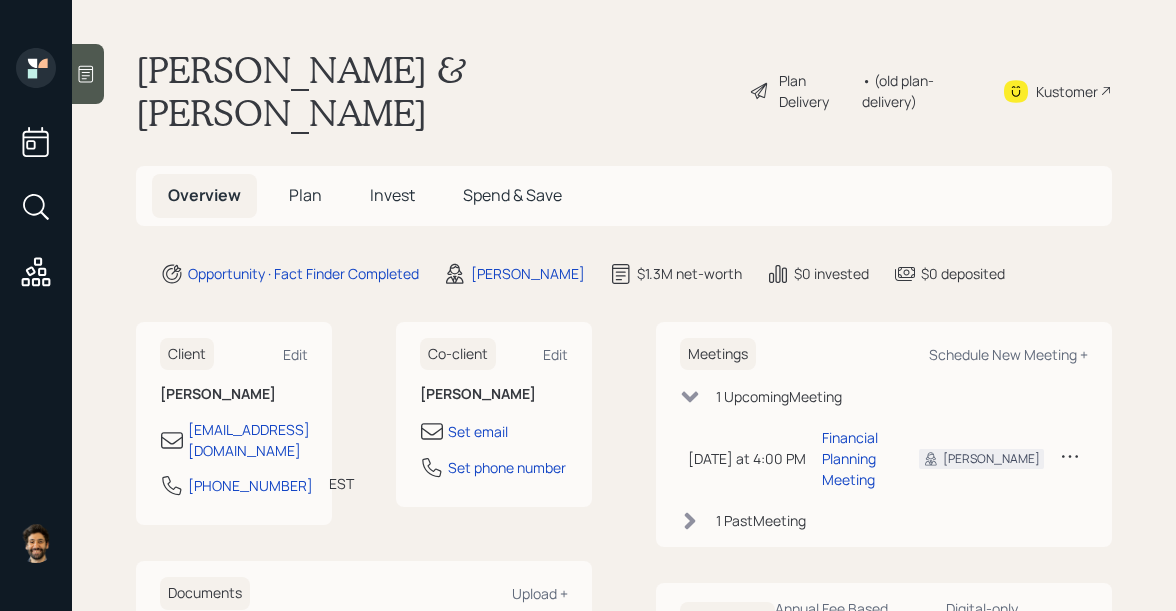 click on "Plan" at bounding box center (305, 195) 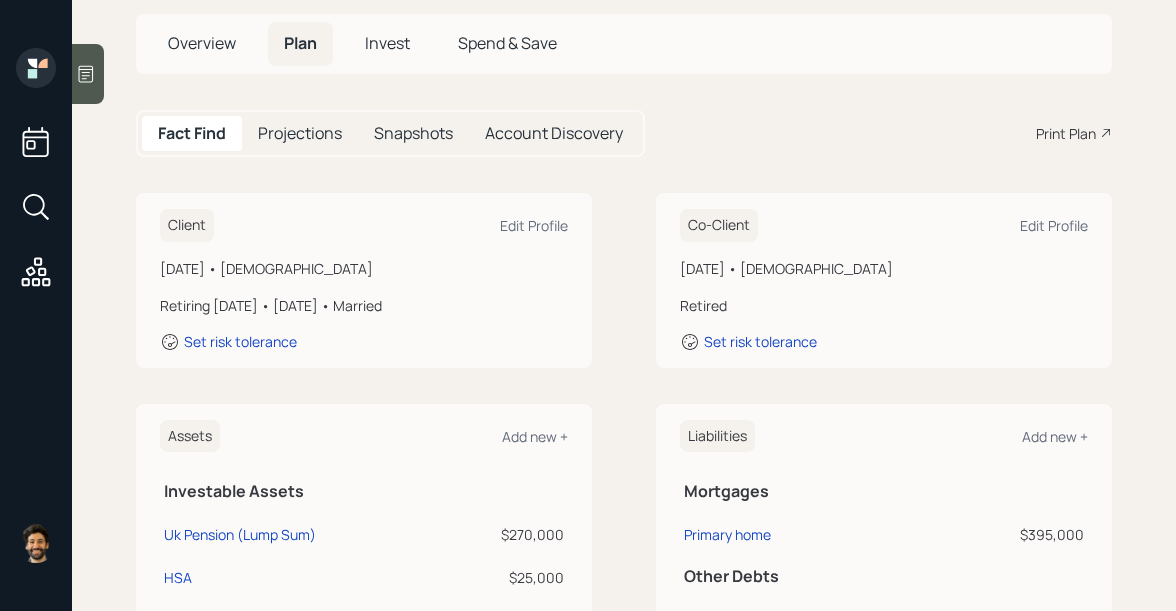 scroll, scrollTop: 65, scrollLeft: 0, axis: vertical 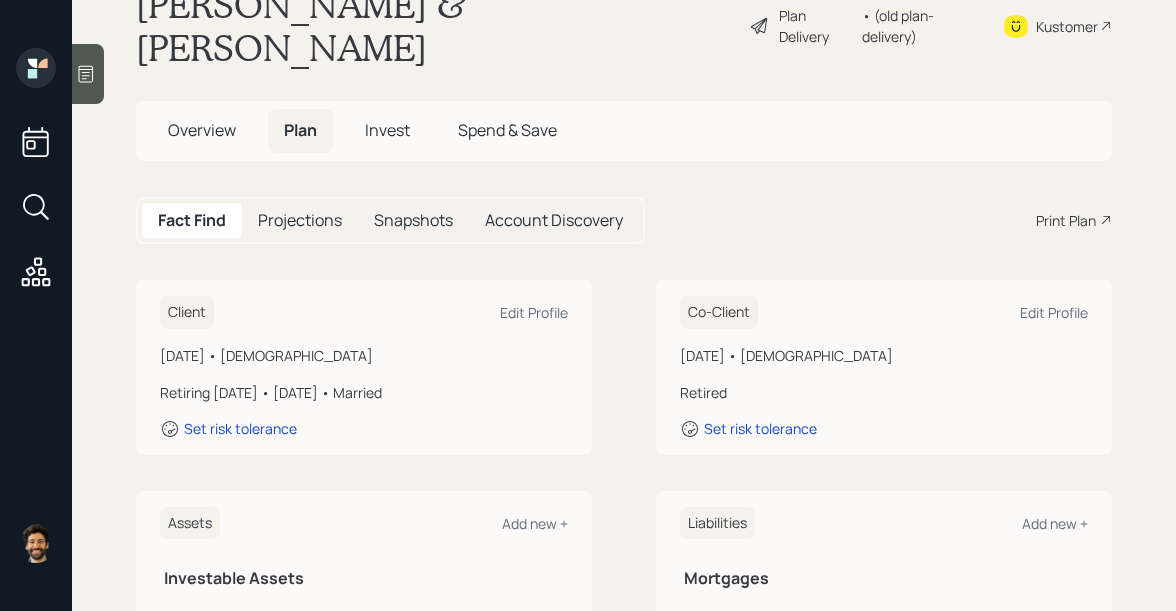 click on "Invest" at bounding box center (387, 130) 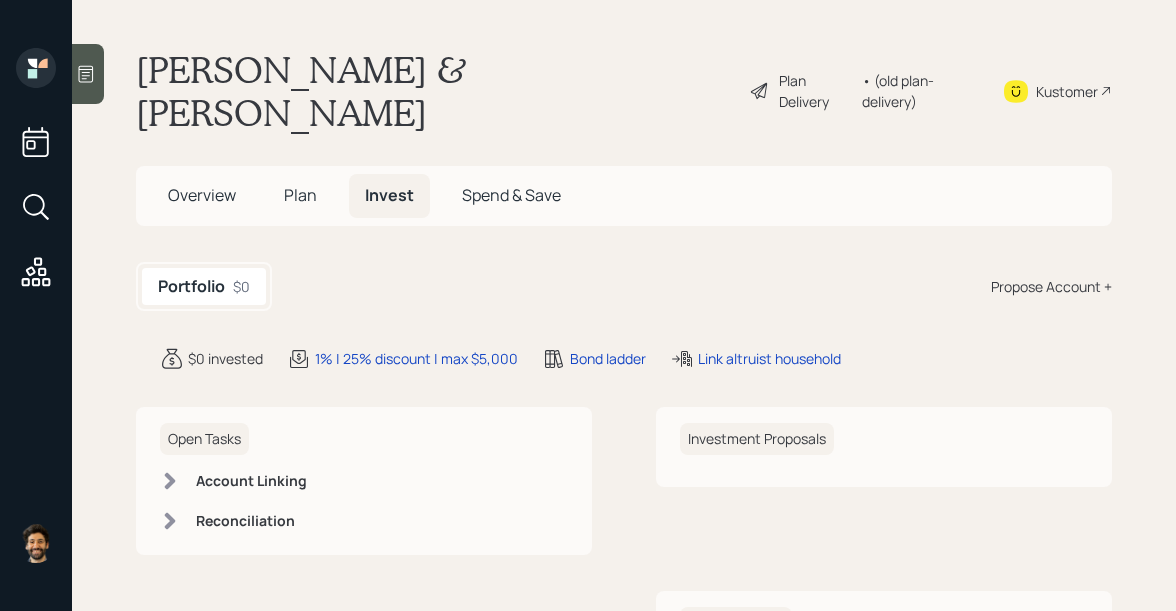 click on "Propose Account +" at bounding box center (1051, 286) 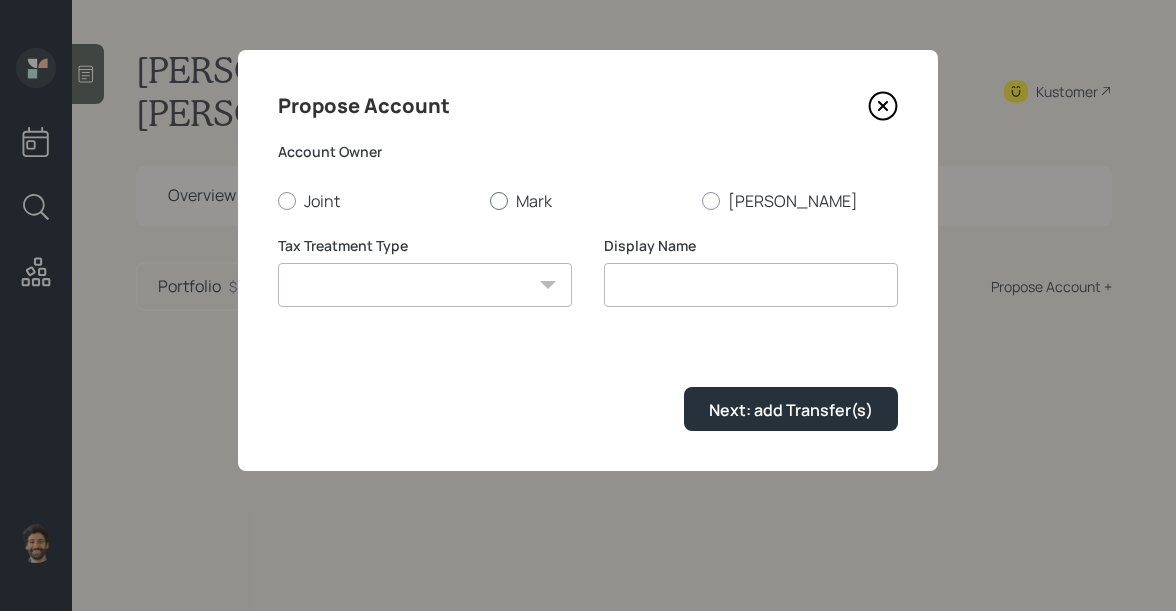 click on "Mark" at bounding box center (588, 201) 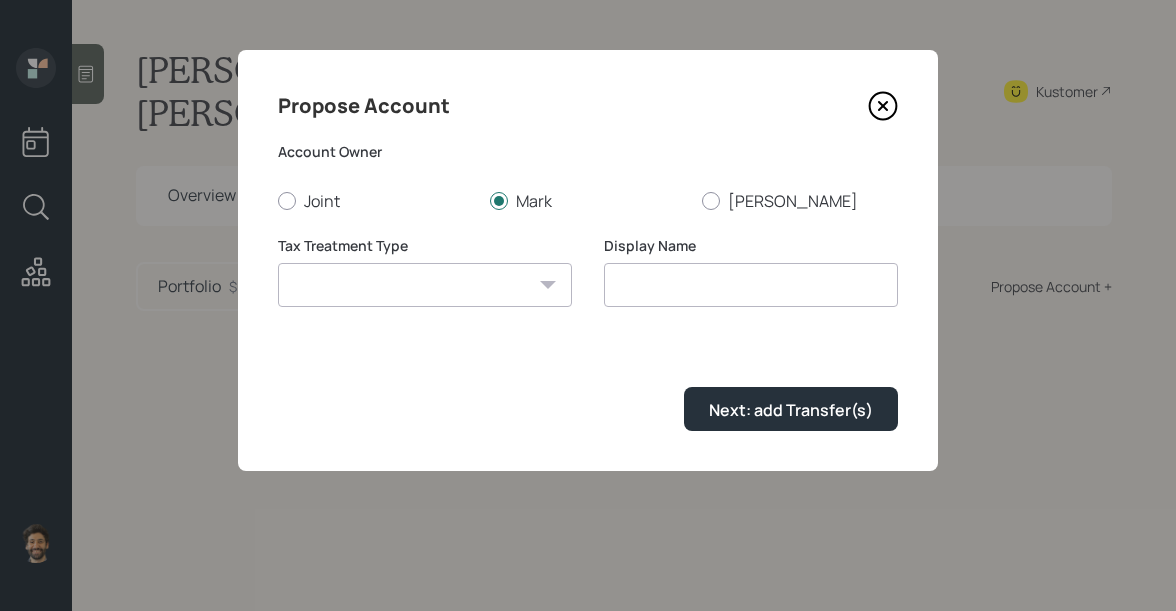click on "[PERSON_NAME] Taxable Traditional" at bounding box center [425, 285] 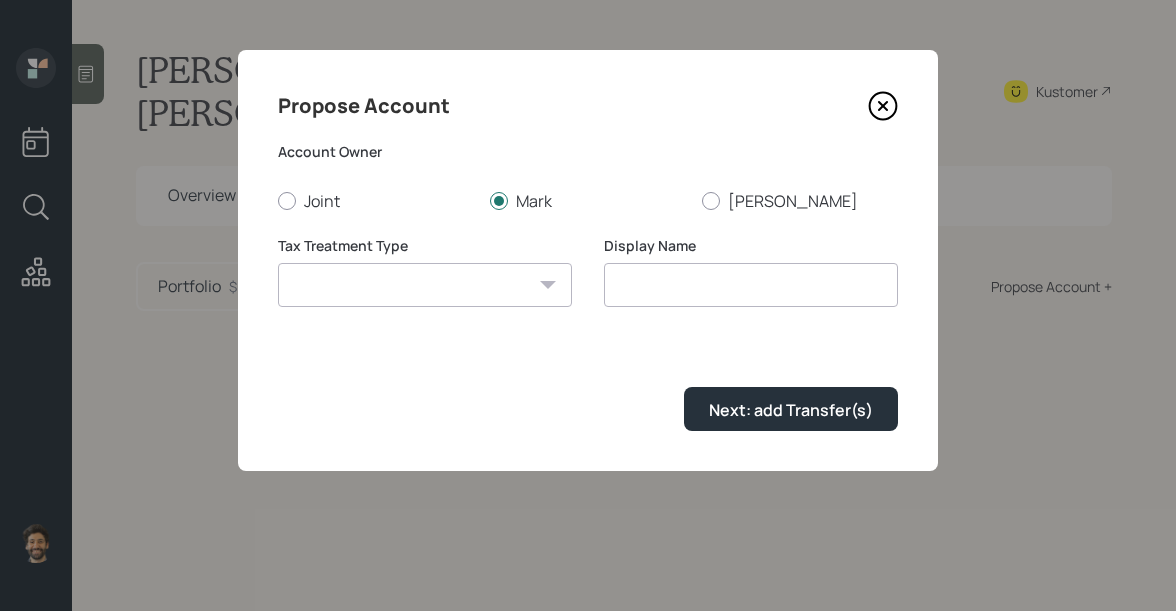 select on "traditional" 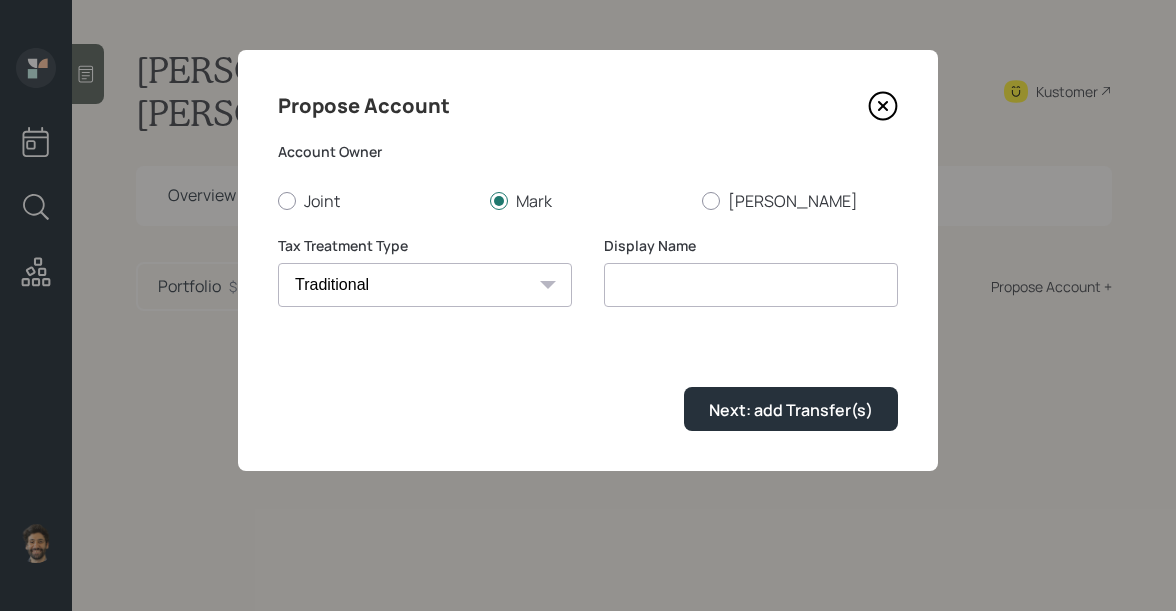 type on "Traditional" 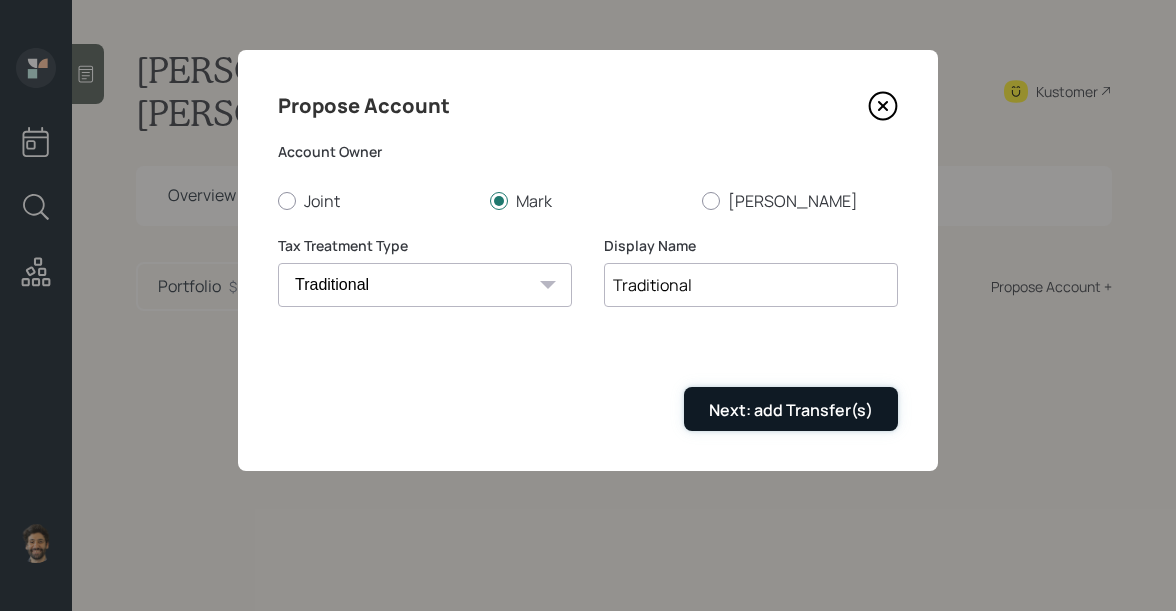 click on "Next: add Transfer(s)" at bounding box center [791, 410] 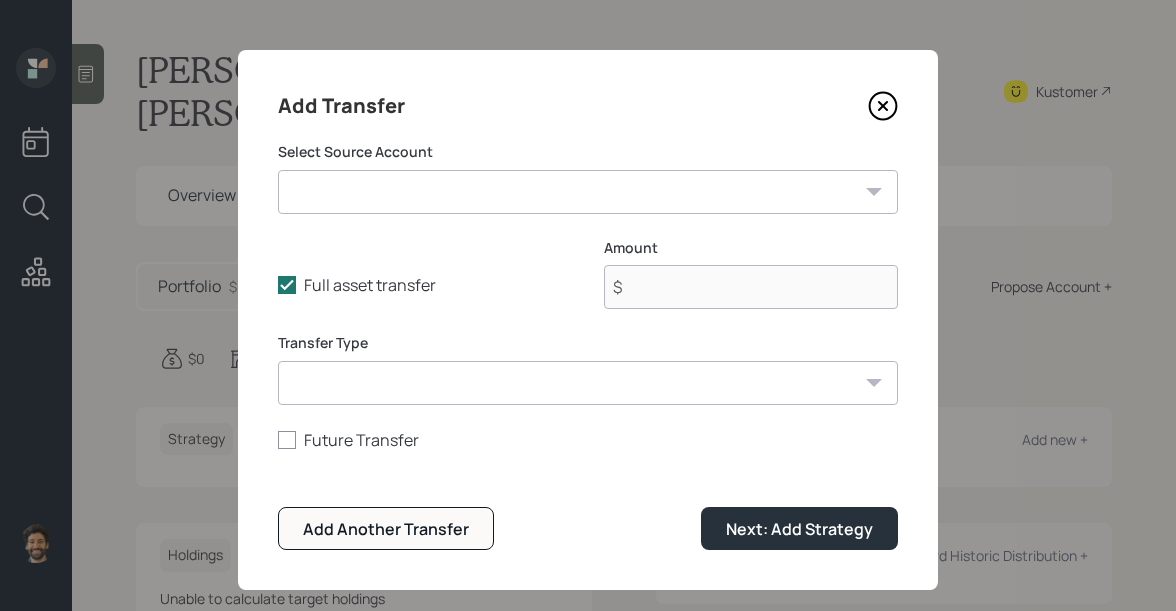 click on "Select Source Account Uk Pension (Lump Sum) ($270,000 | 401(k)) HSA ($25,000 | Health Savings Account) Current 401k ($190,000 | 401(k)) Former 401k ($250,000 | 401(k)) Stocks  ($120,000 | Taxable Investment) HYS ($50,000 | Emergency Fund) Full asset transfer Check this option when we expect the entire asset to be transferred to this account Amount $ Transfer Type ACAT Transfer Non ACAT Transfer Capitalize Rollover Rollover Deposit Future Transfer Add Another Transfer Next: Add Strategy" at bounding box center (588, 346) 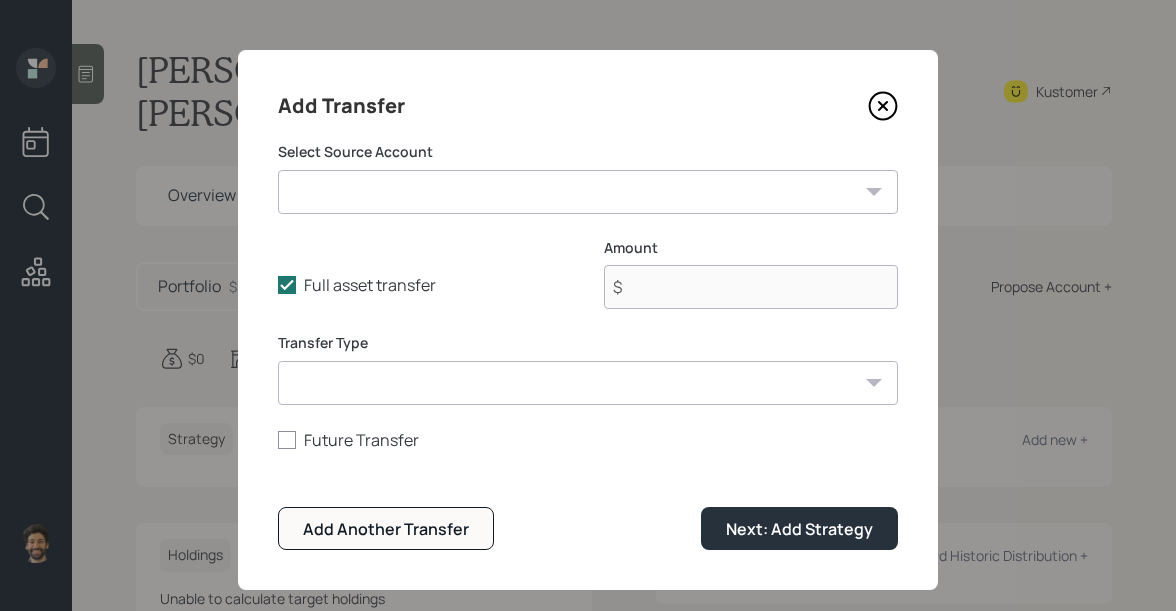 click on "Uk Pension (Lump Sum) ($270,000 | 401(k)) HSA ($25,000 | Health Savings Account) Current 401k ($190,000 | 401(k)) Former 401k ($250,000 | 401(k)) Stocks  ($120,000 | Taxable Investment) HYS ($50,000 | Emergency Fund)" at bounding box center (588, 192) 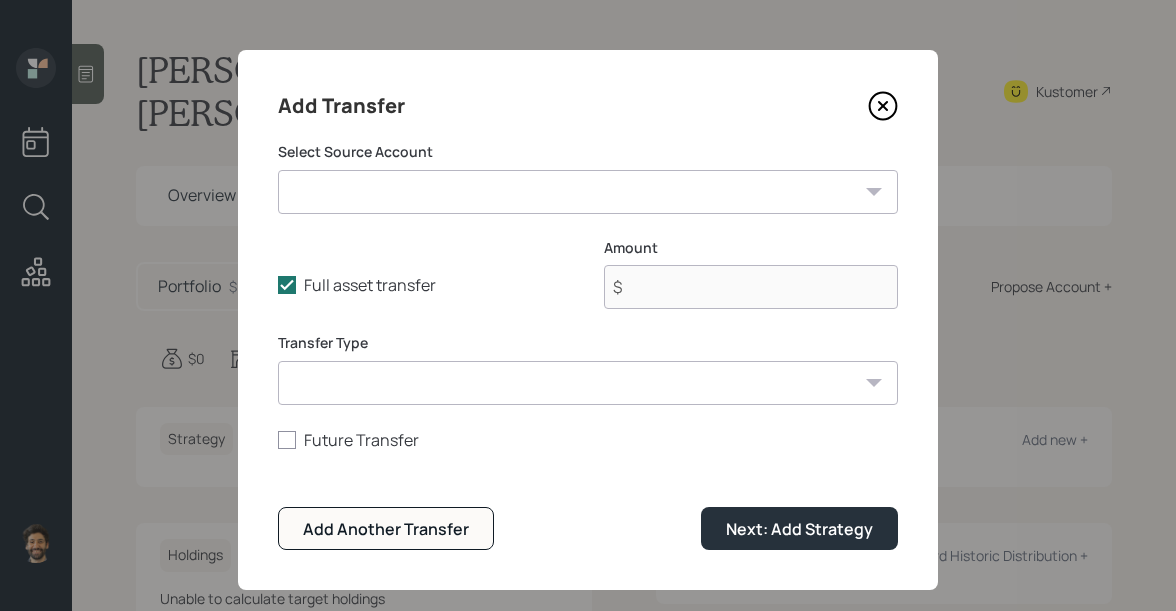 select on "48e0fd18-4e31-49c9-87a1-3d5a0adc50d2" 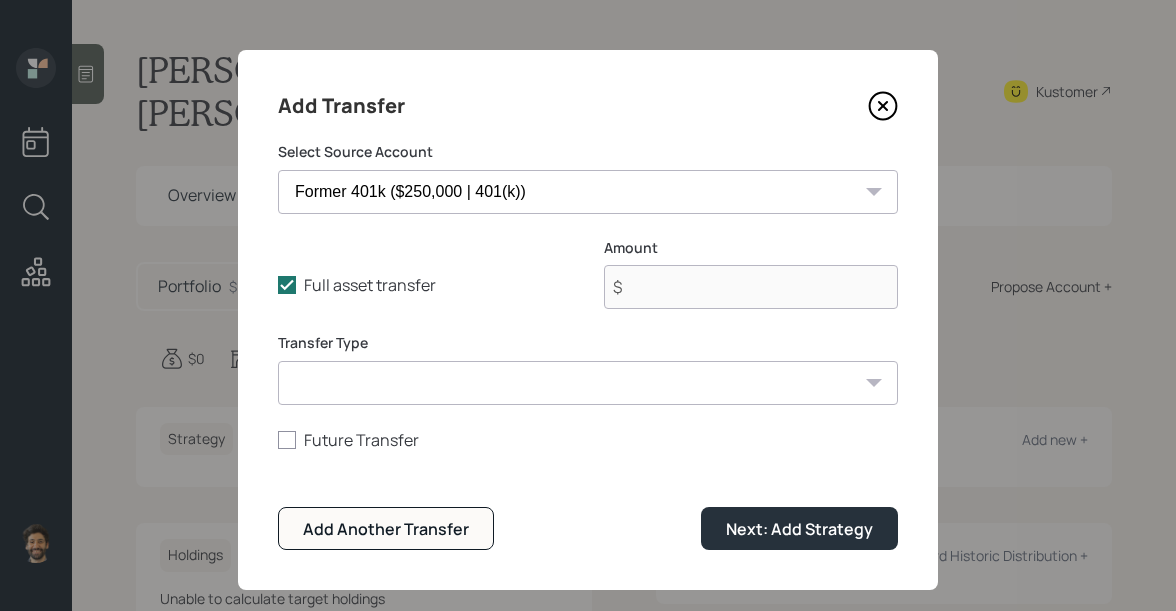 type on "$ 250,000" 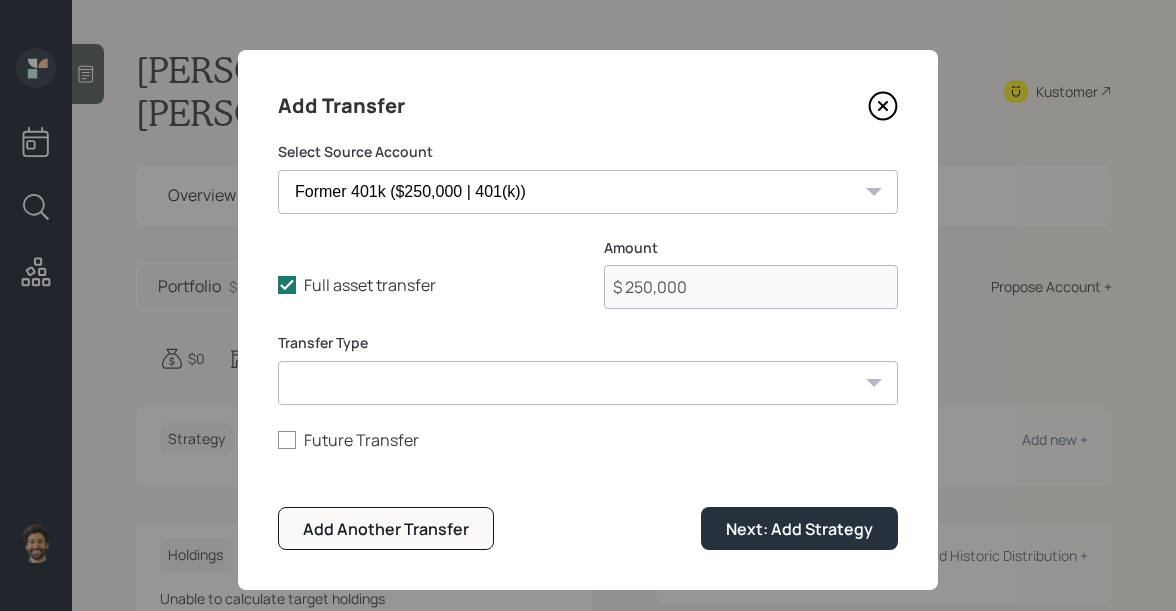 click on "ACAT Transfer Non ACAT Transfer Capitalize Rollover Rollover Deposit" at bounding box center (588, 383) 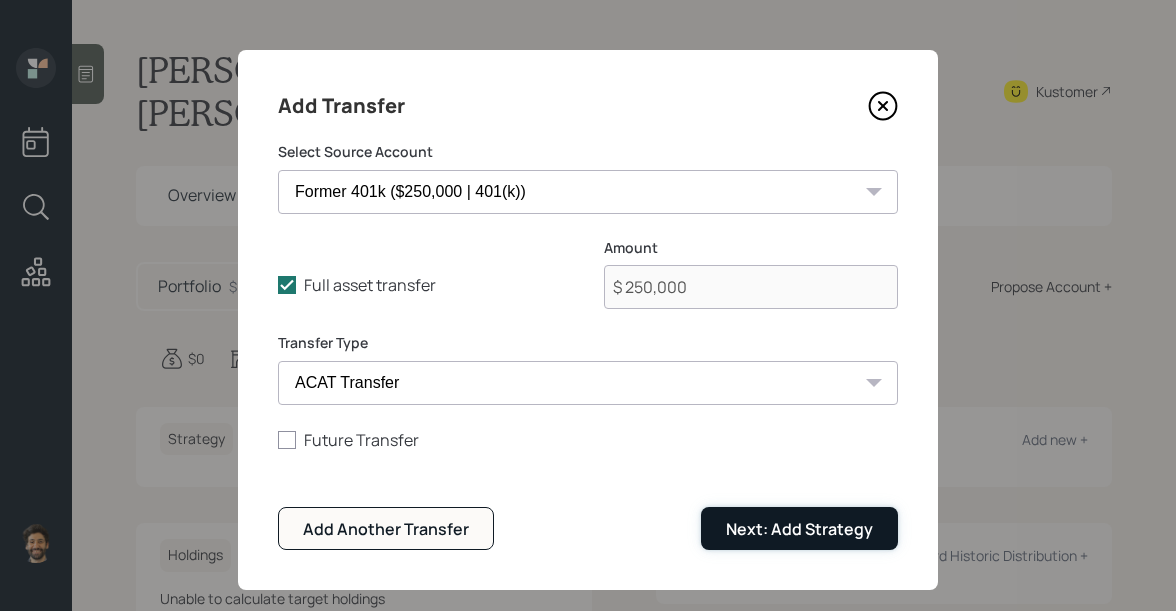 click on "Next: Add Strategy" at bounding box center (799, 529) 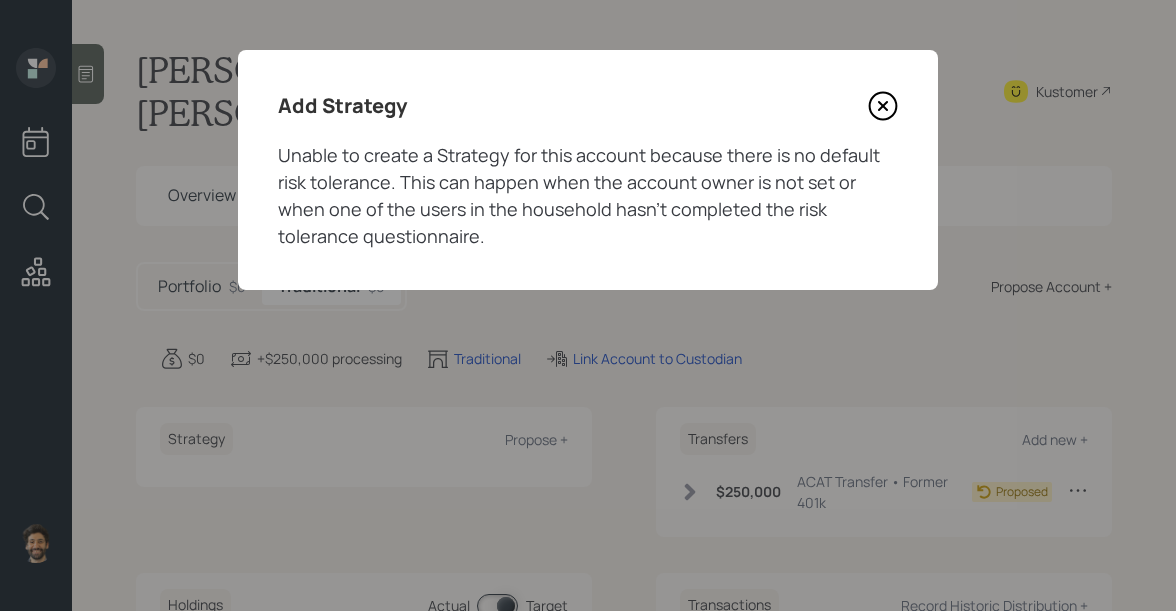 click 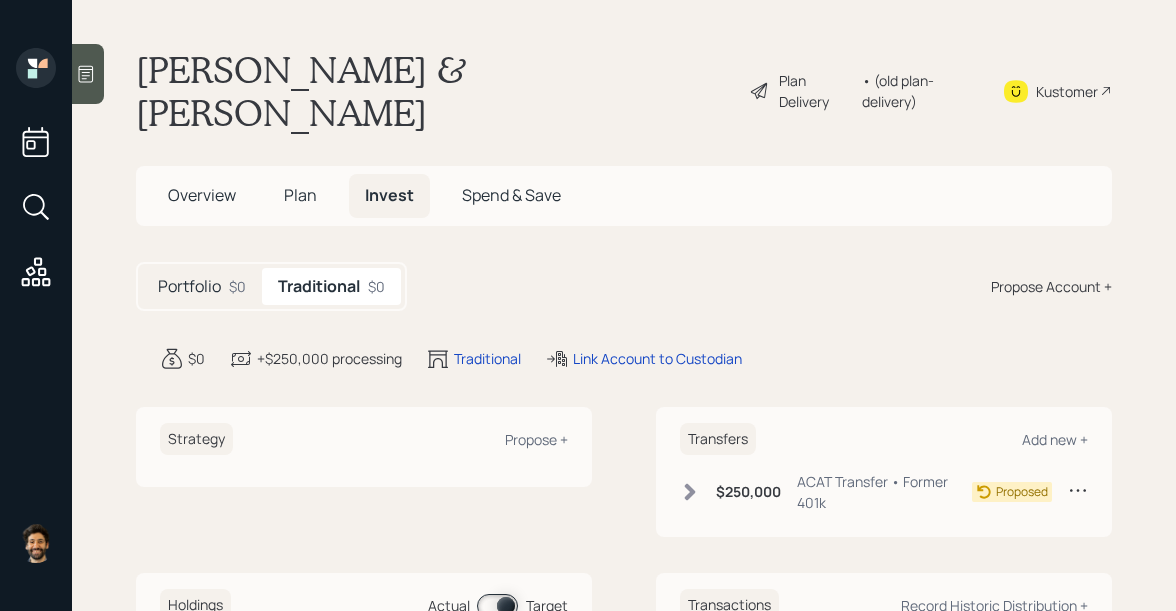click on "Plan" at bounding box center (300, 195) 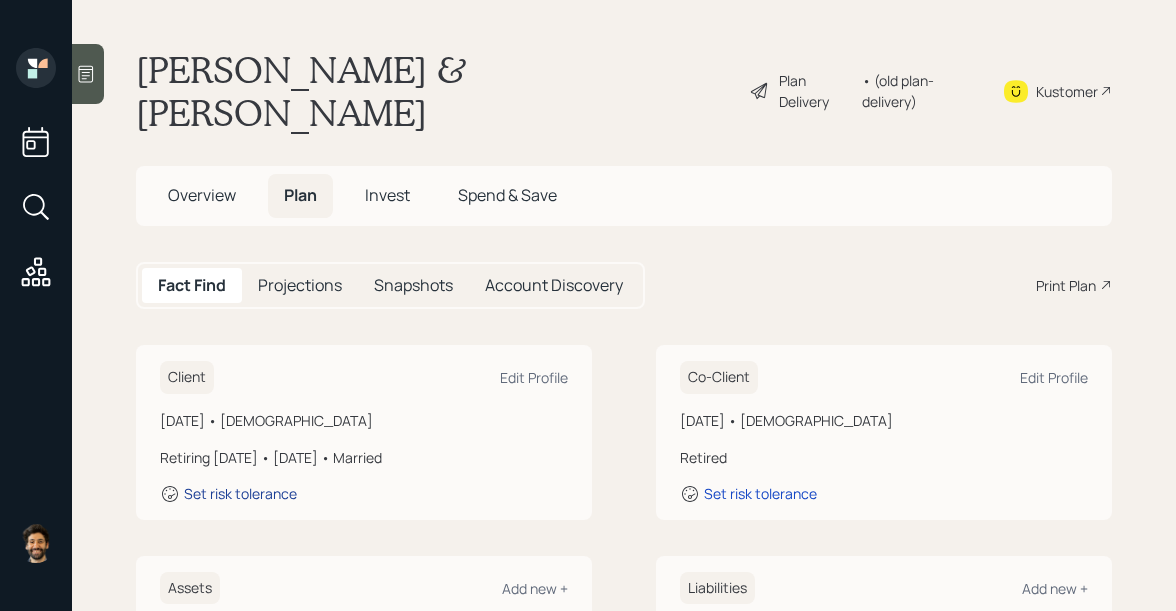 click on "Set risk tolerance" at bounding box center (240, 493) 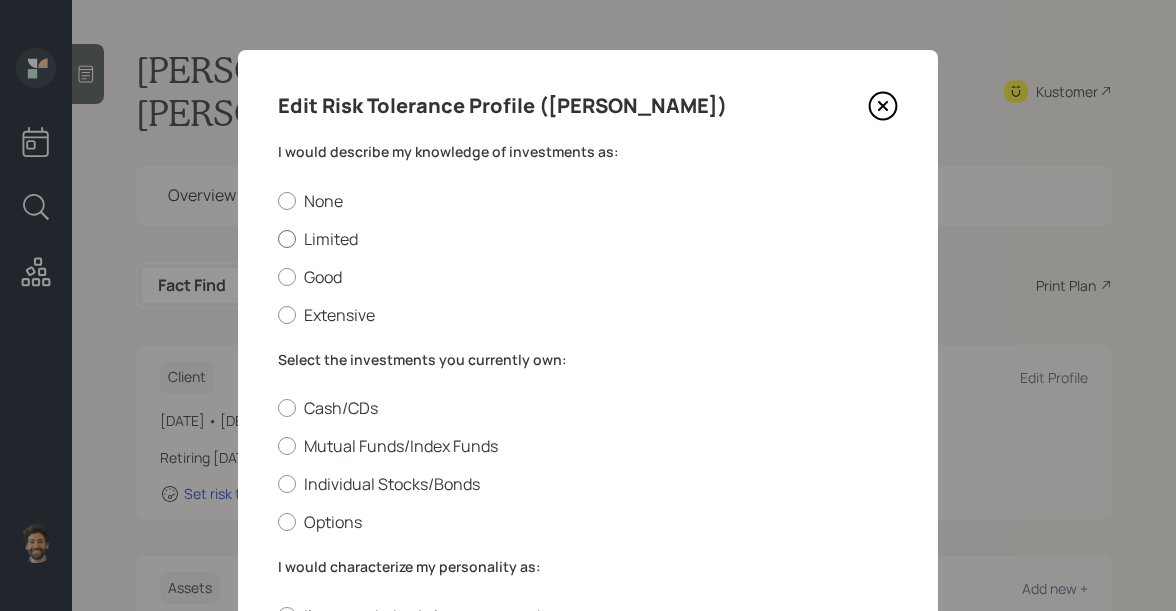 click on "Limited" at bounding box center [588, 239] 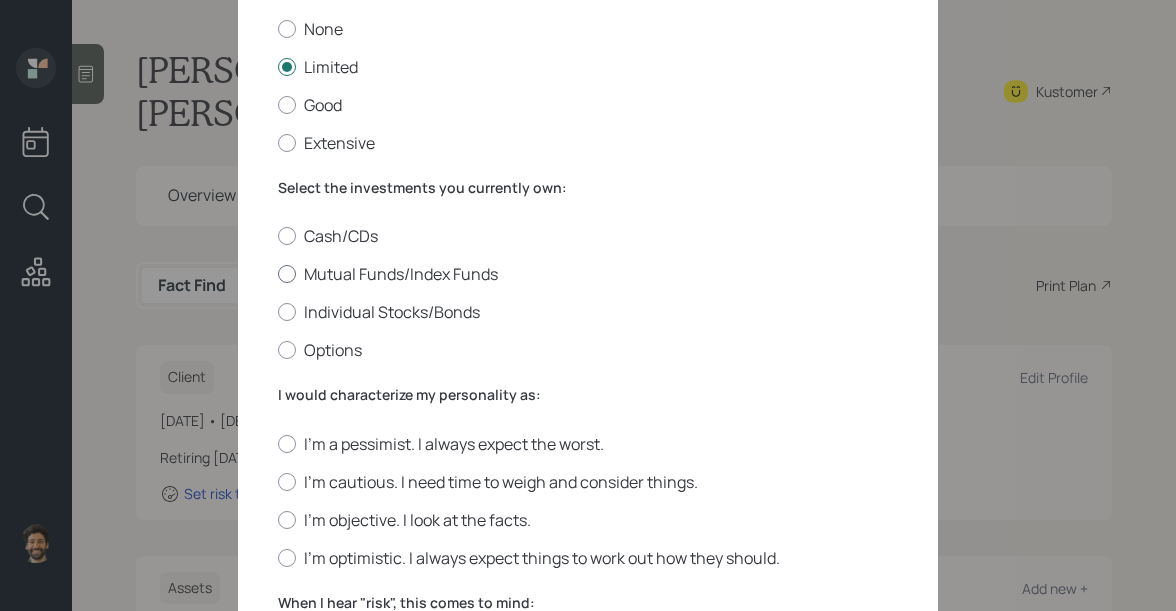 click on "Mutual Funds/Index Funds" at bounding box center (588, 274) 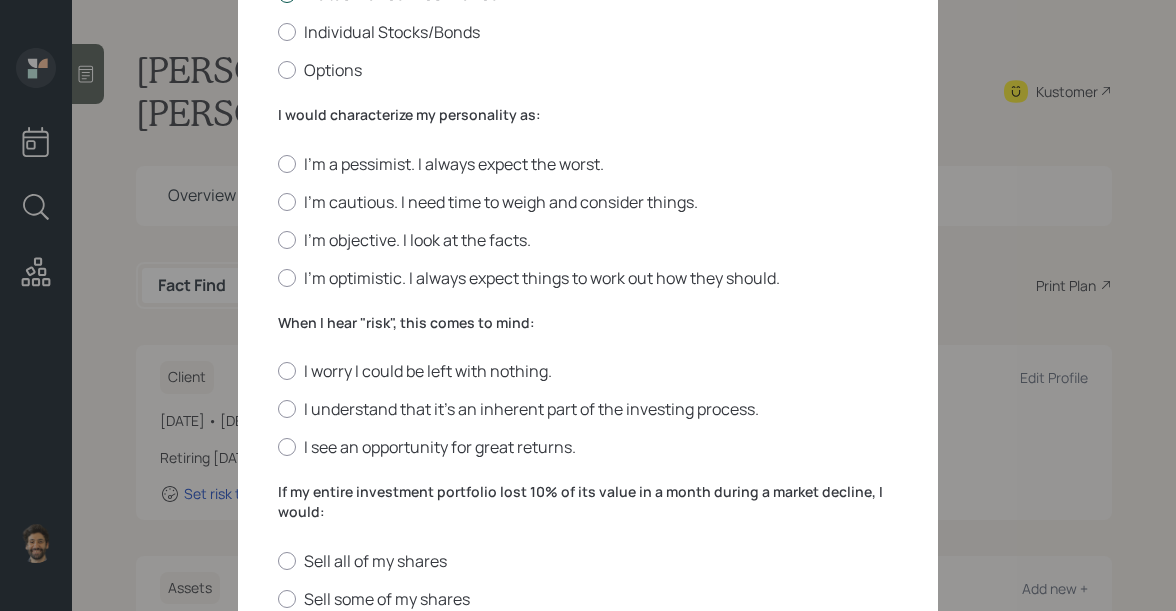 scroll, scrollTop: 461, scrollLeft: 0, axis: vertical 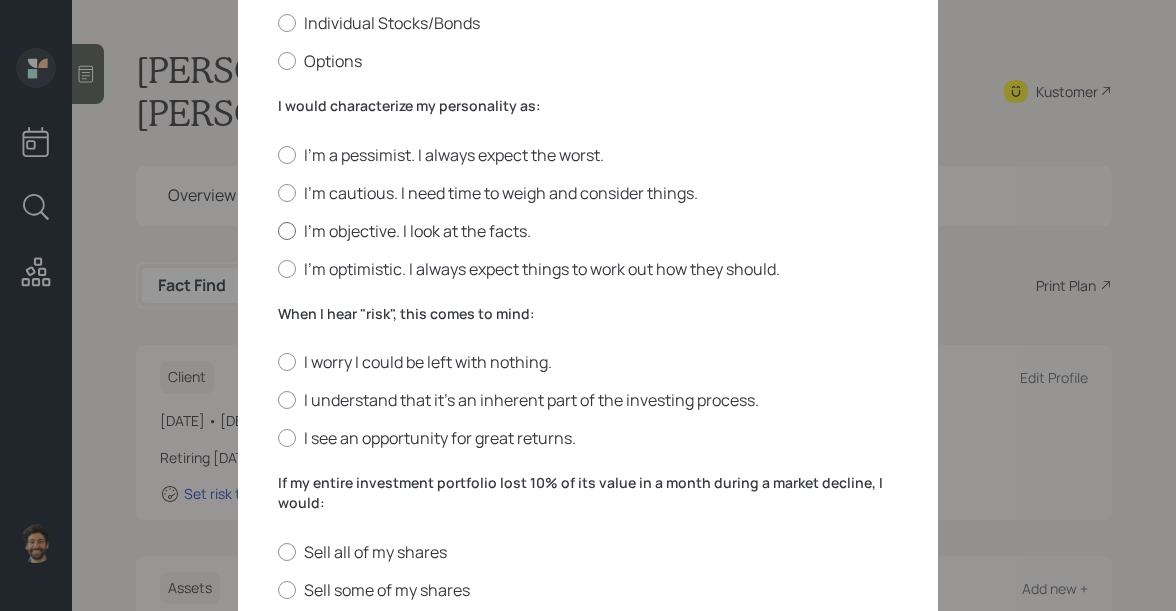 click on "I'm objective. I look at the facts." at bounding box center (588, 231) 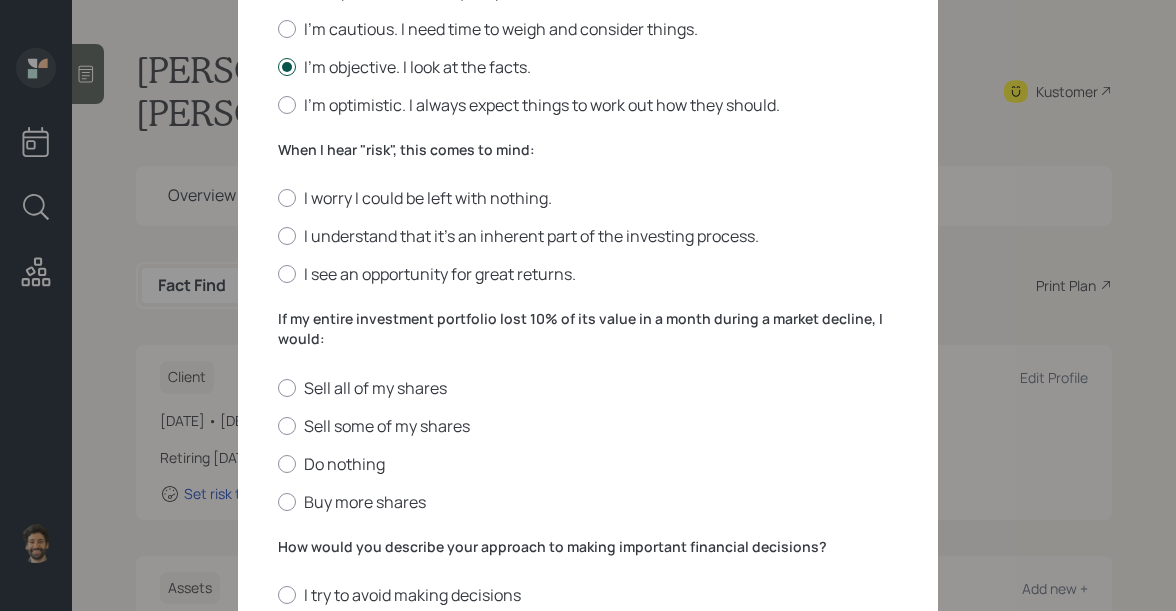 scroll, scrollTop: 658, scrollLeft: 0, axis: vertical 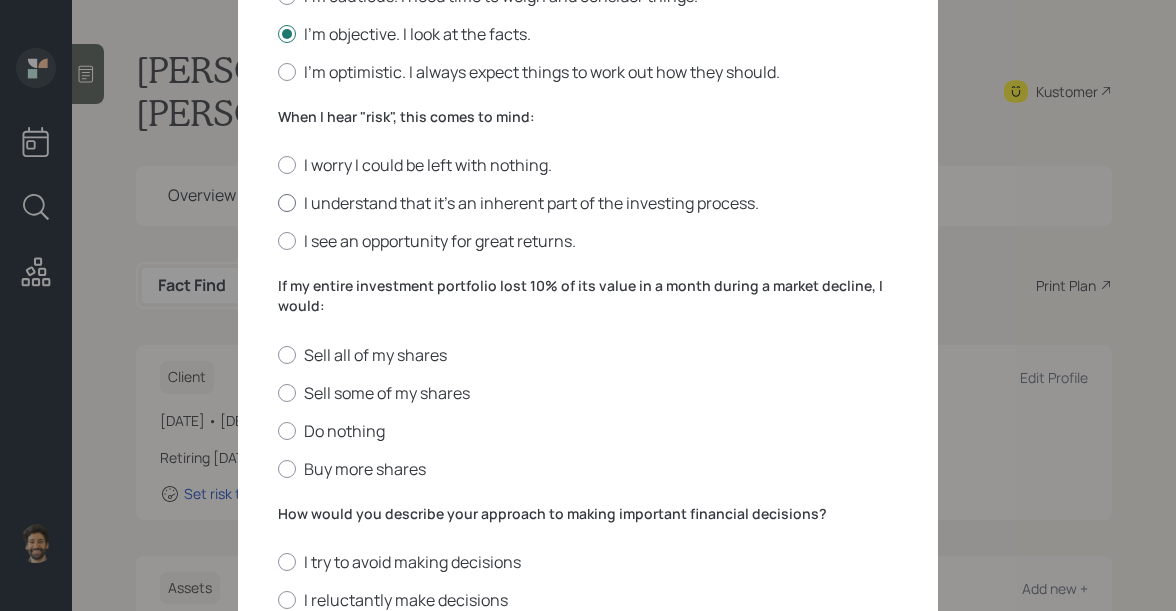 click at bounding box center [287, 203] 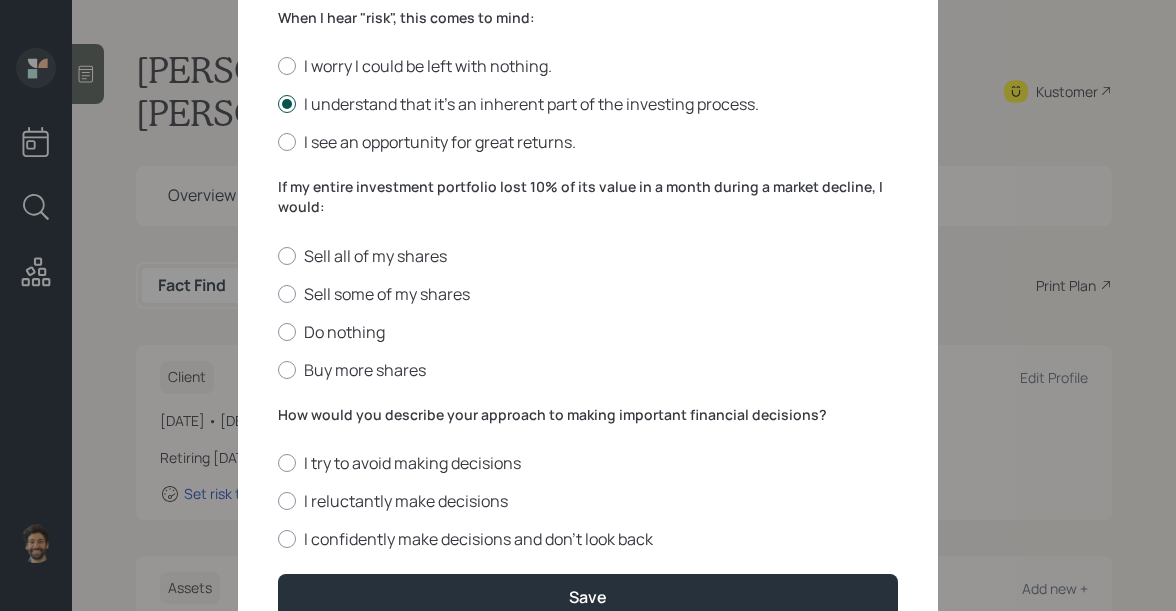 scroll, scrollTop: 760, scrollLeft: 0, axis: vertical 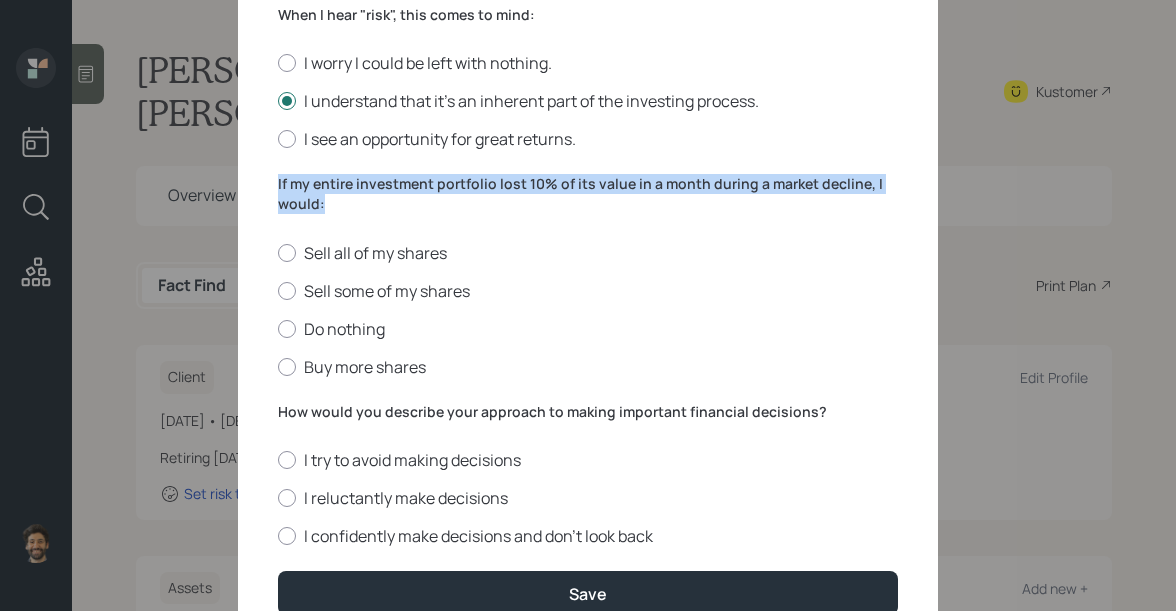 drag, startPoint x: 330, startPoint y: 207, endPoint x: 251, endPoint y: 177, distance: 84.50444 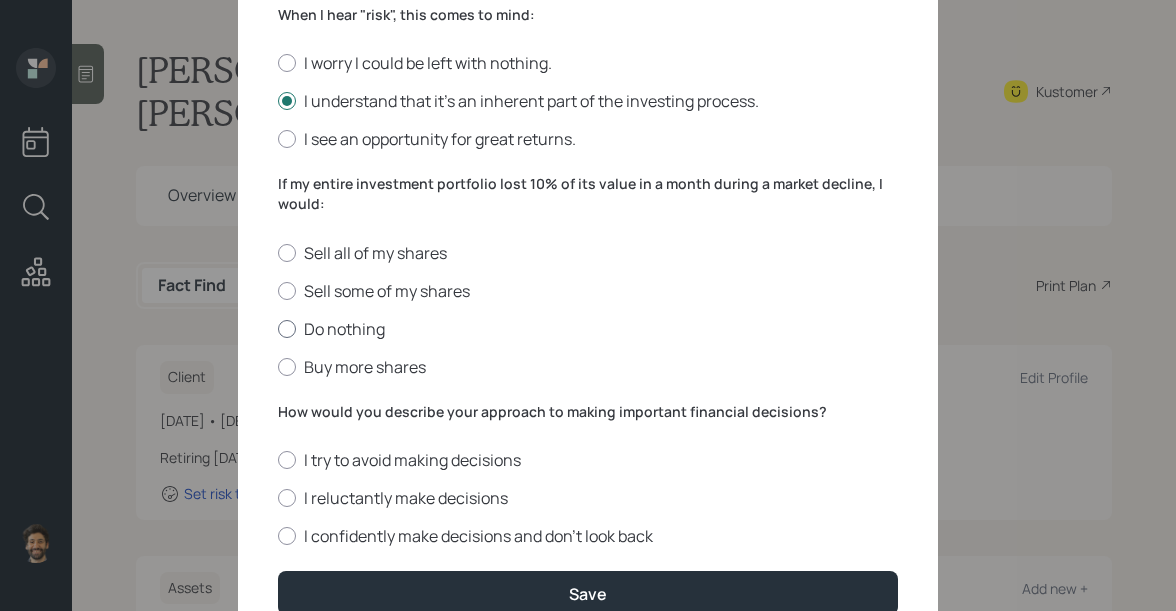 click on "Do nothing" at bounding box center (588, 329) 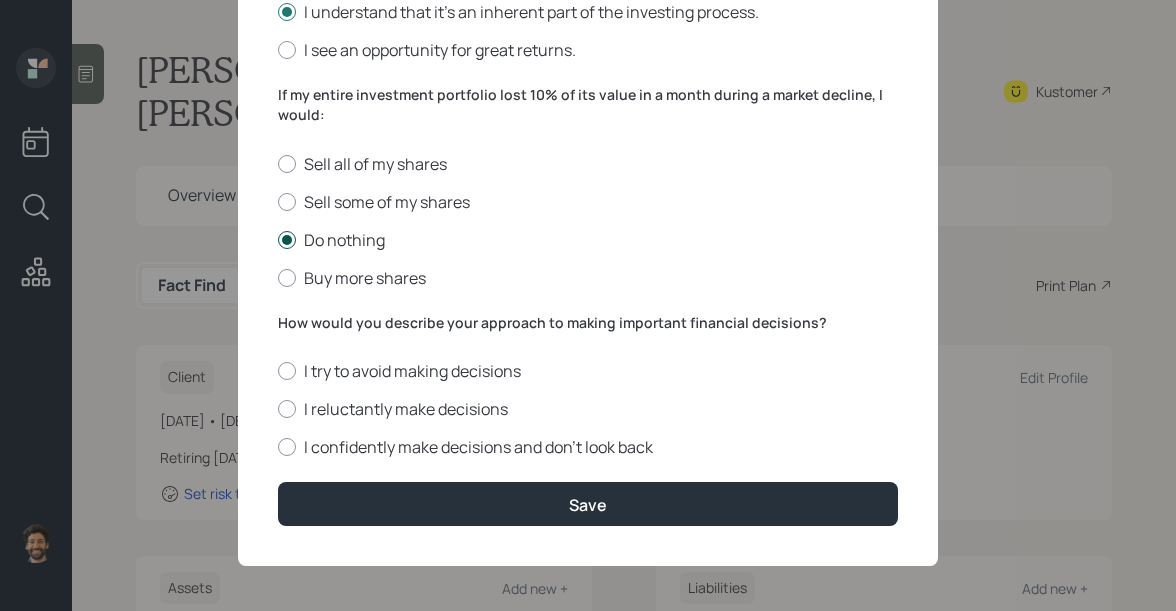 scroll, scrollTop: 854, scrollLeft: 0, axis: vertical 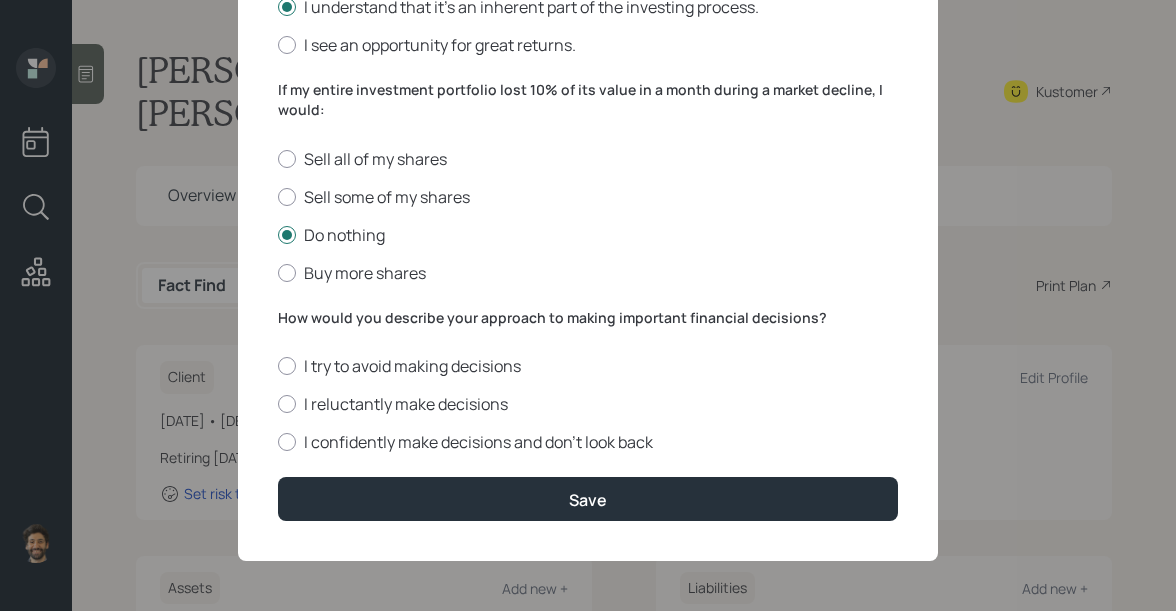 click on "How would you describe your approach to making important financial decisions?" at bounding box center [588, 318] 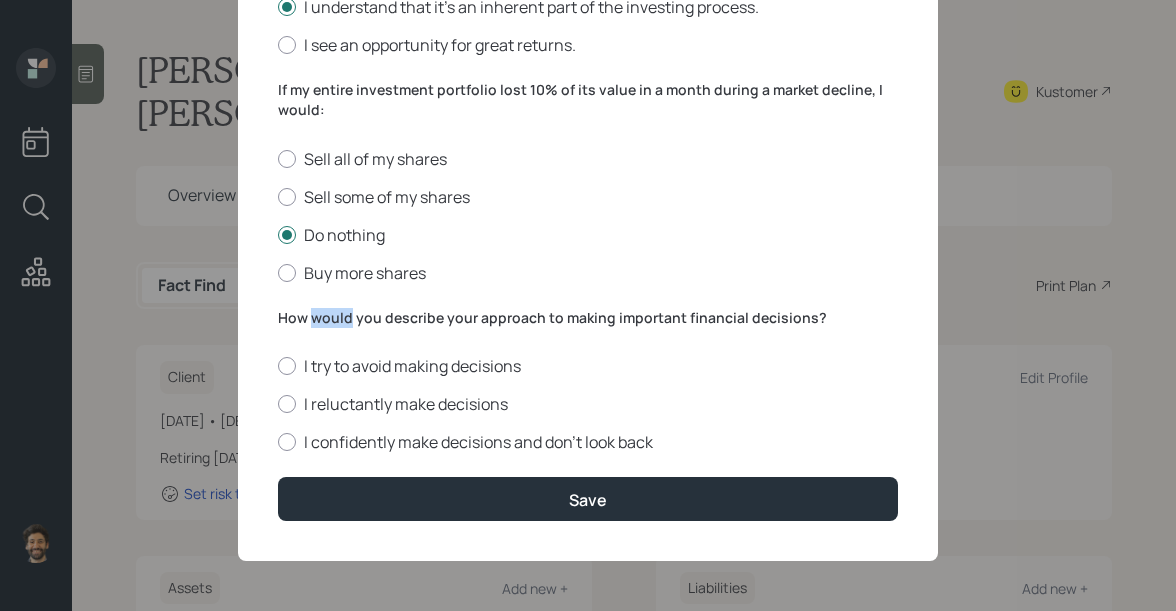 click on "How would you describe your approach to making important financial decisions?" at bounding box center (588, 318) 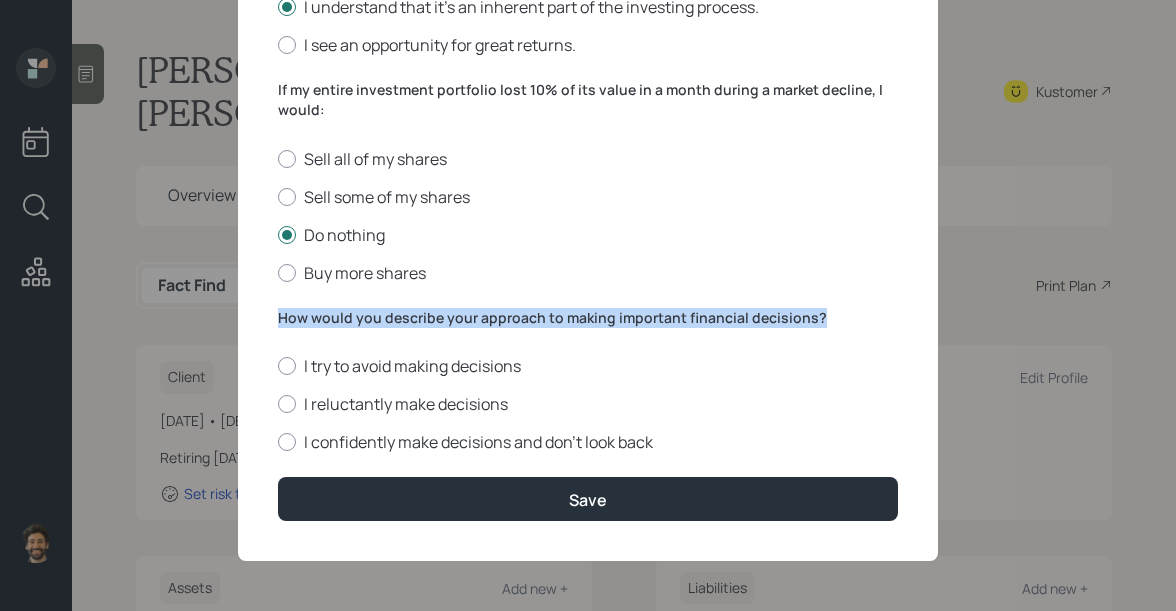 click on "How would you describe your approach to making important financial decisions?" at bounding box center (588, 318) 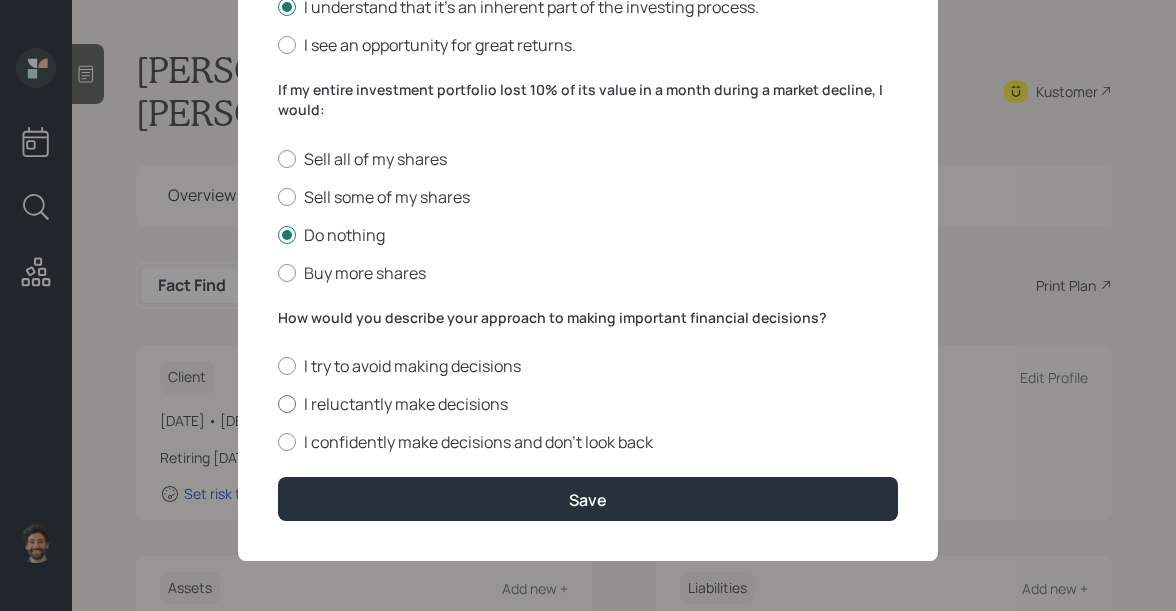 click at bounding box center (287, 404) 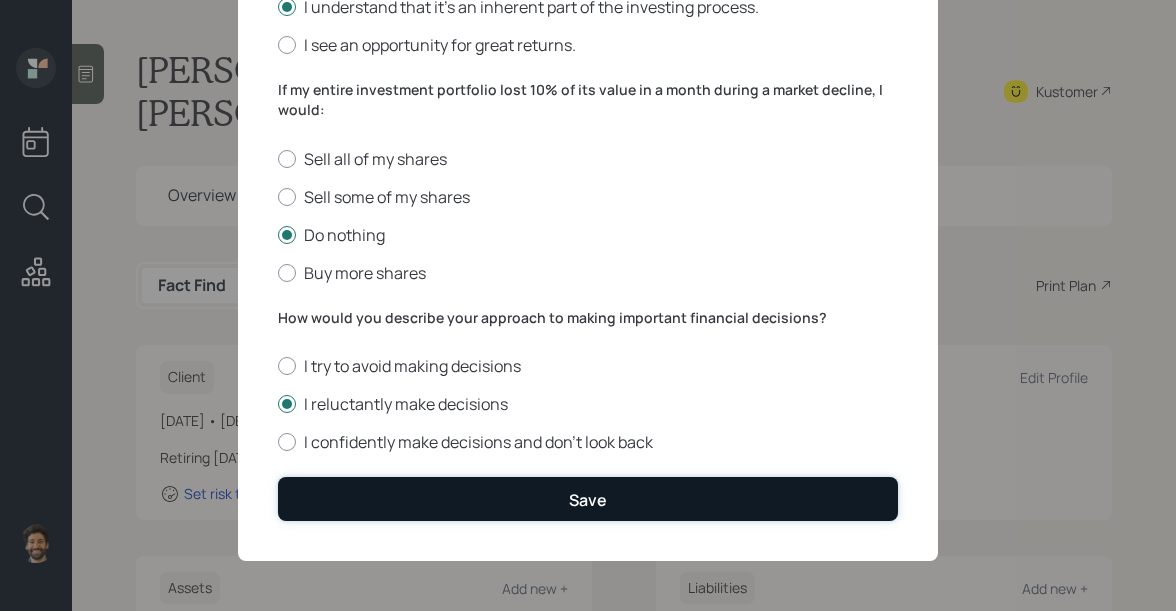 click on "Save" at bounding box center (588, 498) 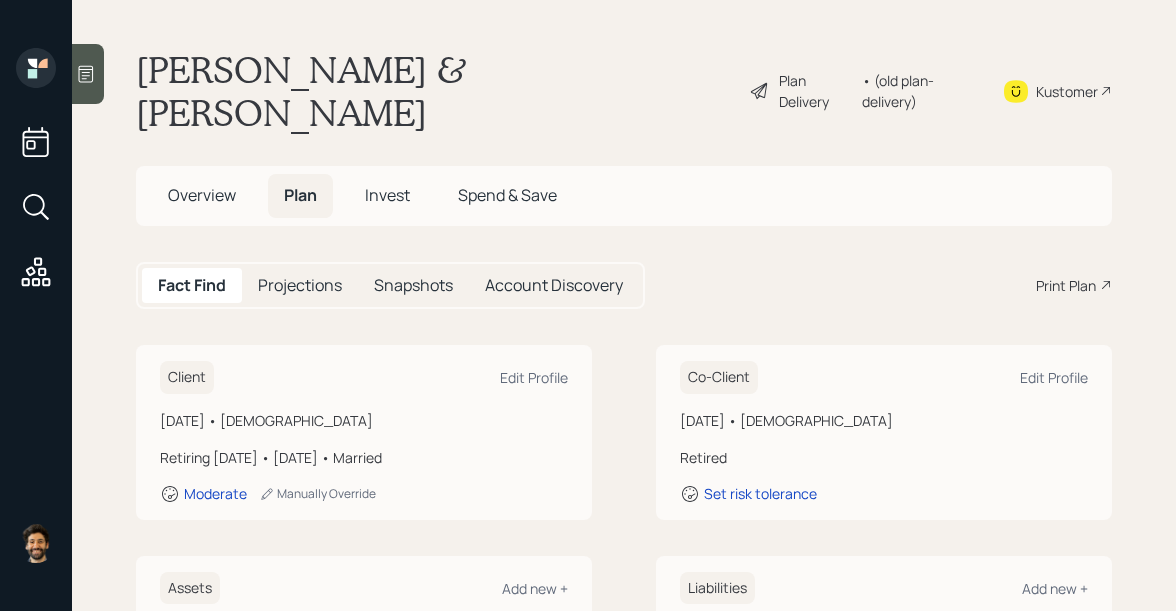 click on "Invest" at bounding box center (387, 195) 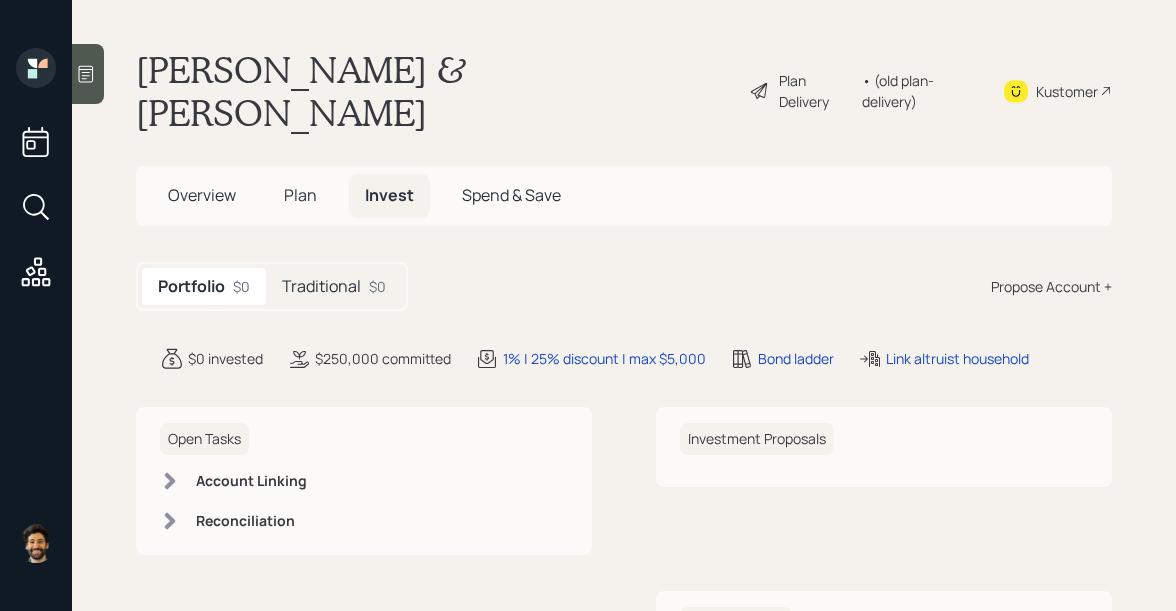 click on "Traditional" at bounding box center (321, 286) 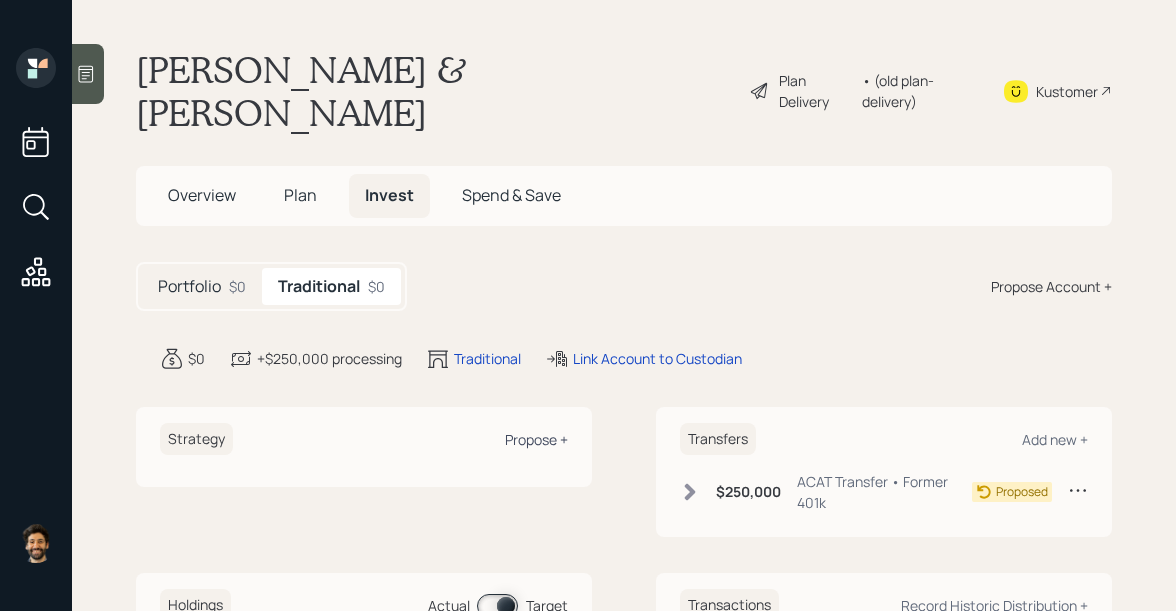 click on "Propose +" at bounding box center (536, 439) 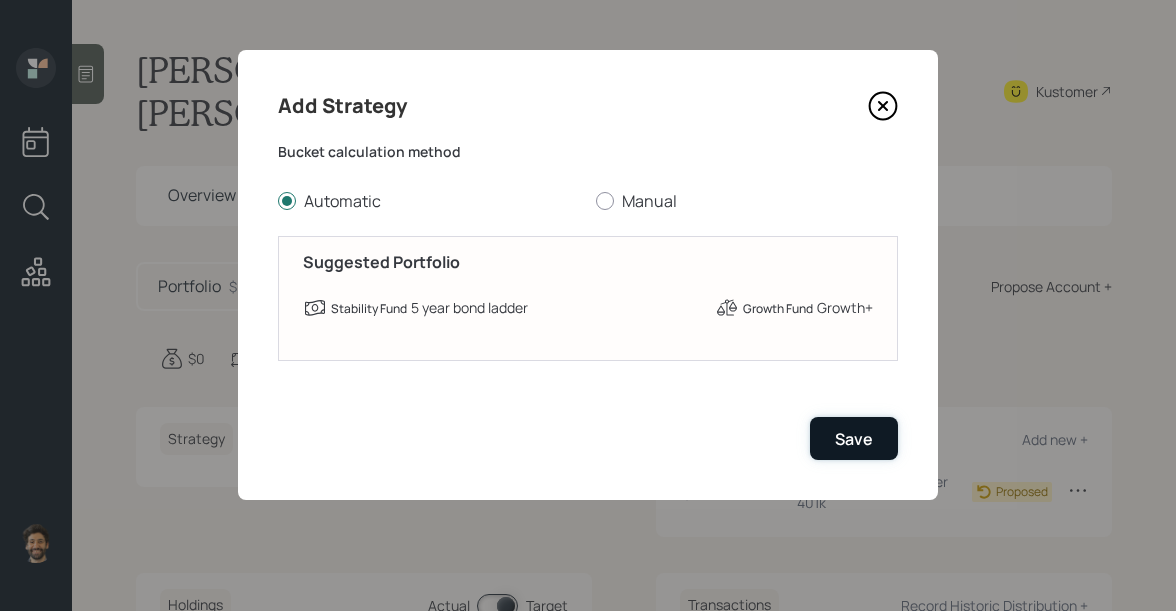 click on "Save" at bounding box center (854, 439) 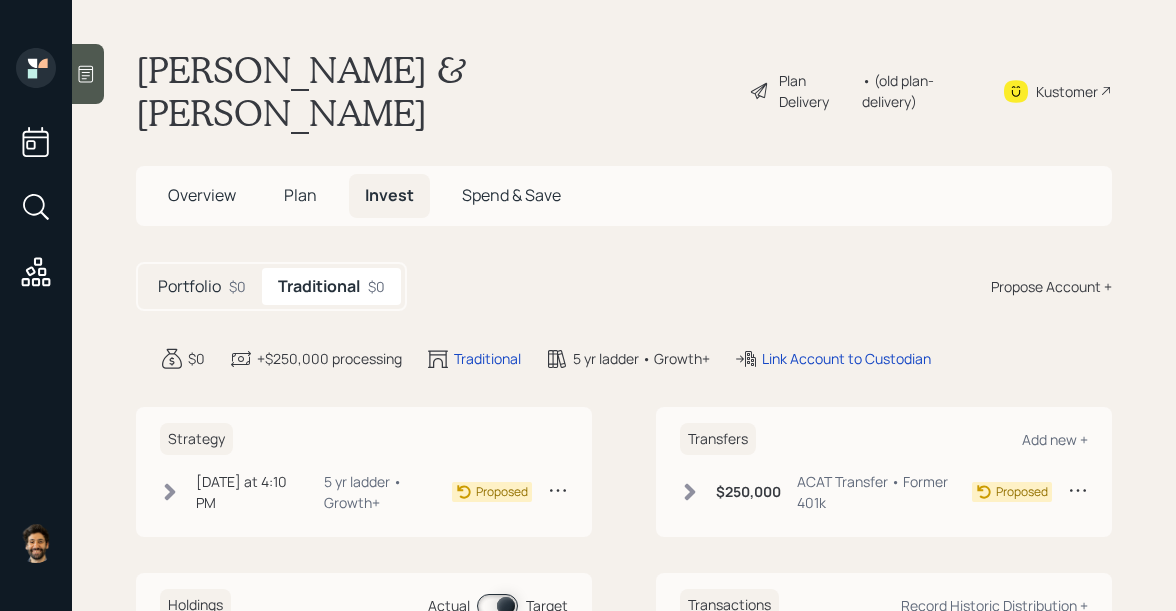 click on "• (old plan-delivery)" at bounding box center (920, 91) 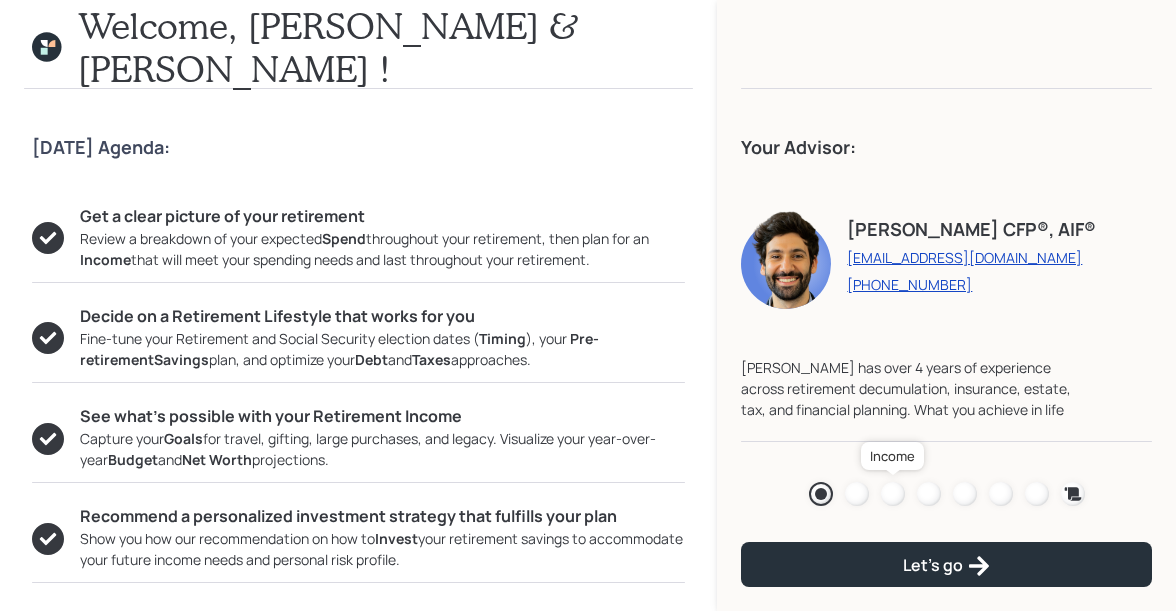 click at bounding box center (893, 494) 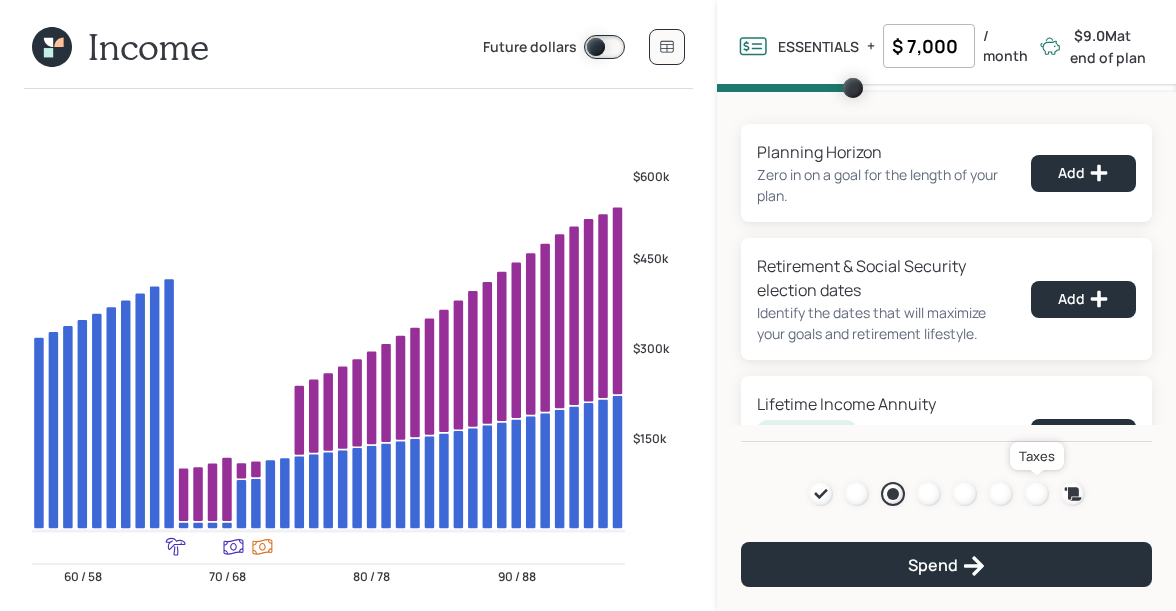 click at bounding box center [1037, 494] 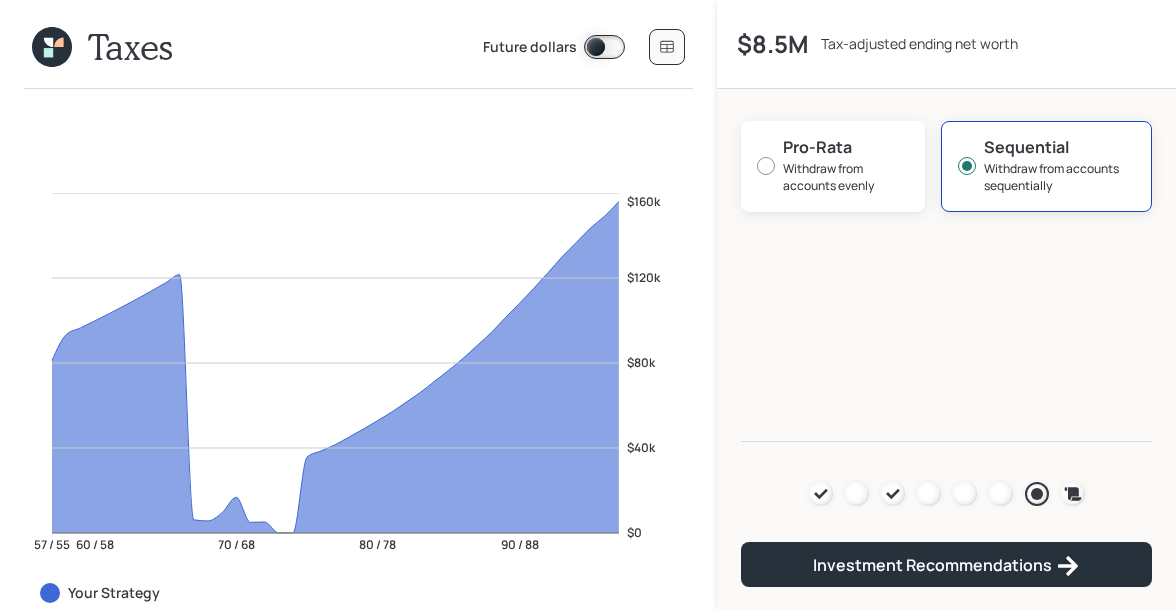 click on "Agenda Review Income Spend Net-worth Budget Taxes Invest" at bounding box center (947, 494) 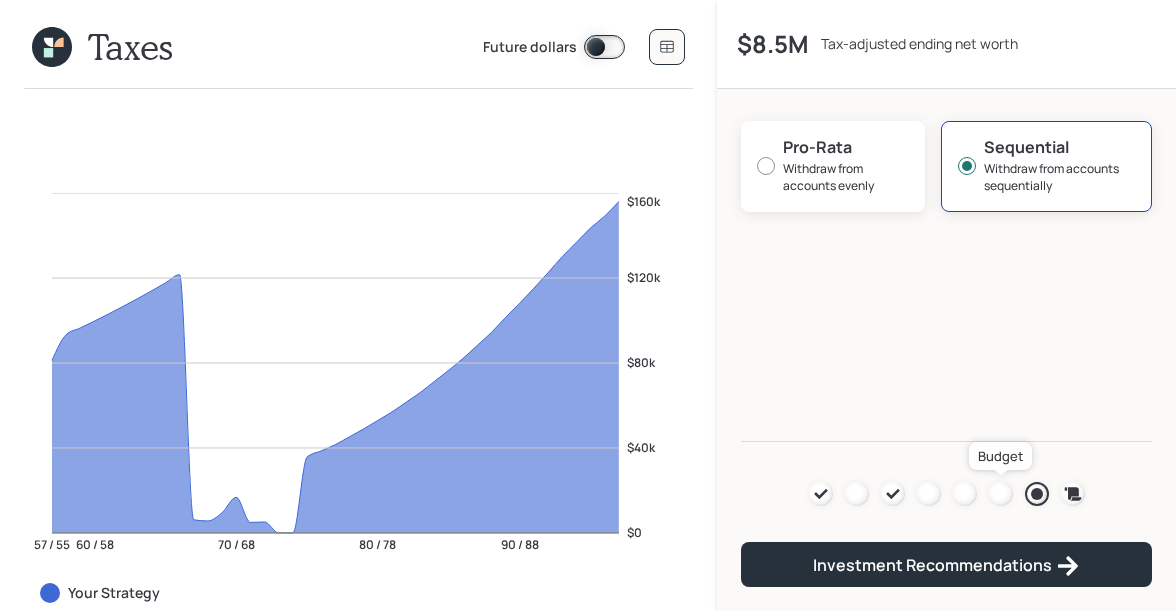 click at bounding box center [1001, 494] 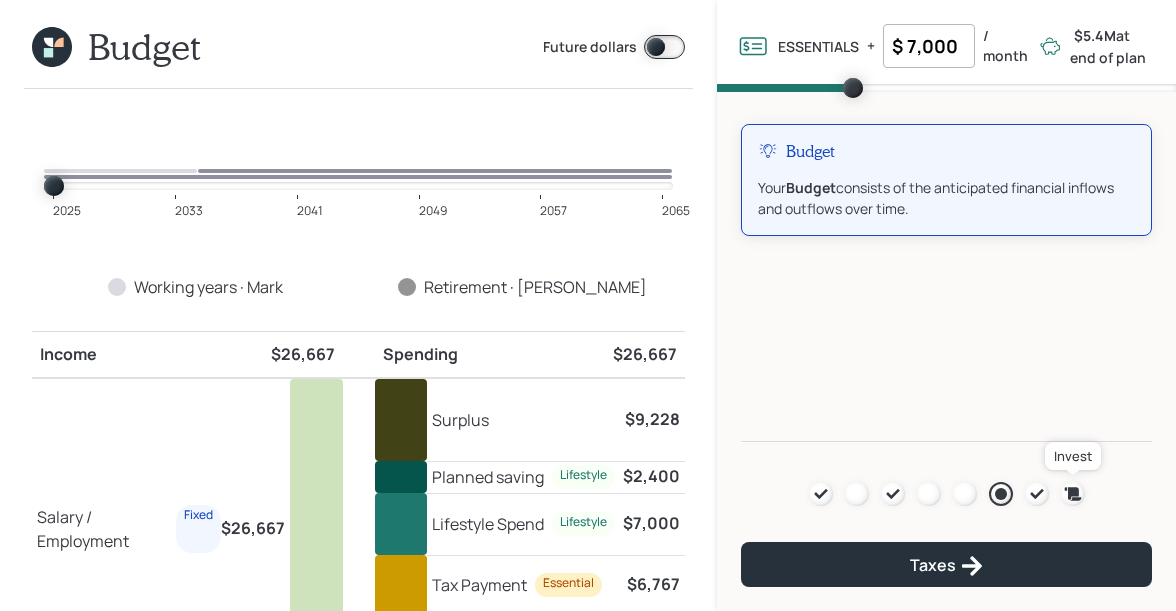 click 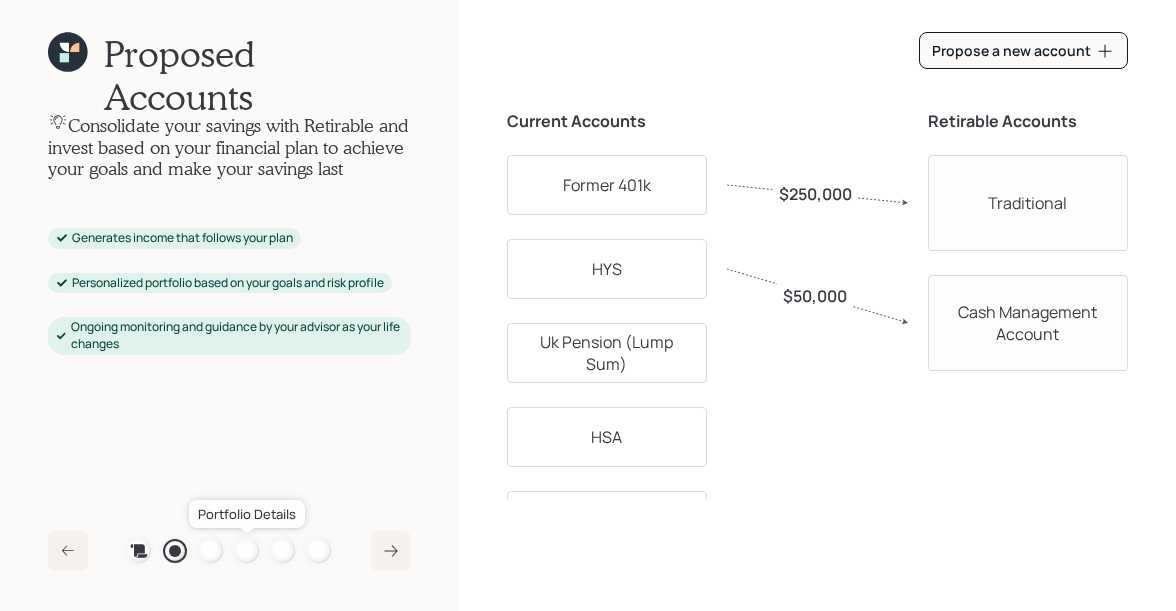 click at bounding box center (247, 551) 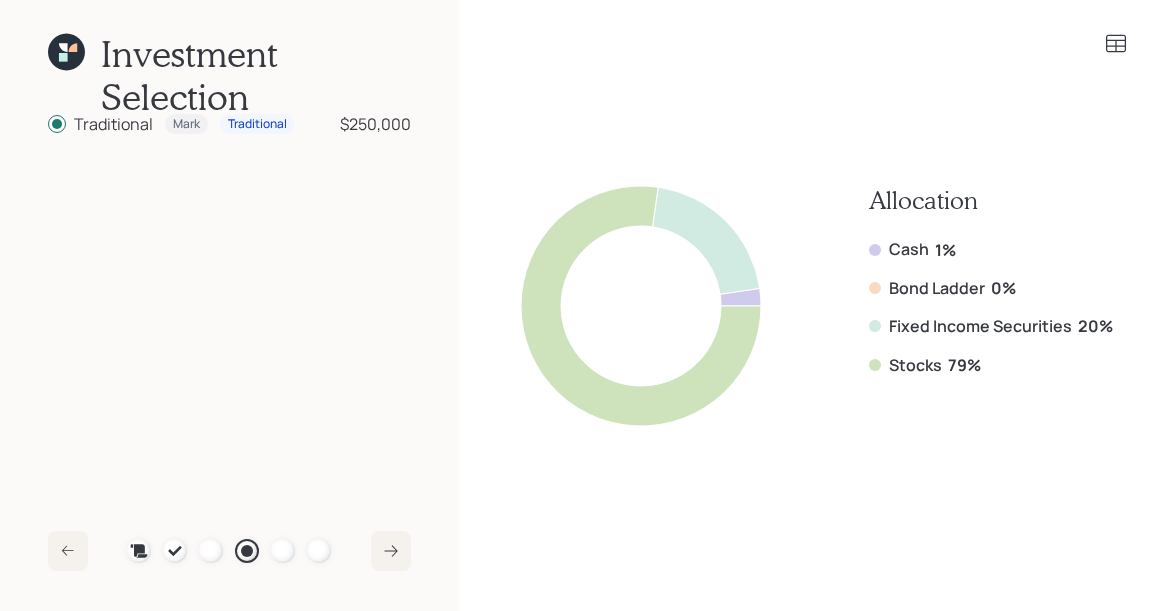 click 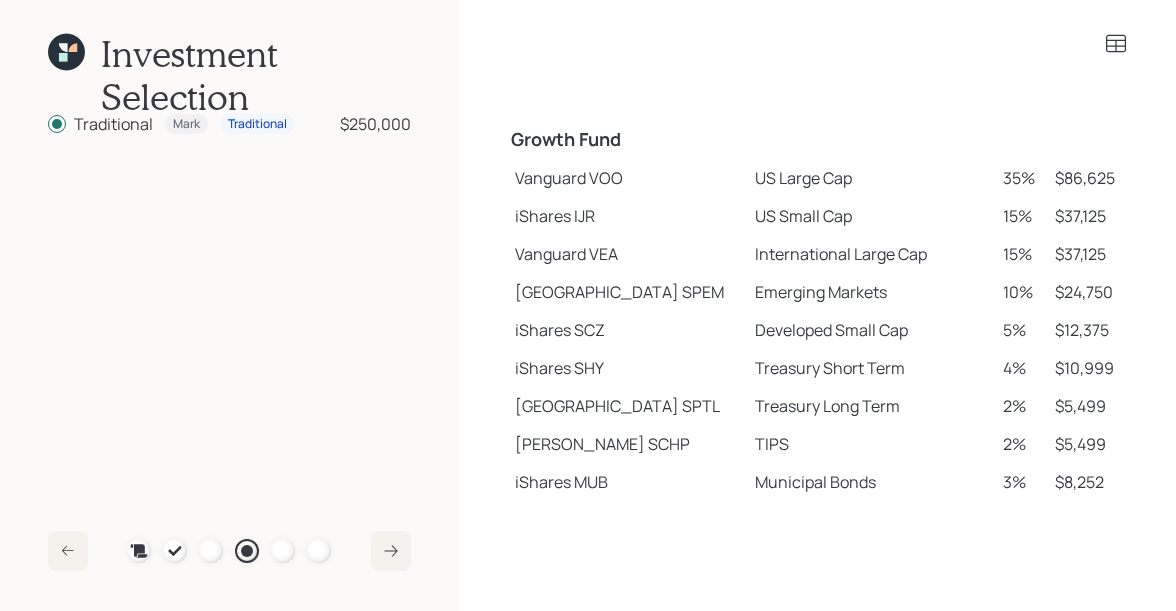 scroll, scrollTop: 310, scrollLeft: 0, axis: vertical 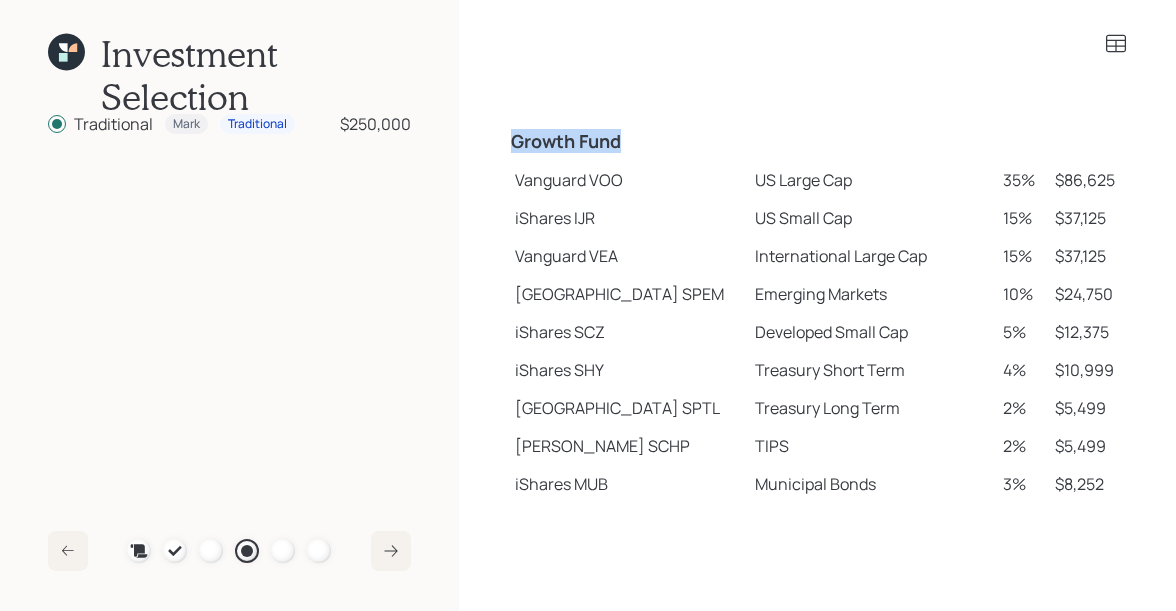 drag, startPoint x: 513, startPoint y: 146, endPoint x: 628, endPoint y: 148, distance: 115.01739 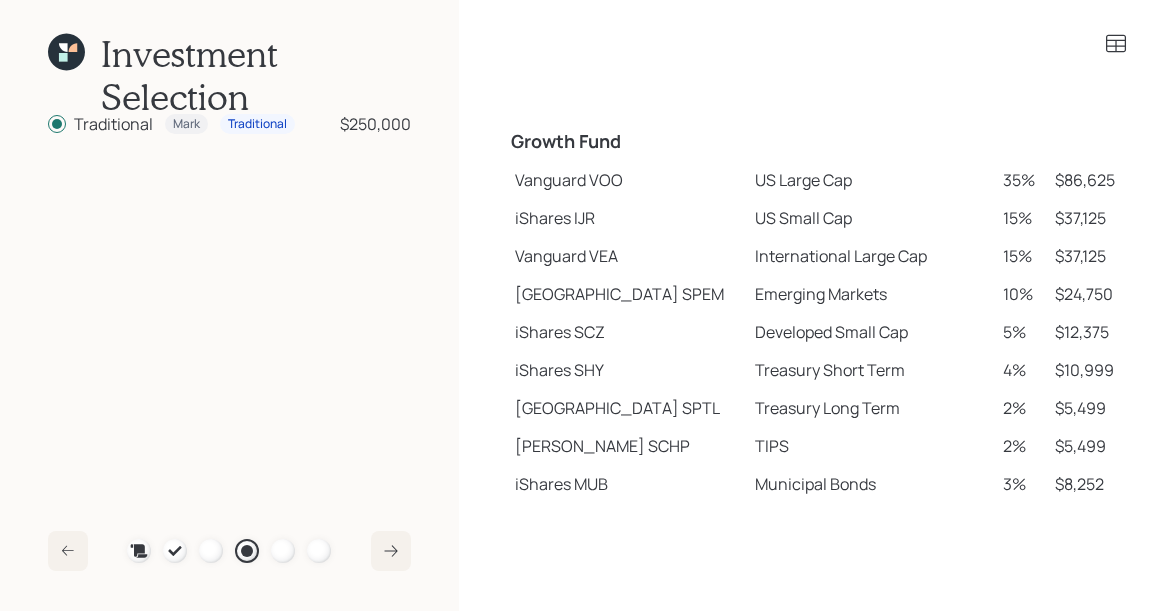 click on "Vanguard   VOO" at bounding box center (627, 180) 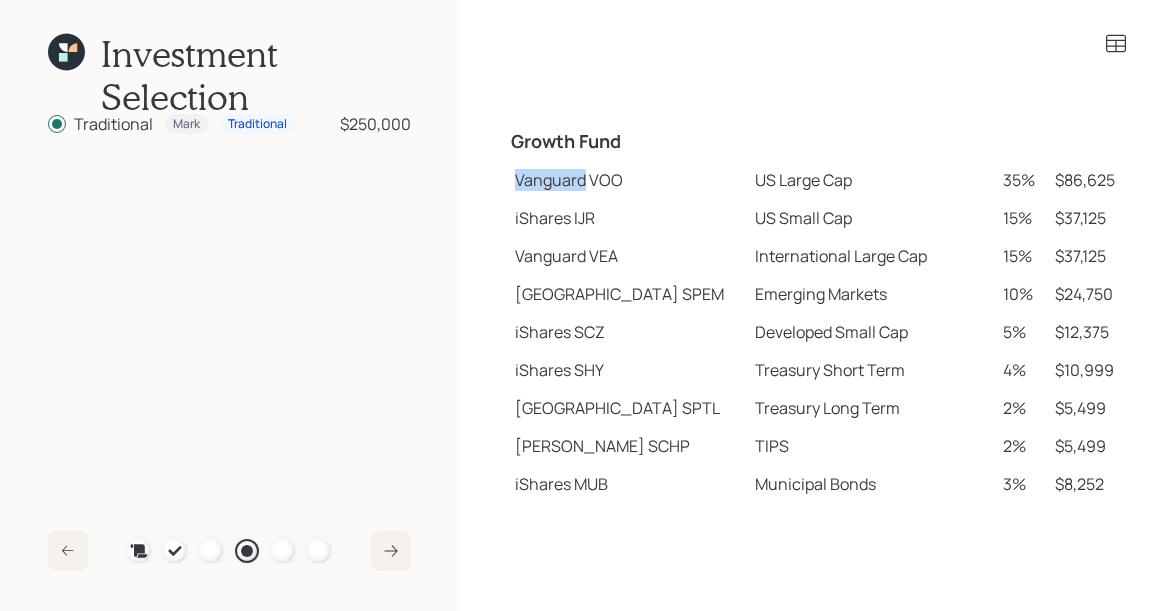 click on "Vanguard   VOO" at bounding box center (627, 180) 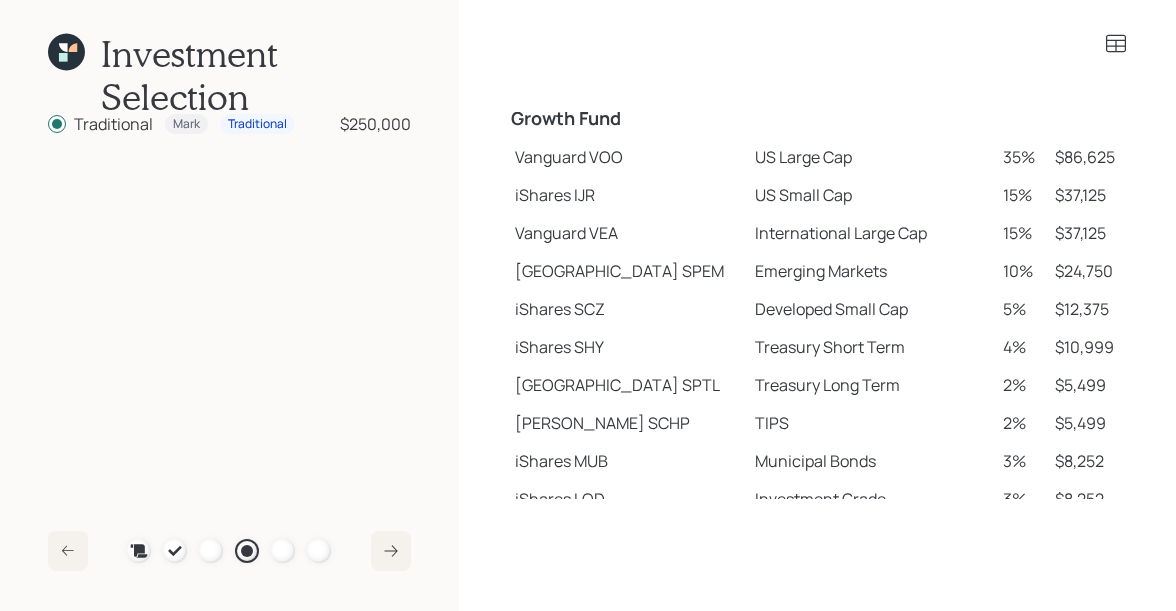 click on "iShares   IJR" at bounding box center (627, 195) 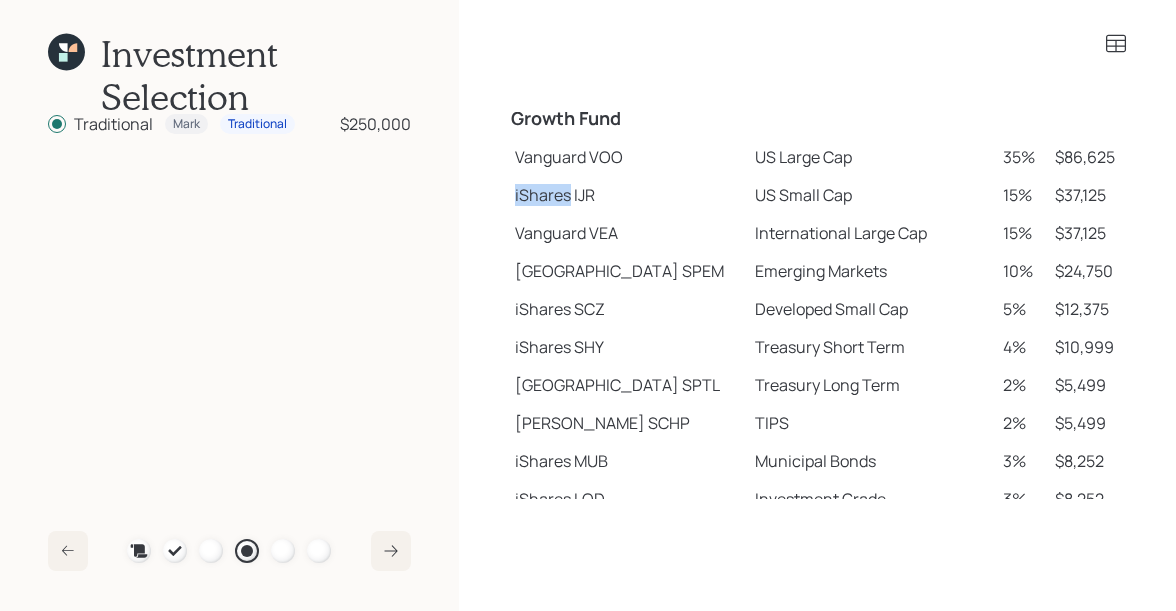 click on "iShares   IJR" at bounding box center (627, 195) 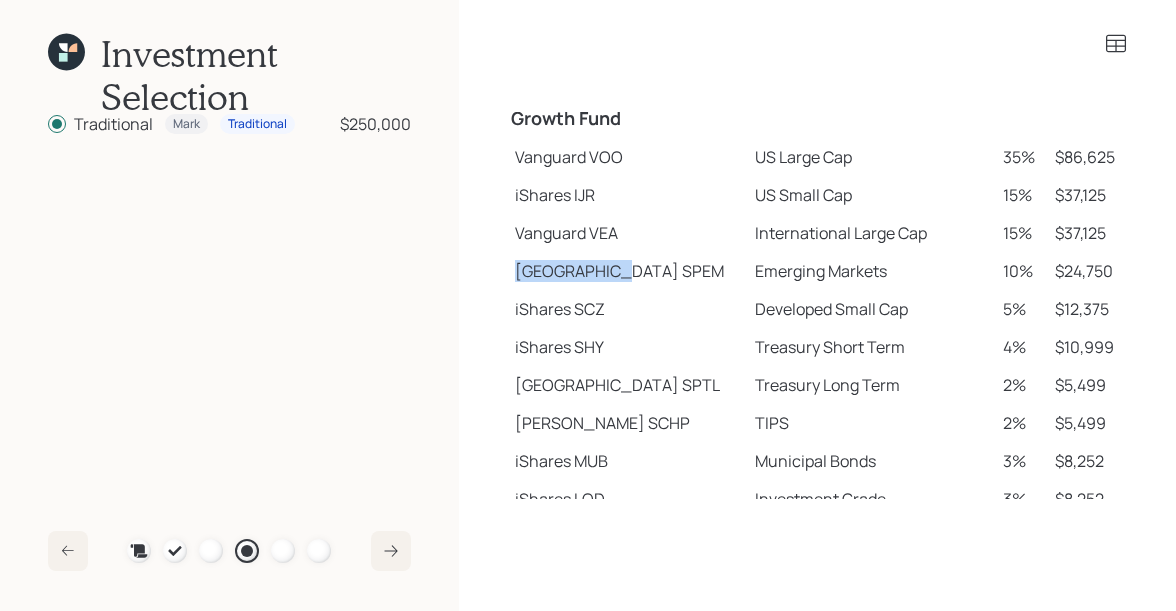 drag, startPoint x: 514, startPoint y: 272, endPoint x: 604, endPoint y: 272, distance: 90 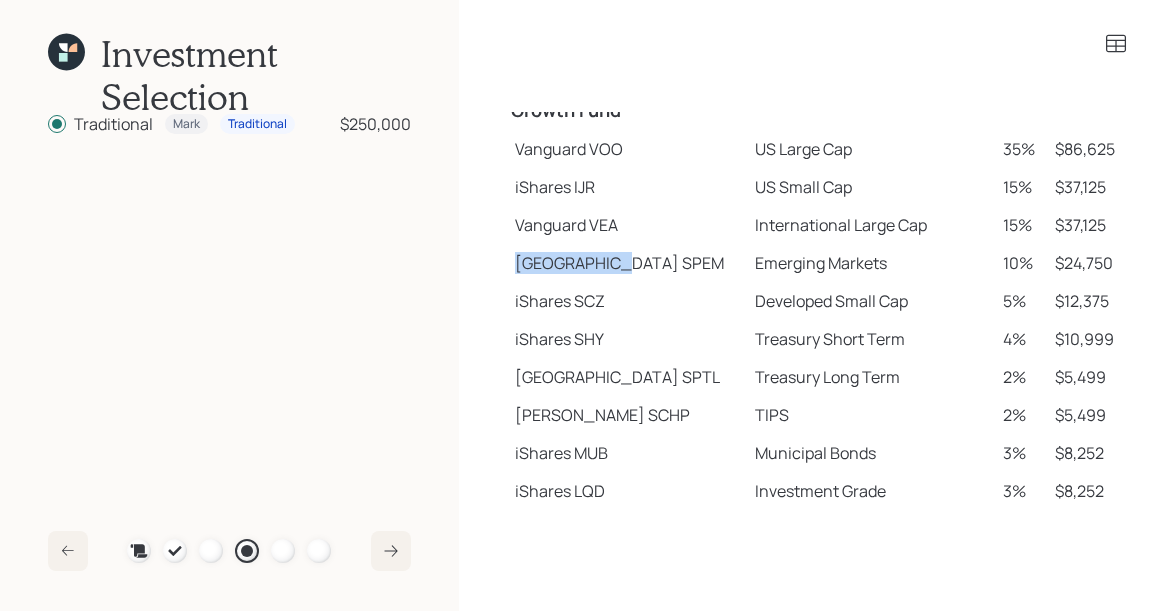 scroll, scrollTop: 344, scrollLeft: 0, axis: vertical 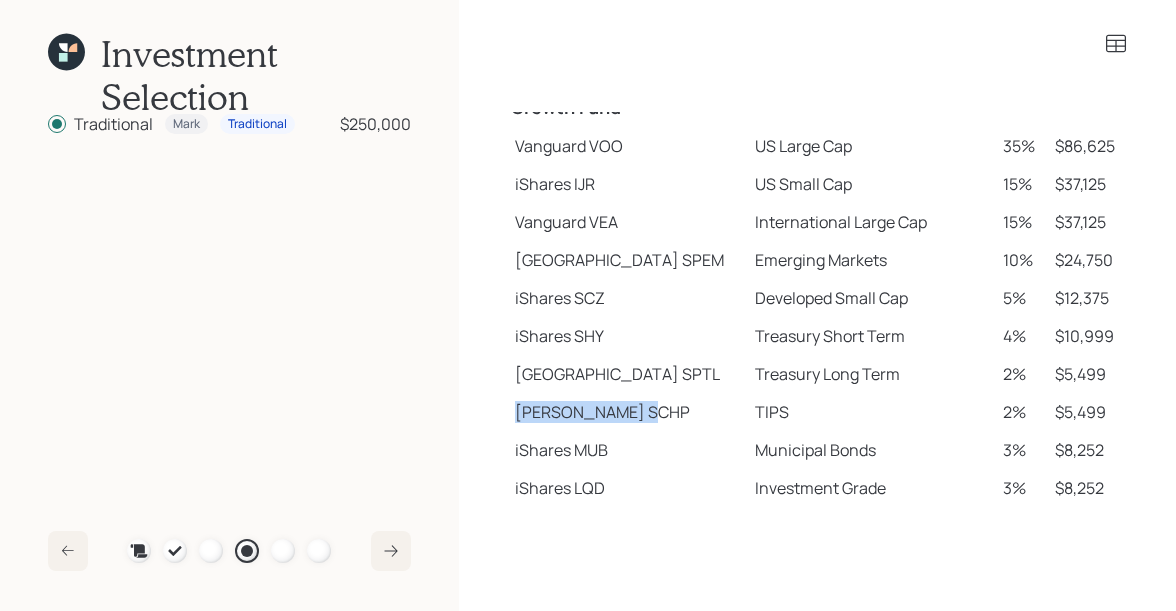 drag, startPoint x: 514, startPoint y: 409, endPoint x: 582, endPoint y: 411, distance: 68.0294 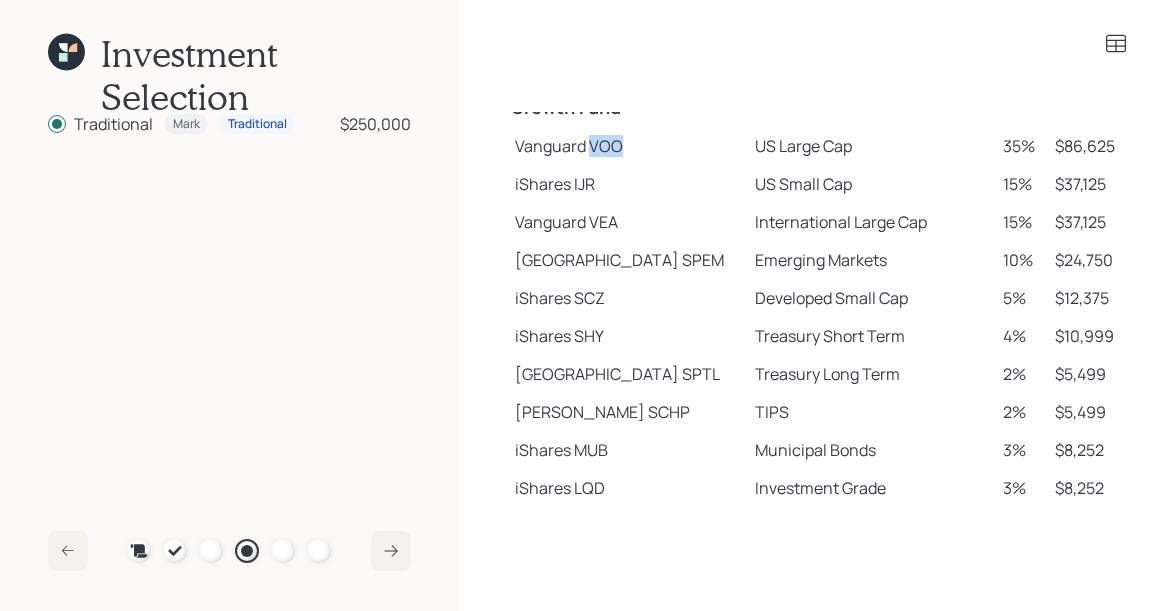 drag, startPoint x: 590, startPoint y: 144, endPoint x: 628, endPoint y: 146, distance: 38.052597 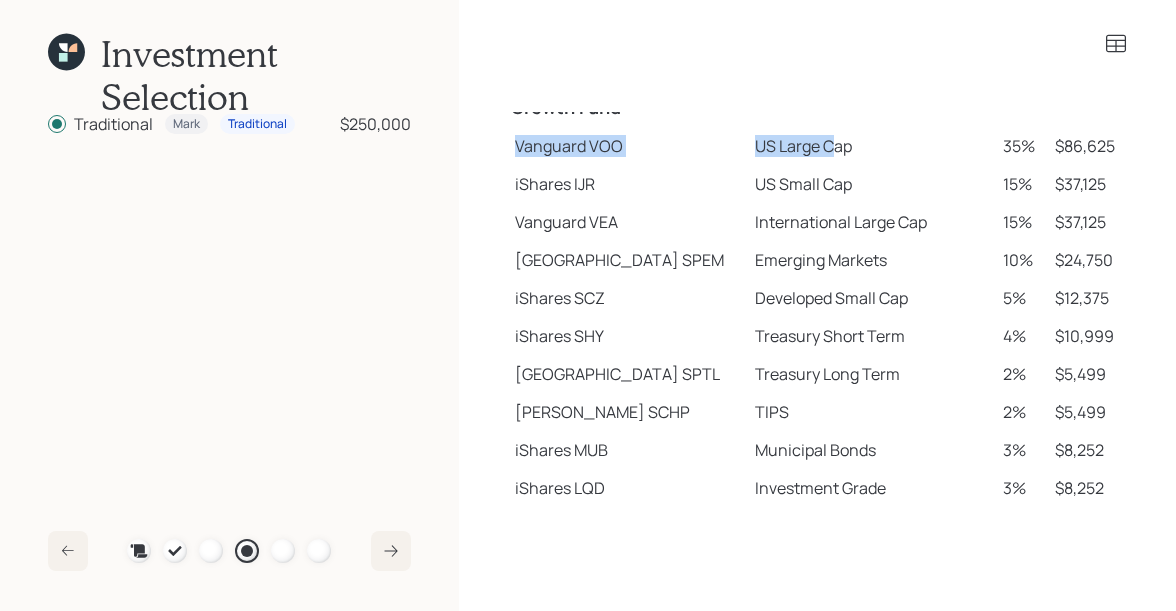 drag, startPoint x: 511, startPoint y: 148, endPoint x: 782, endPoint y: 143, distance: 271.0461 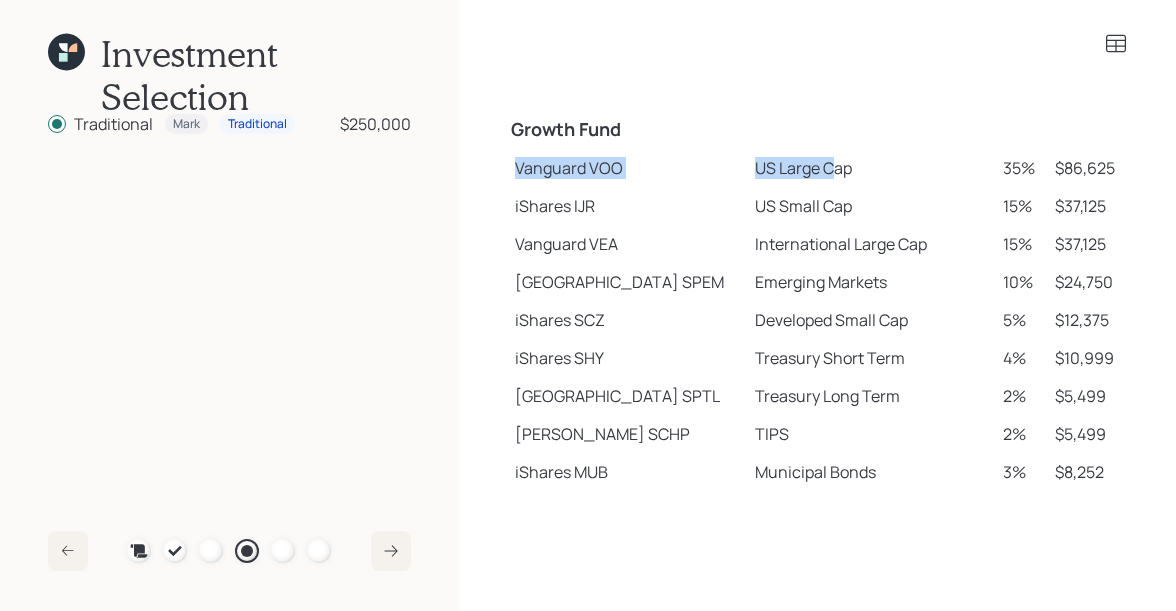 scroll, scrollTop: 317, scrollLeft: 0, axis: vertical 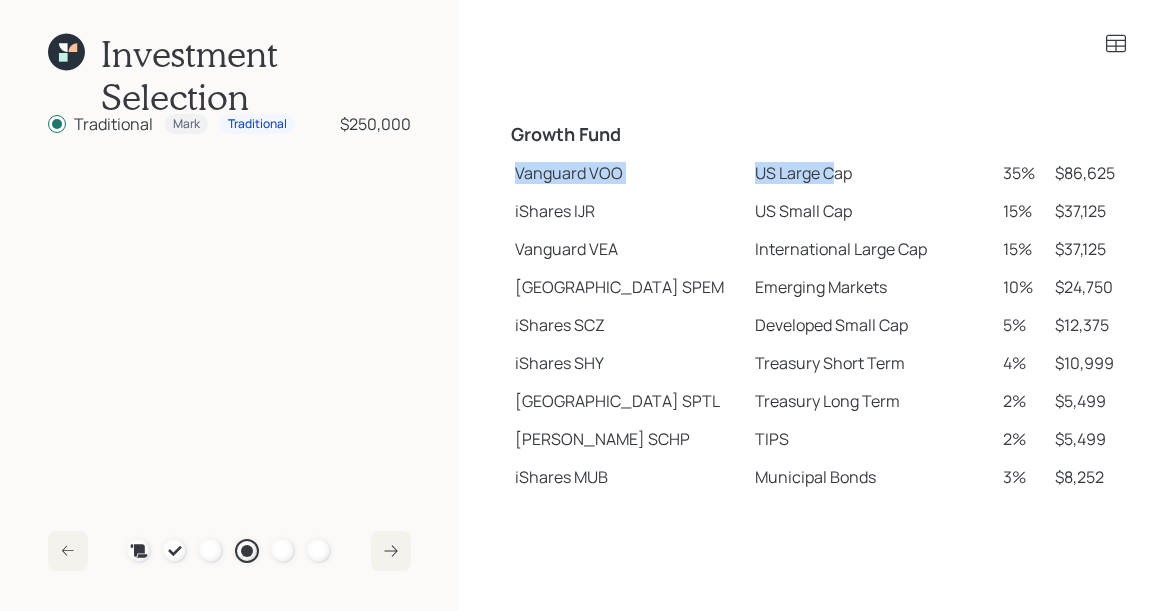 click on "Vanguard   VOO" at bounding box center (627, 173) 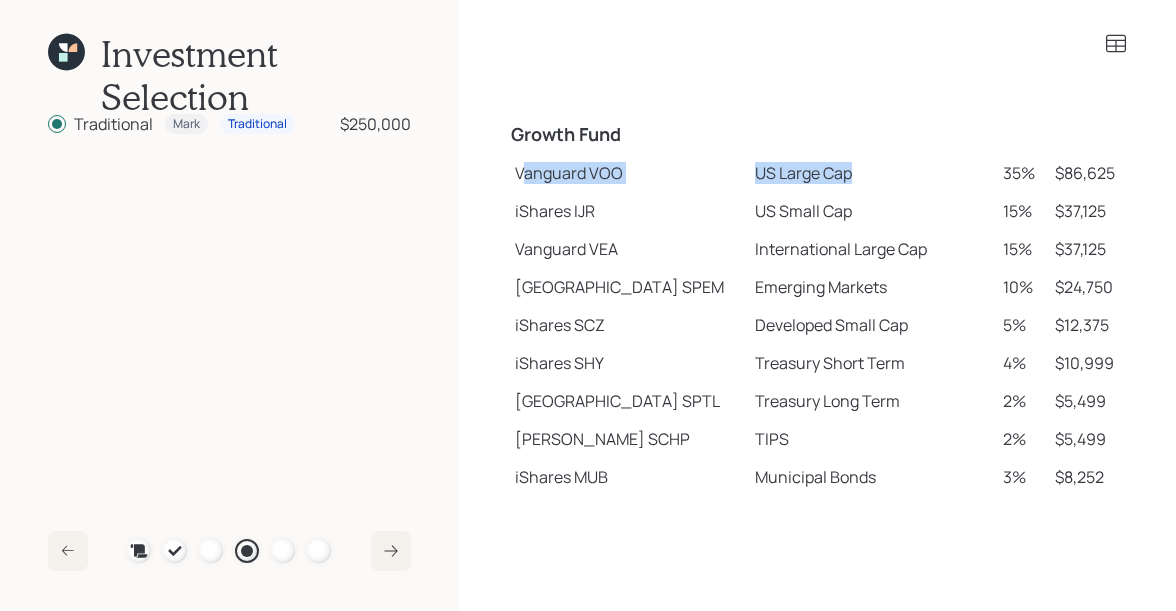 drag, startPoint x: 521, startPoint y: 173, endPoint x: 804, endPoint y: 174, distance: 283.00177 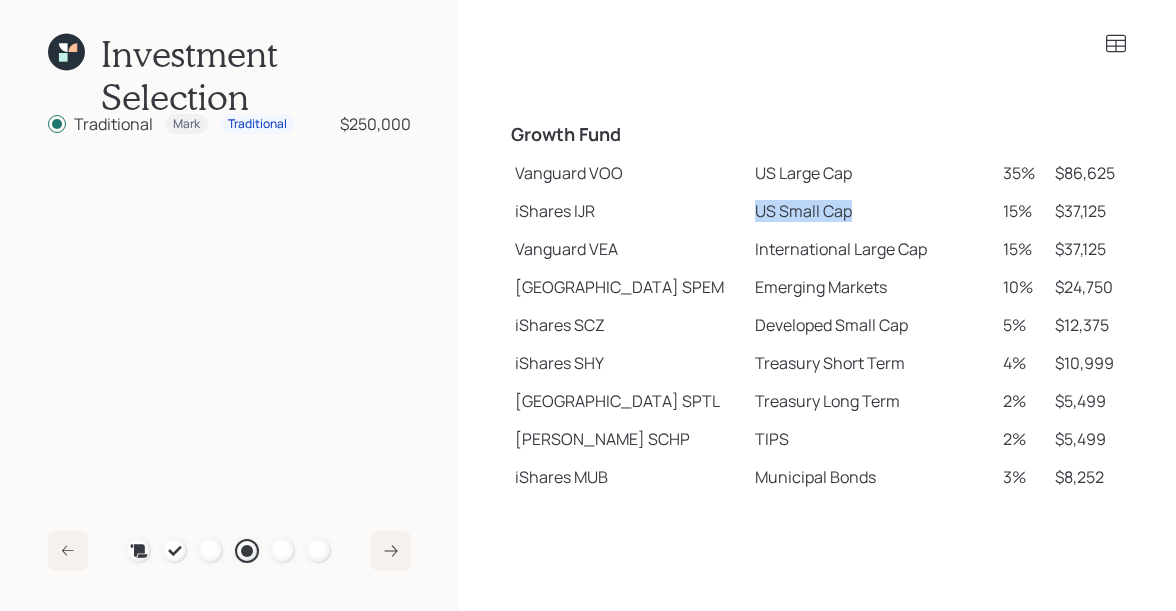 drag, startPoint x: 697, startPoint y: 211, endPoint x: 829, endPoint y: 215, distance: 132.0606 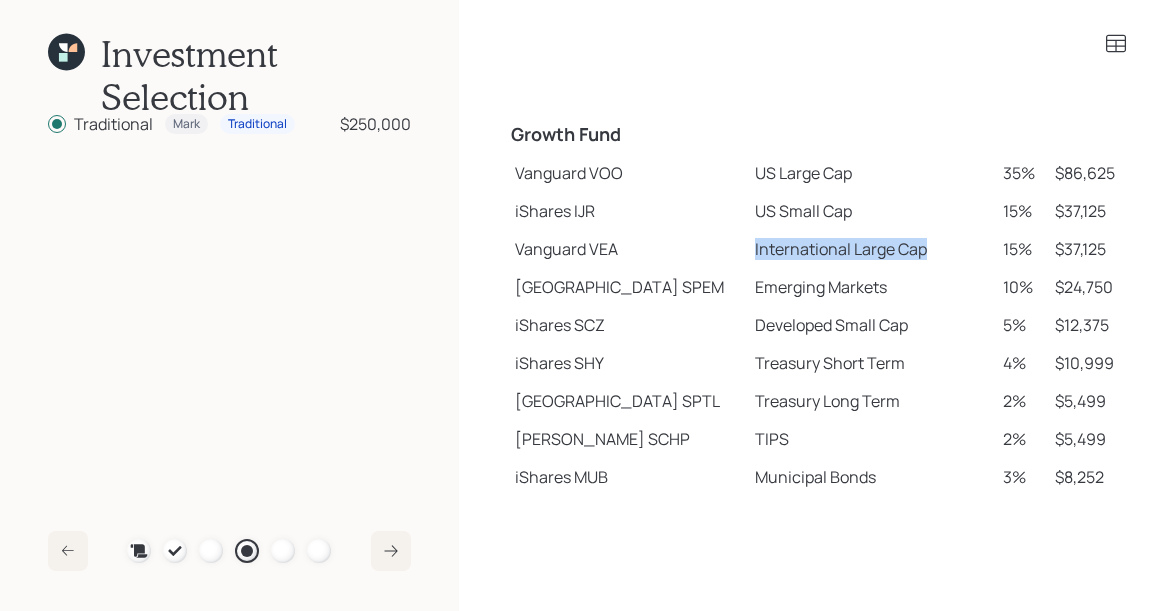 drag, startPoint x: 696, startPoint y: 247, endPoint x: 903, endPoint y: 245, distance: 207.00966 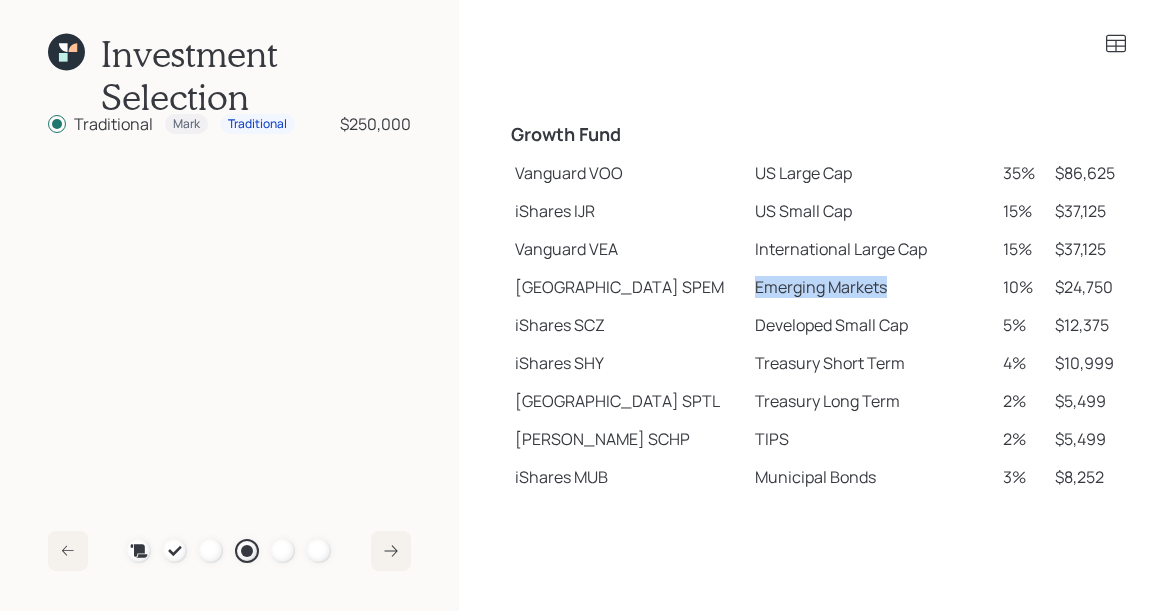 drag, startPoint x: 696, startPoint y: 286, endPoint x: 866, endPoint y: 295, distance: 170.23807 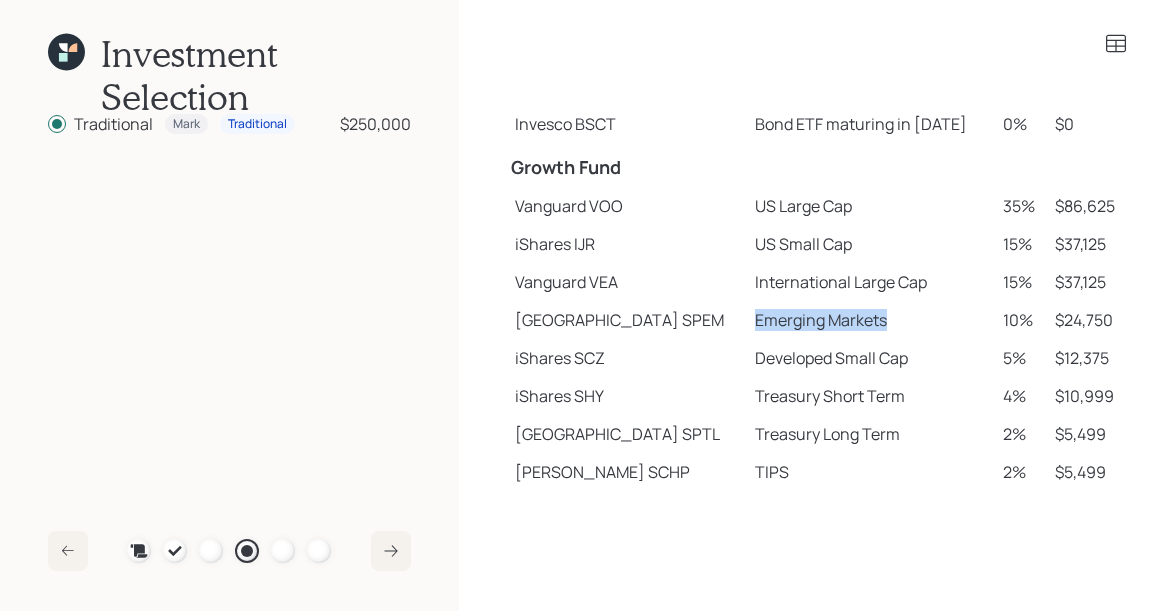 scroll, scrollTop: 263, scrollLeft: 0, axis: vertical 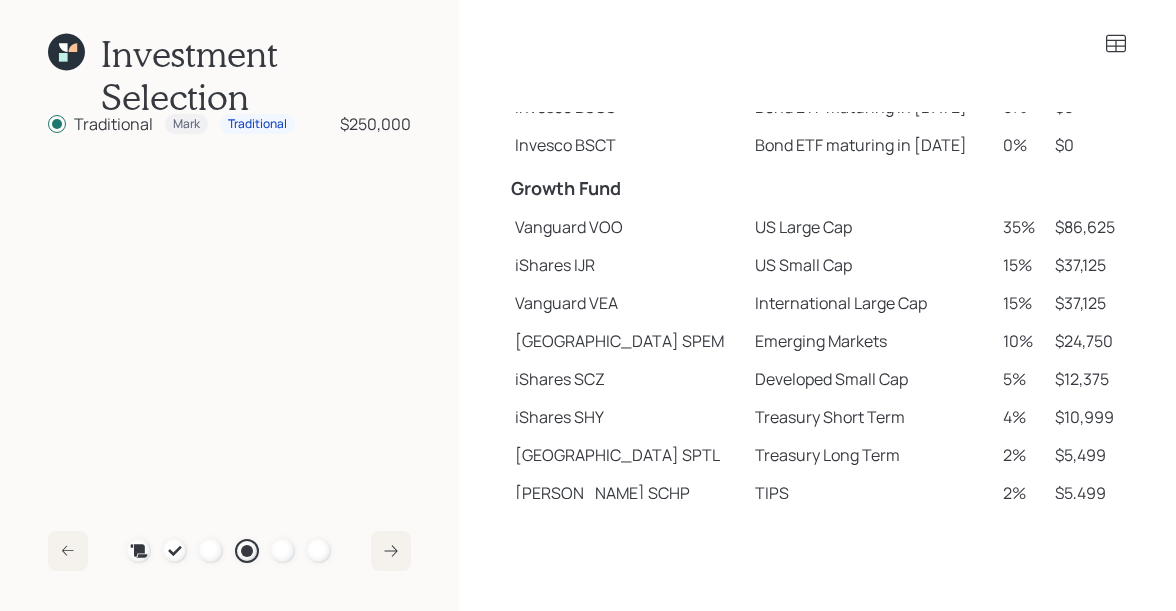 click 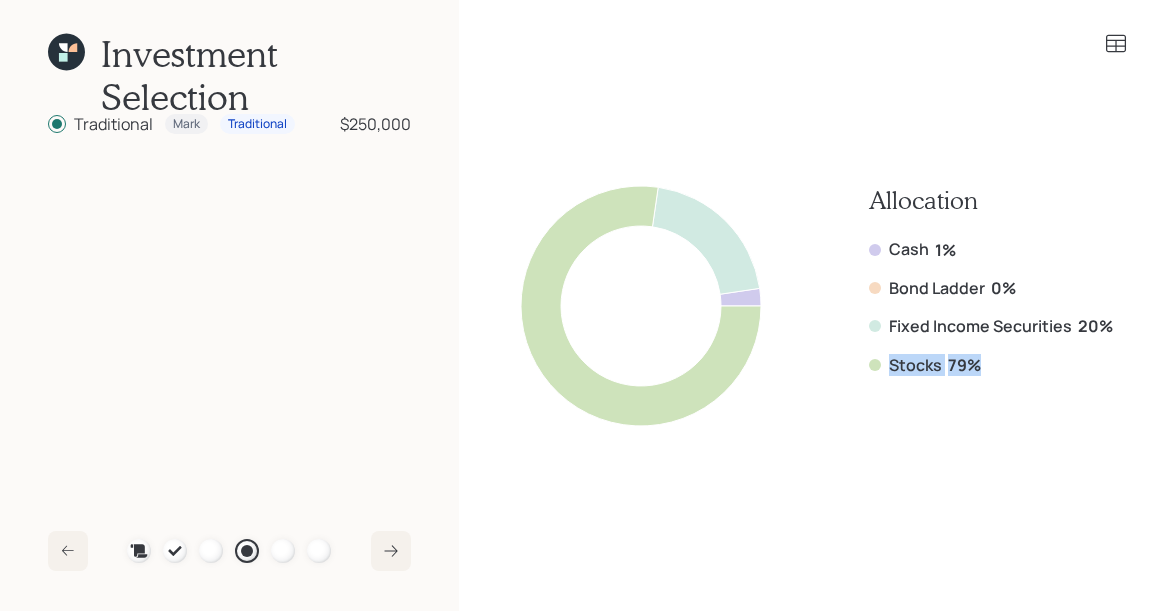 drag, startPoint x: 983, startPoint y: 363, endPoint x: 876, endPoint y: 361, distance: 107.01869 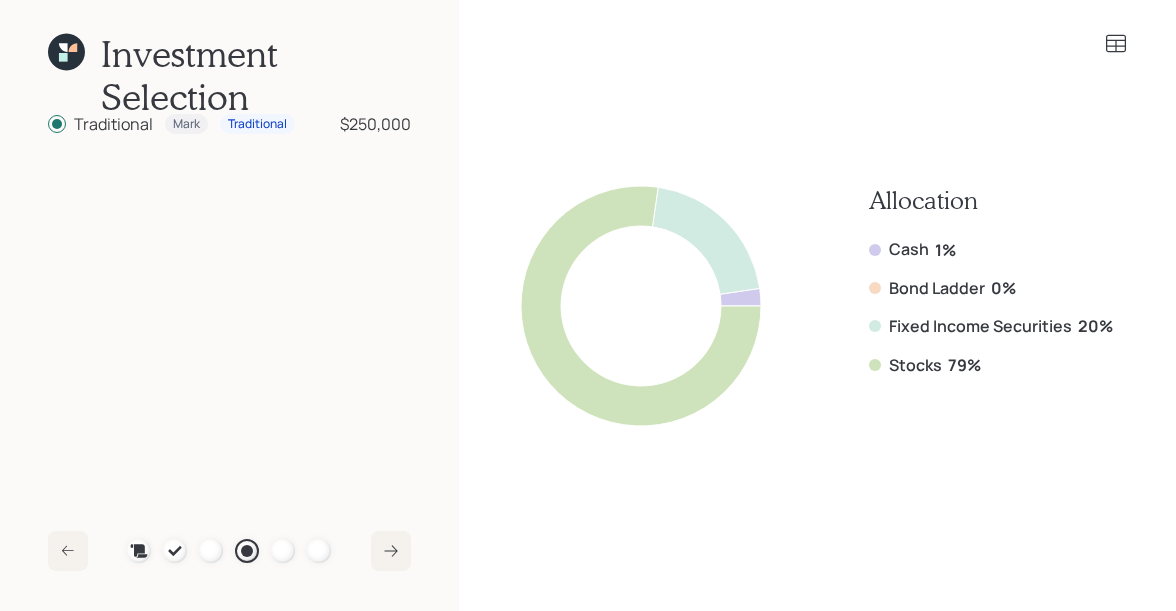 click on "Fixed Income Securities" at bounding box center [980, 326] 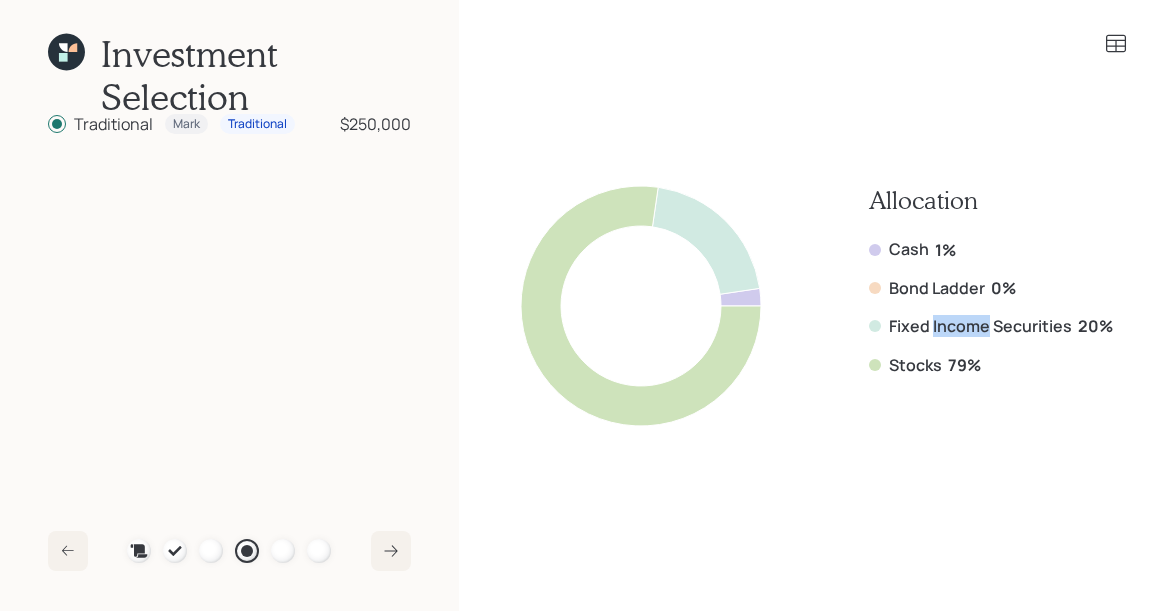 click on "Fixed Income Securities" at bounding box center (980, 326) 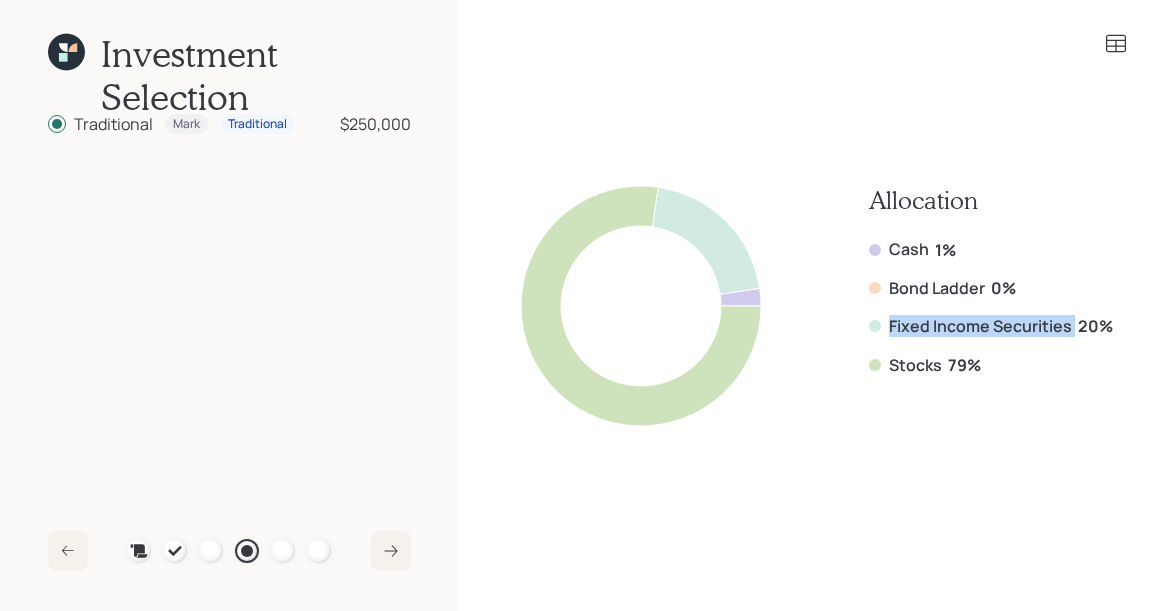 click on "Fixed Income Securities" at bounding box center [980, 326] 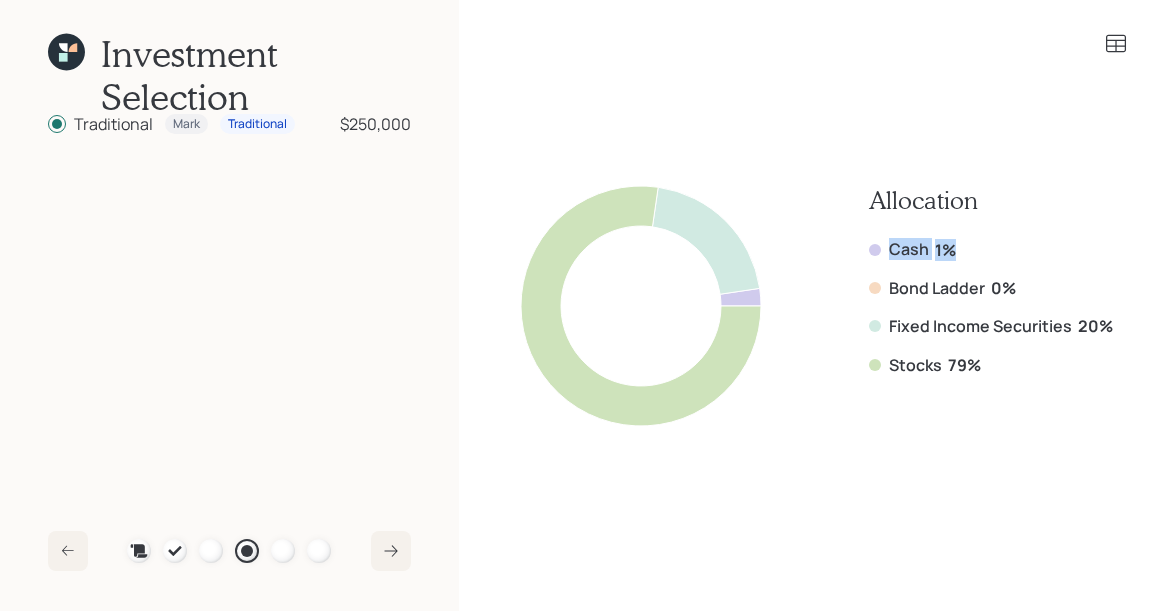 drag, startPoint x: 957, startPoint y: 260, endPoint x: 854, endPoint y: 258, distance: 103.01942 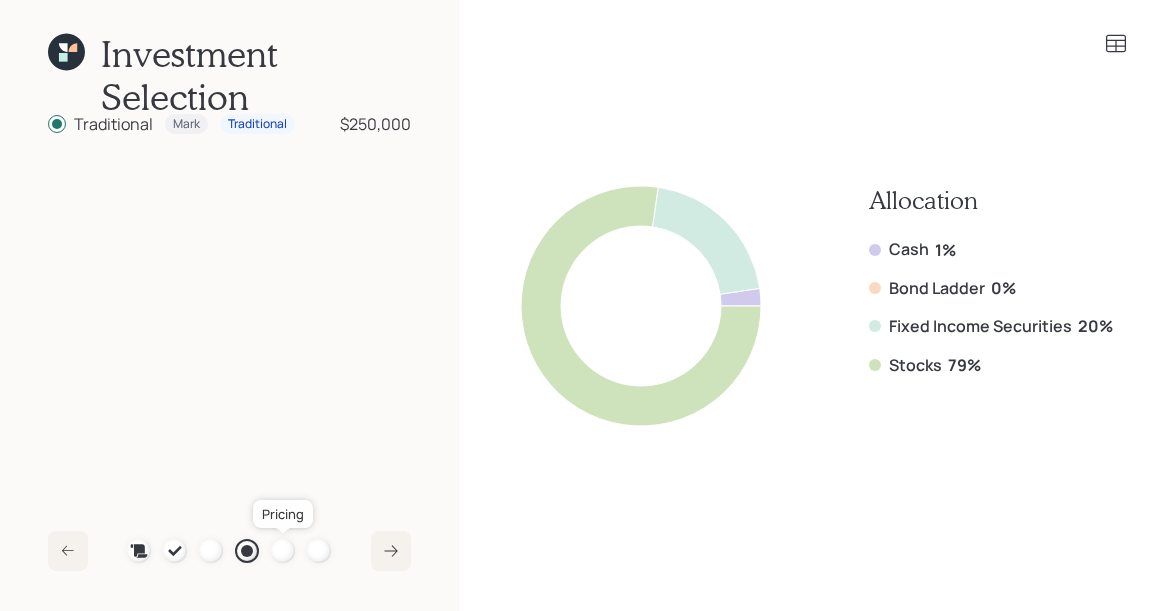 click at bounding box center (283, 551) 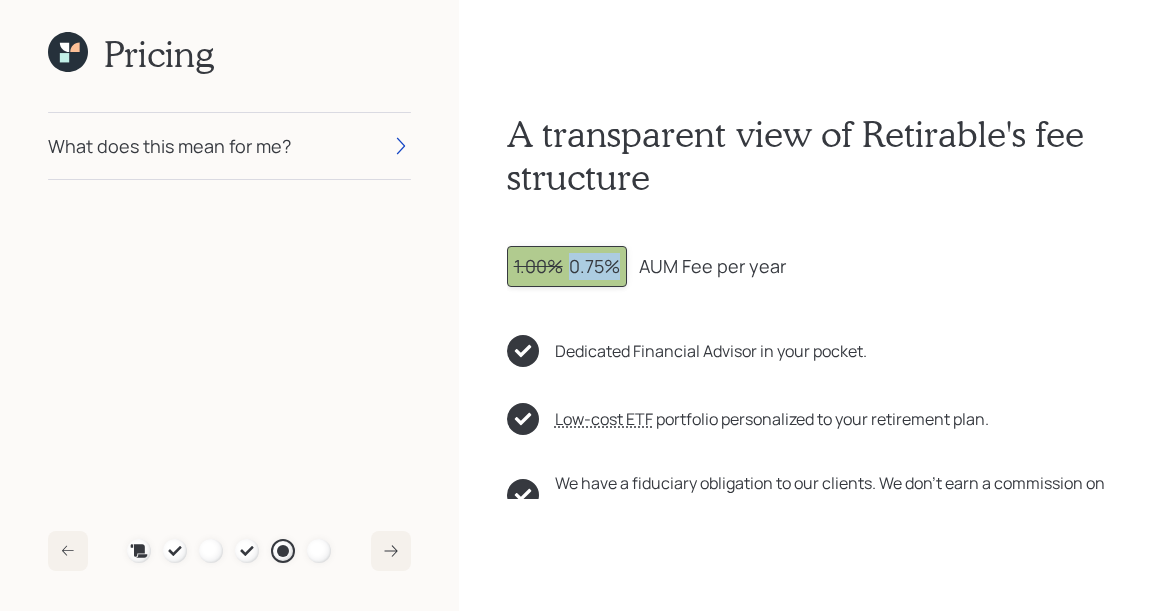 drag, startPoint x: 568, startPoint y: 266, endPoint x: 622, endPoint y: 268, distance: 54.037025 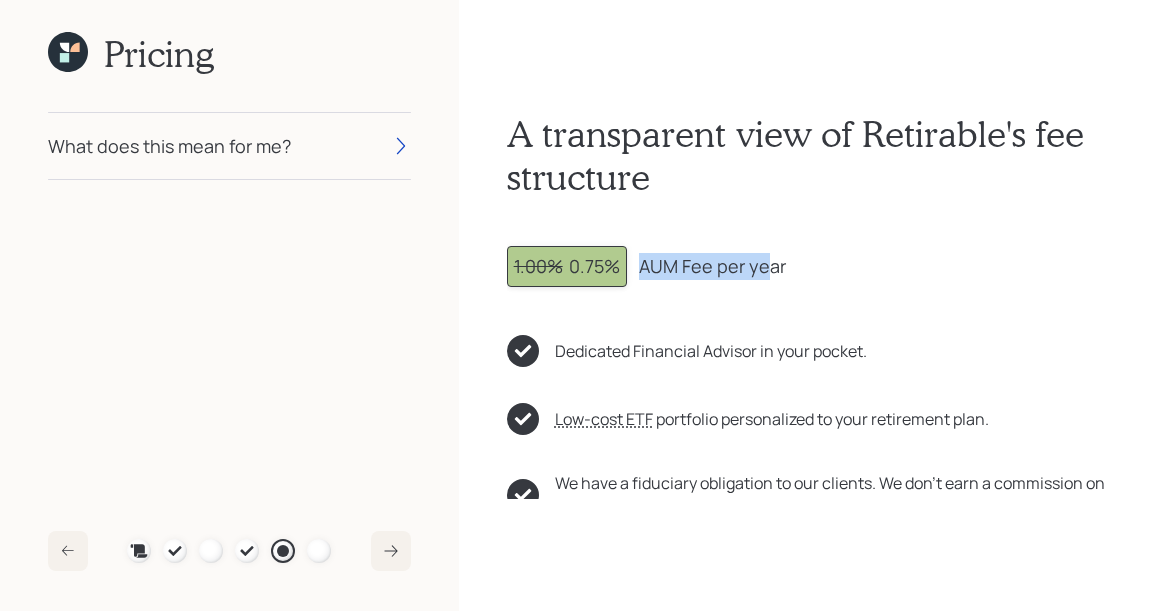 drag, startPoint x: 635, startPoint y: 265, endPoint x: 767, endPoint y: 264, distance: 132.00378 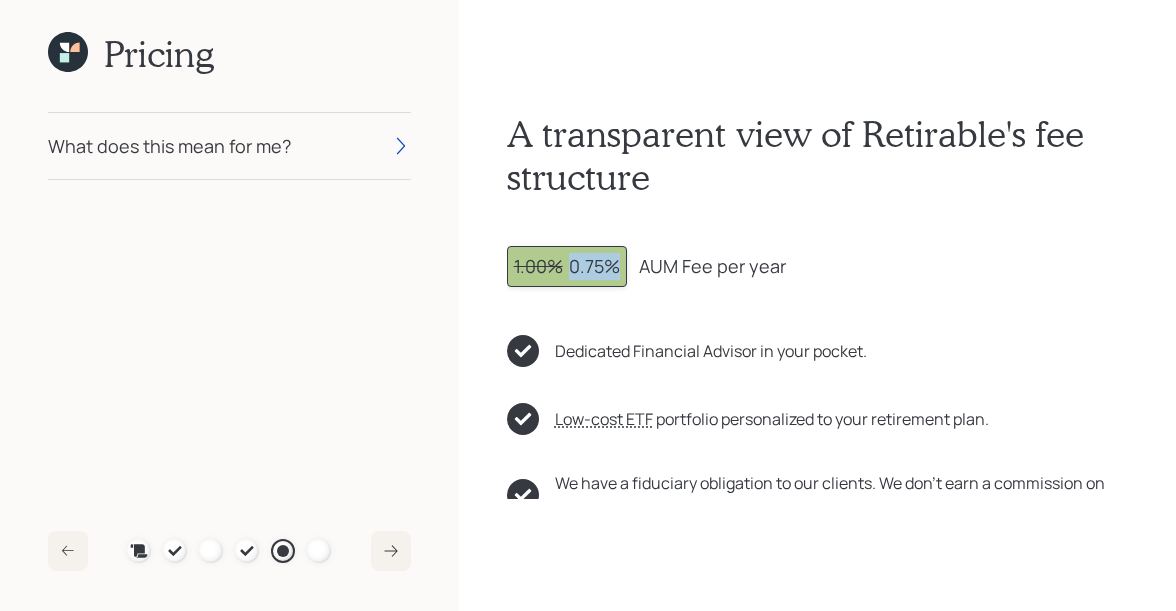 drag, startPoint x: 569, startPoint y: 264, endPoint x: 628, endPoint y: 265, distance: 59.008472 